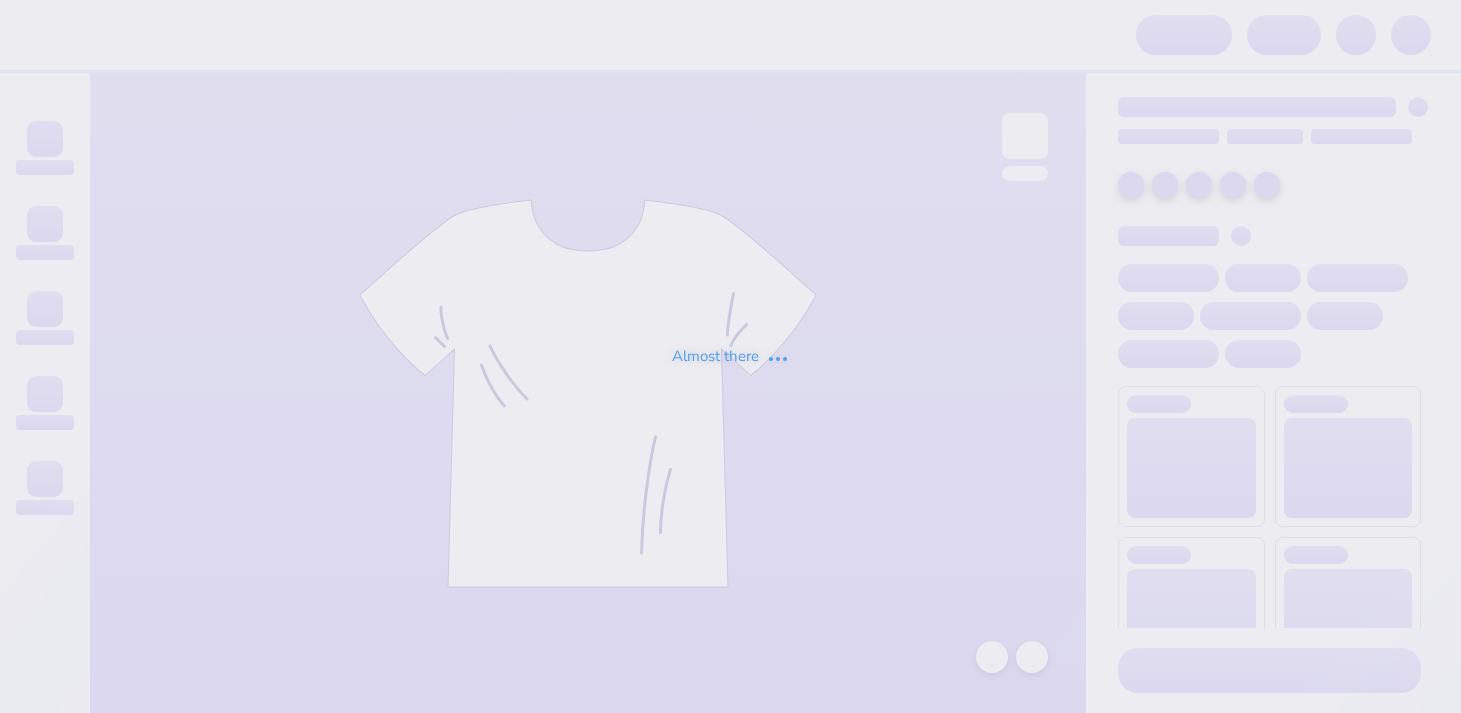 scroll, scrollTop: 0, scrollLeft: 0, axis: both 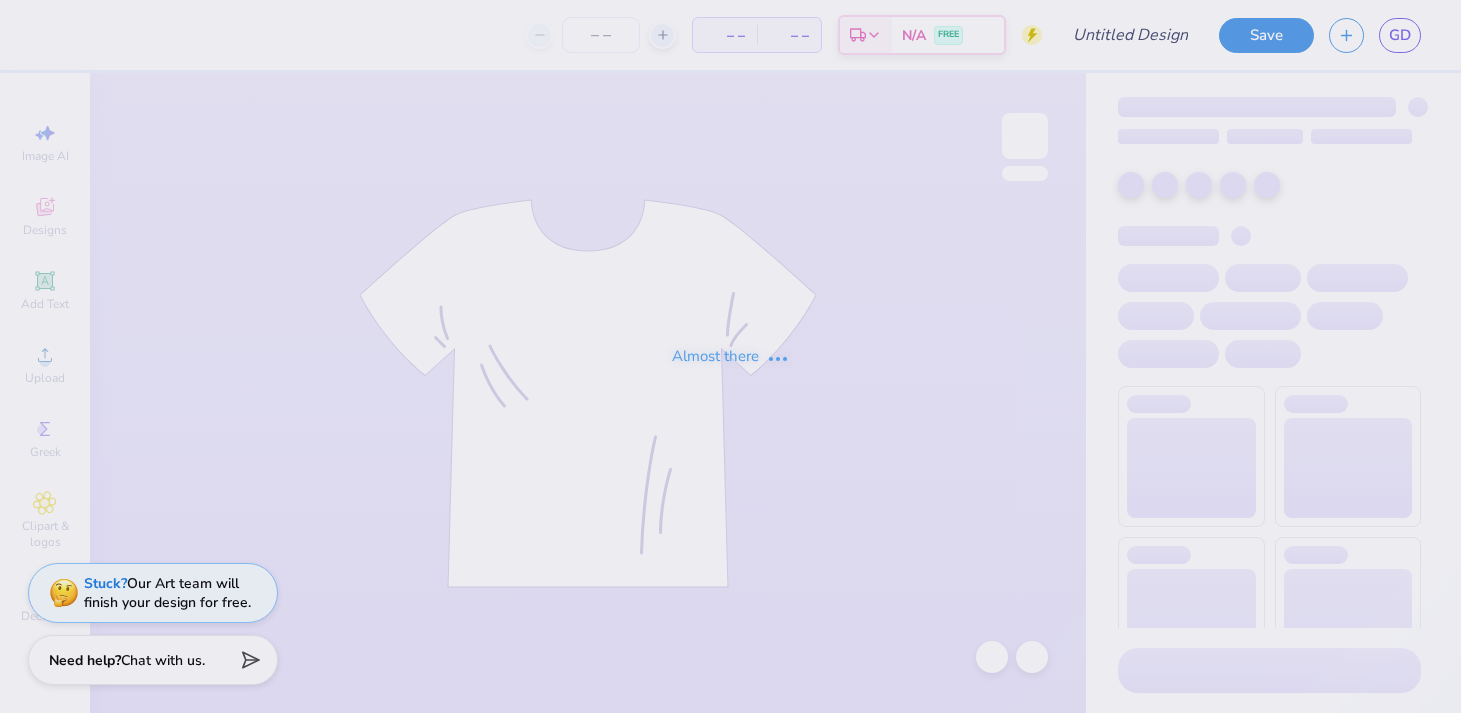 type on "recent design" 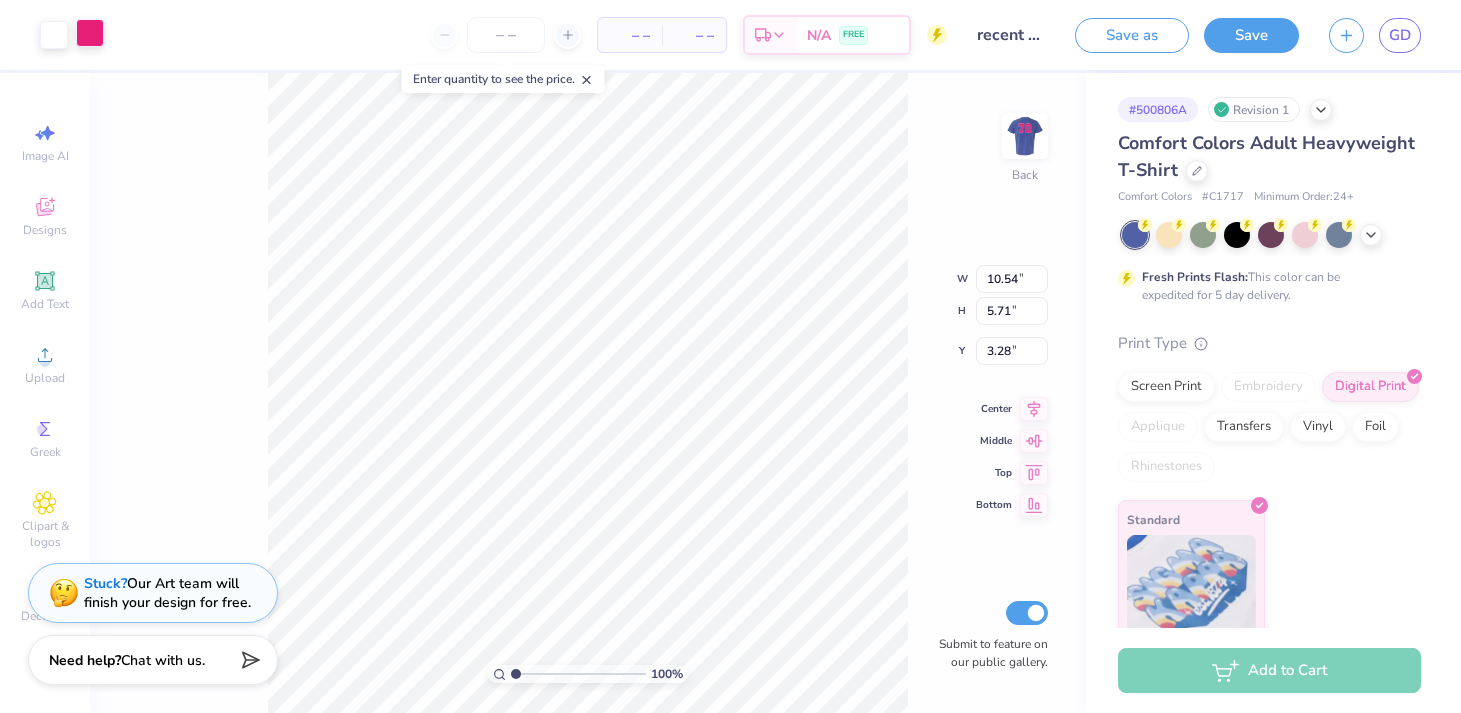 click at bounding box center [90, 33] 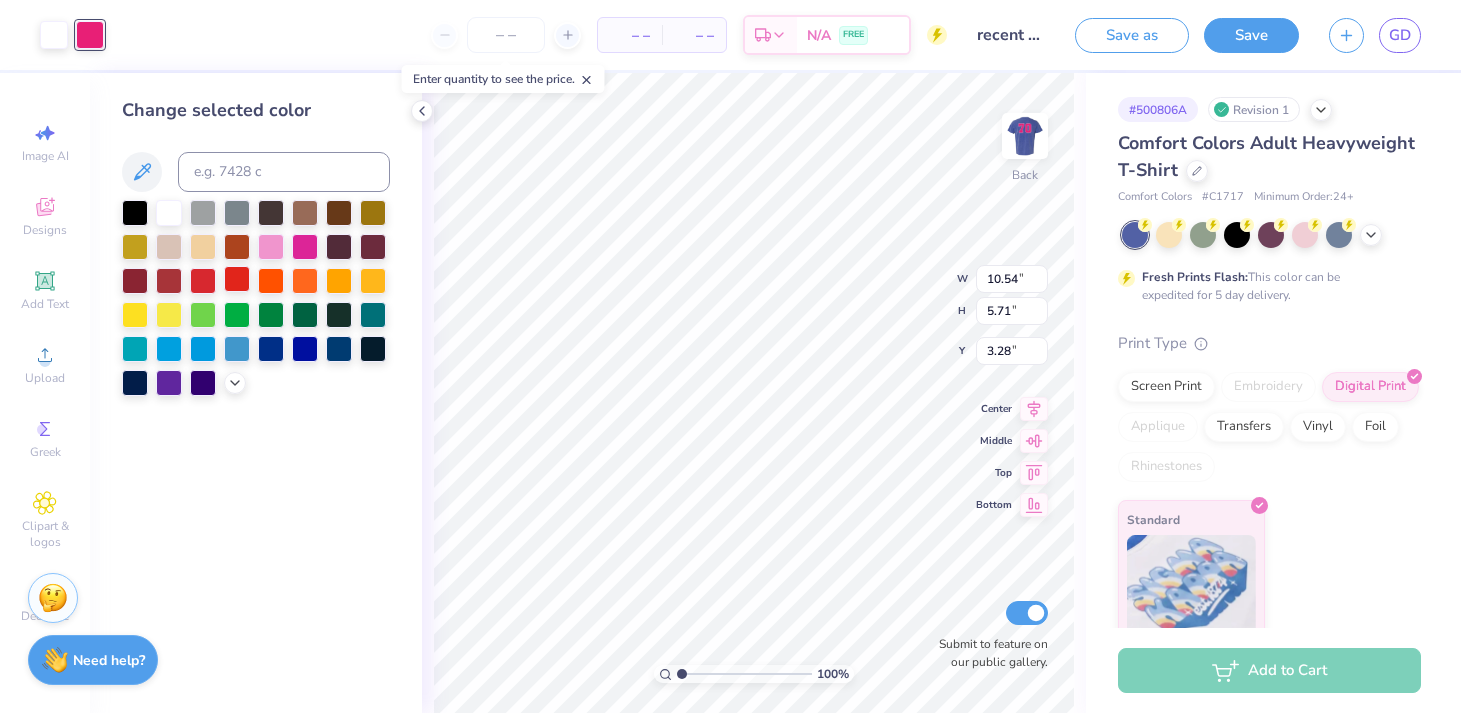 click at bounding box center [237, 279] 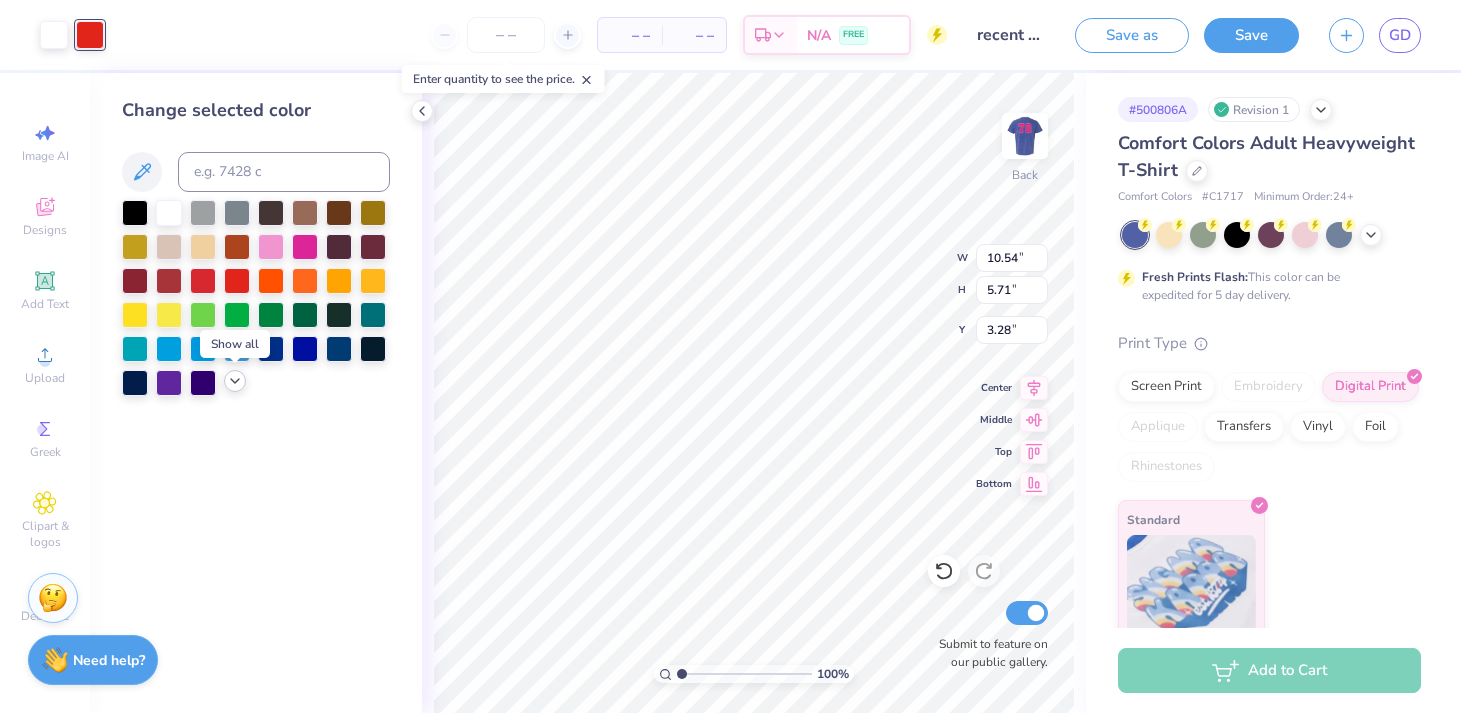 click 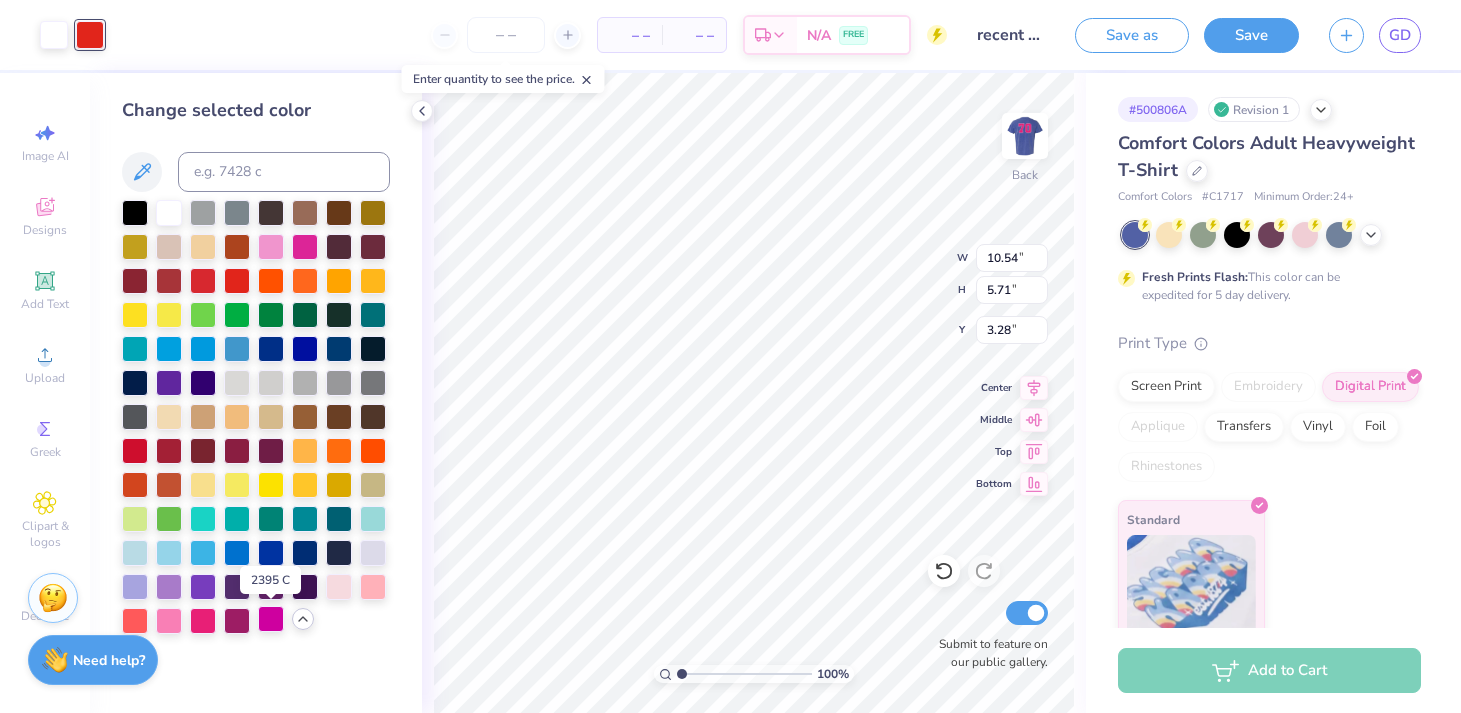 click at bounding box center (271, 619) 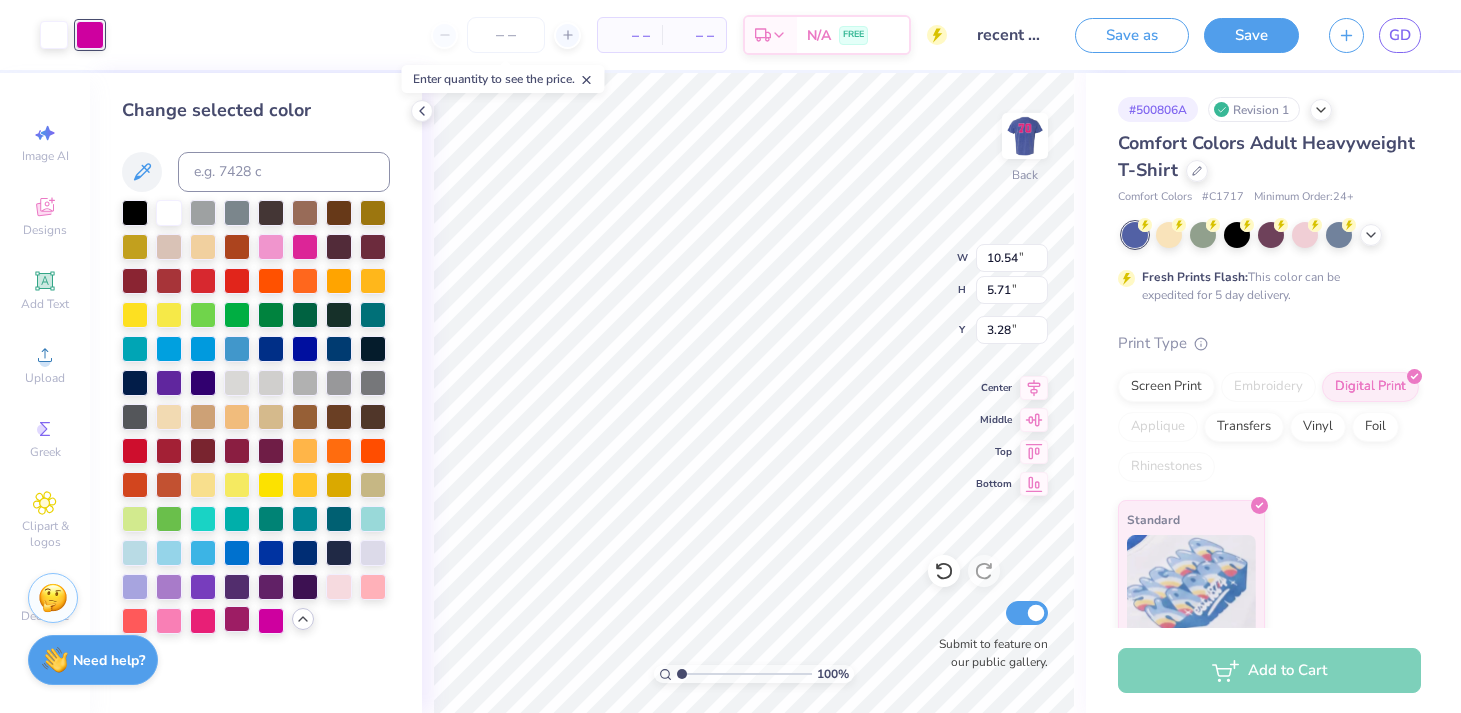 click at bounding box center [237, 619] 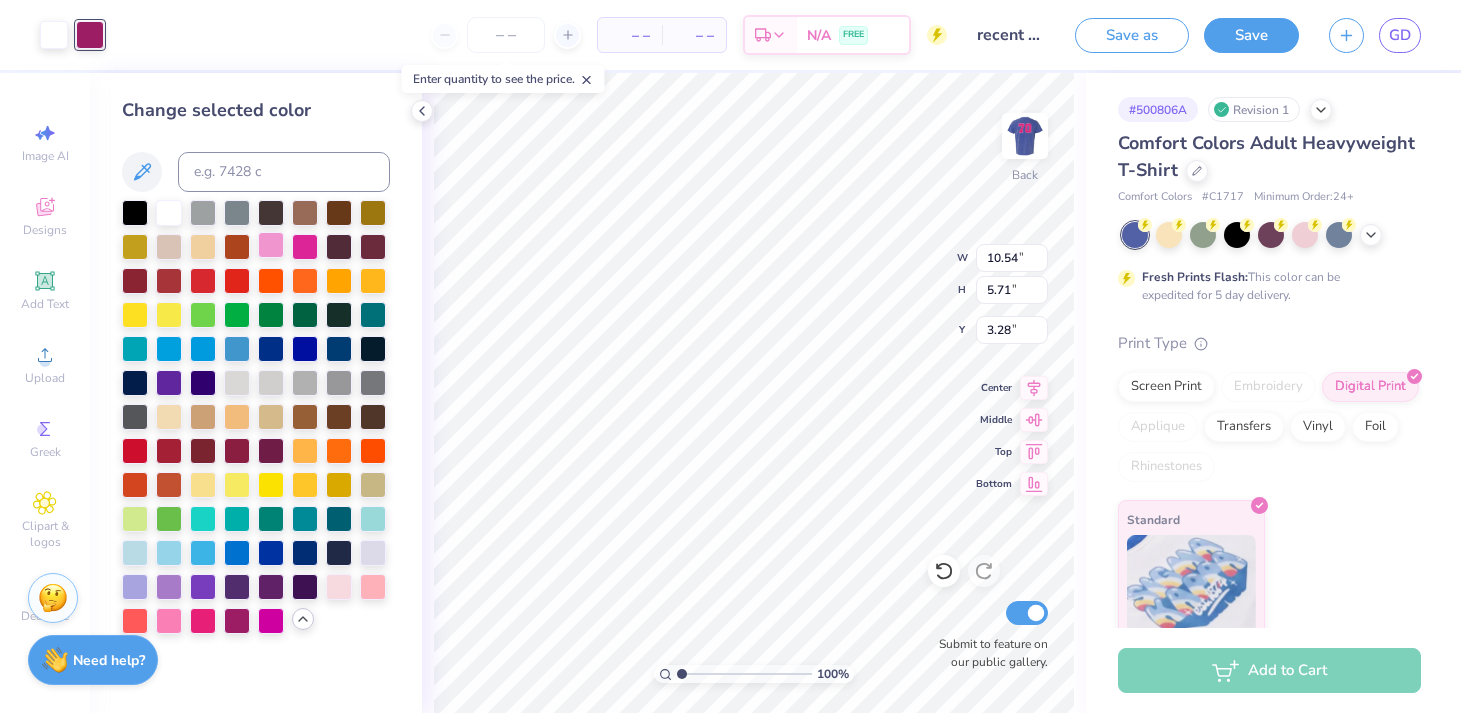 click at bounding box center (271, 245) 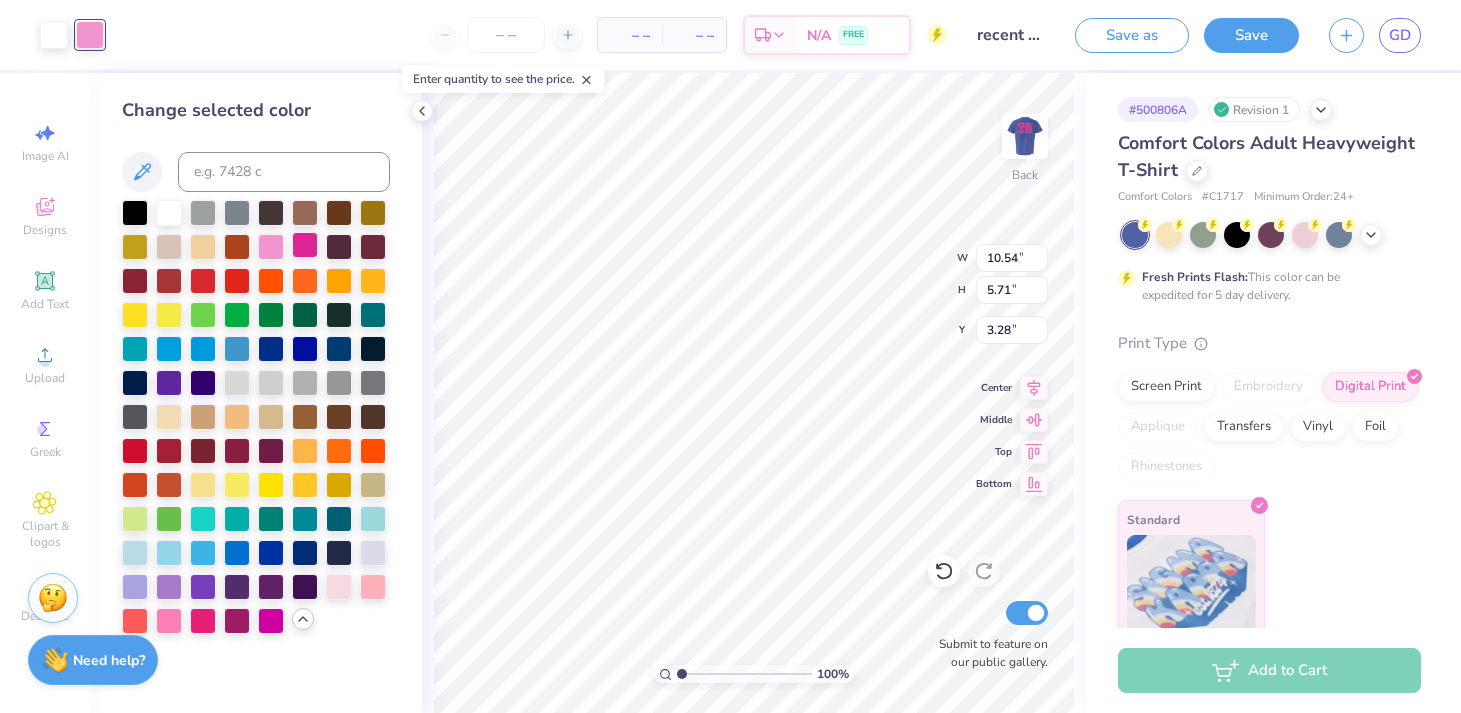 click at bounding box center [305, 245] 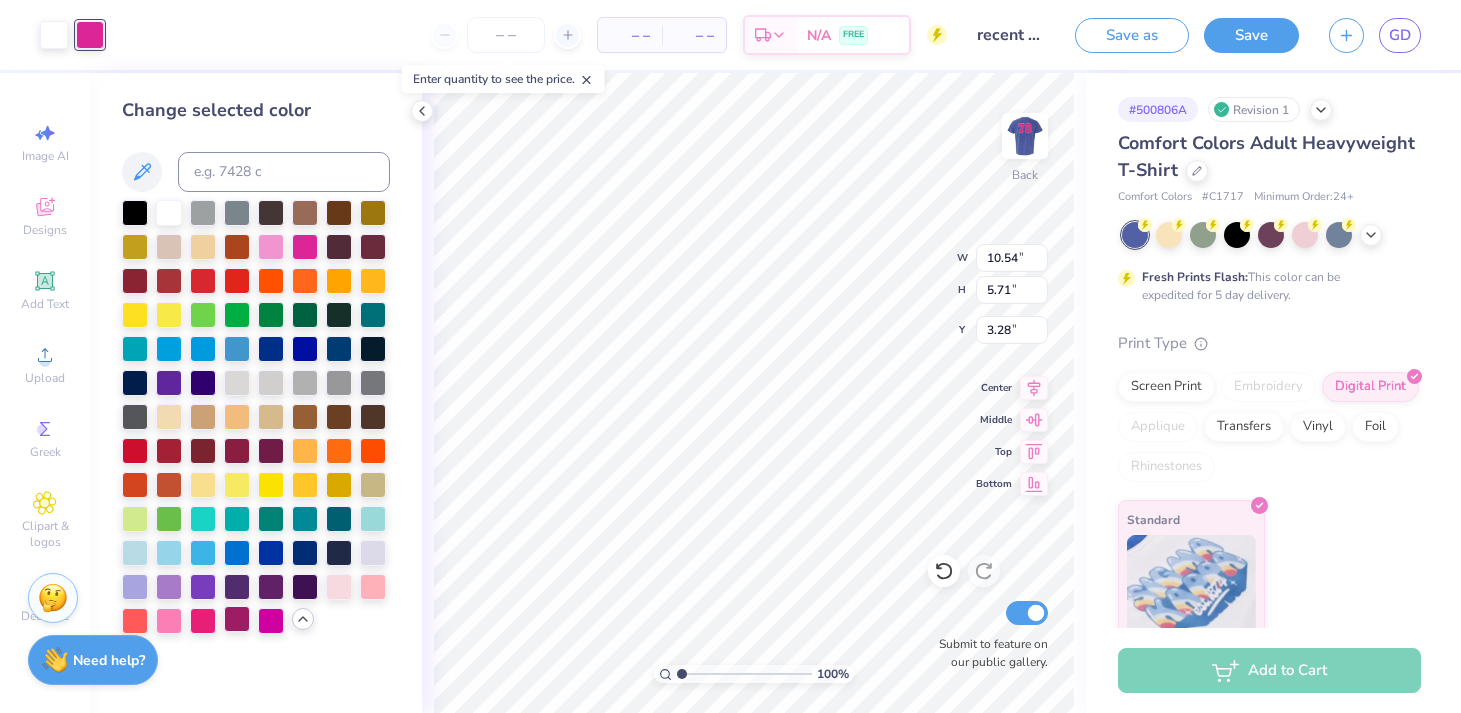 click at bounding box center (237, 619) 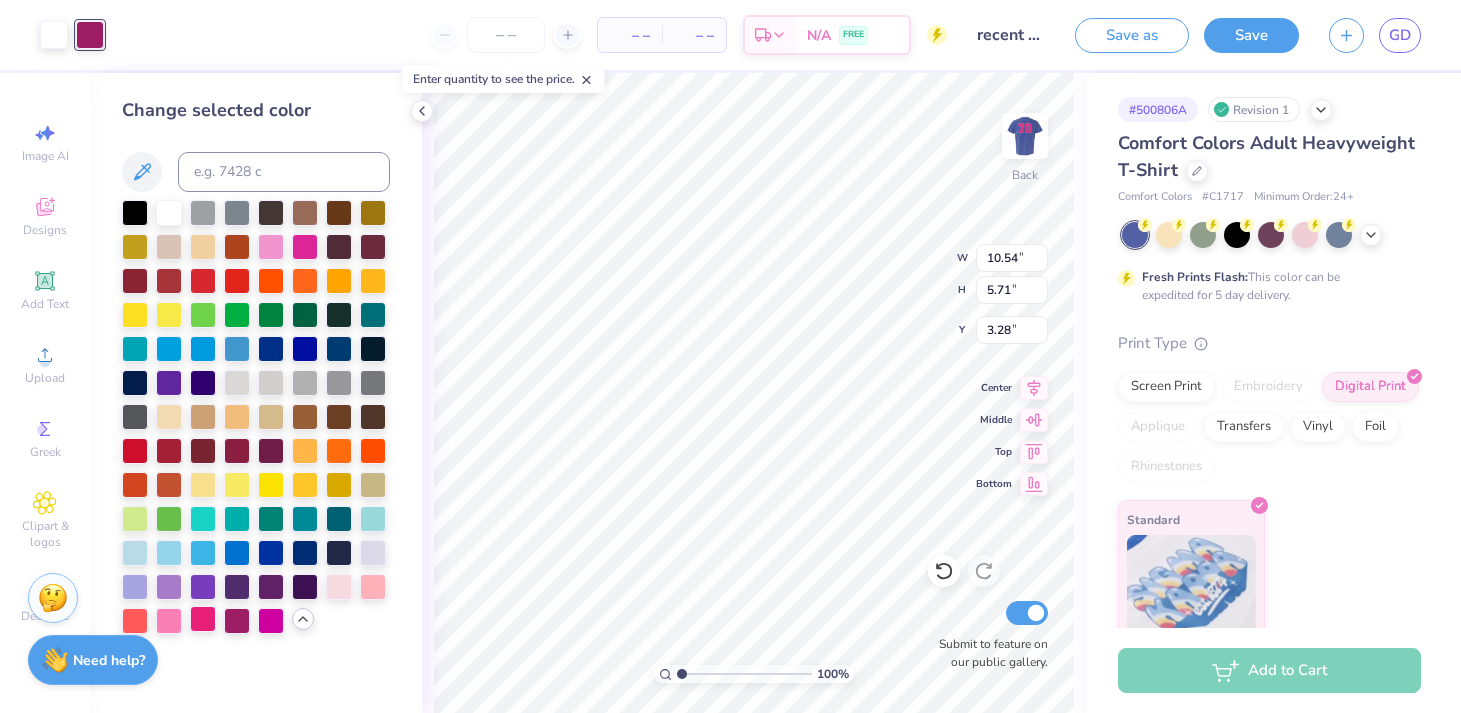 click at bounding box center (203, 619) 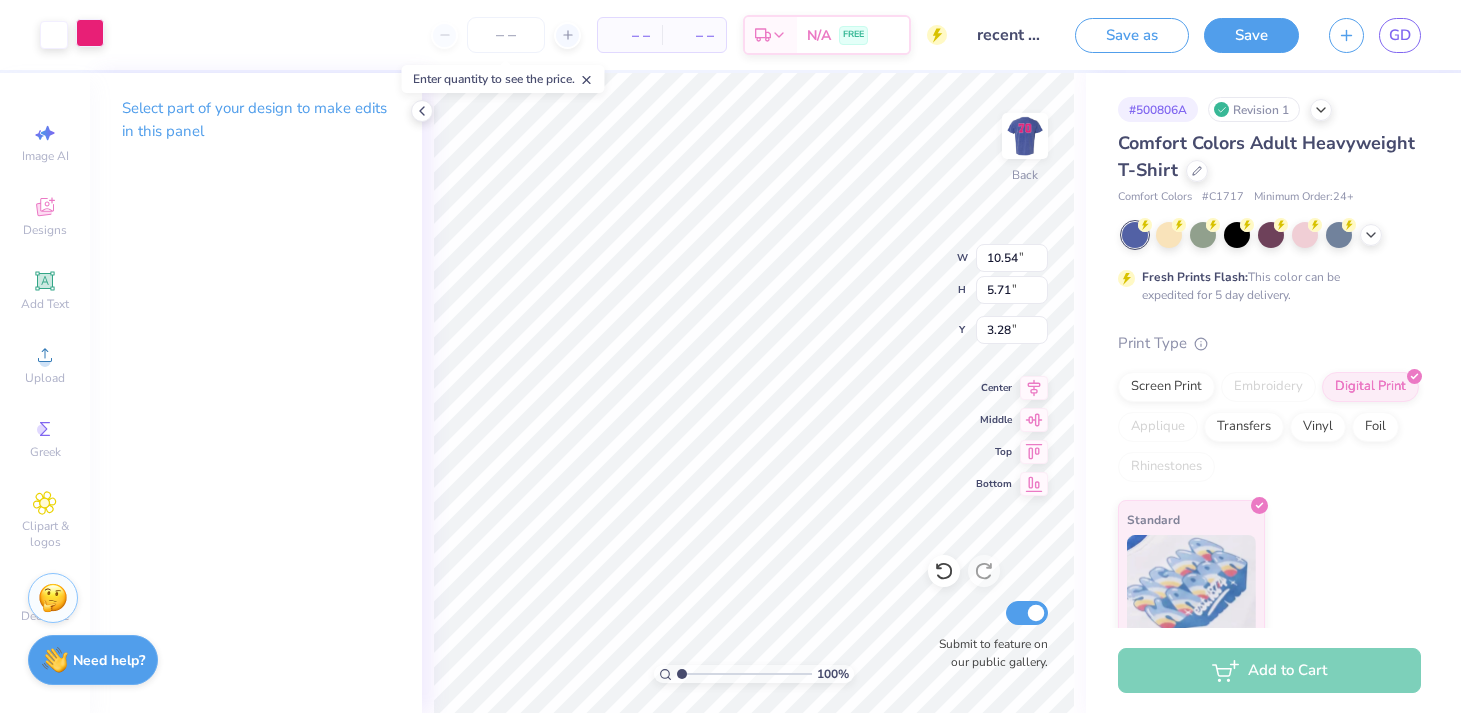 click at bounding box center [90, 33] 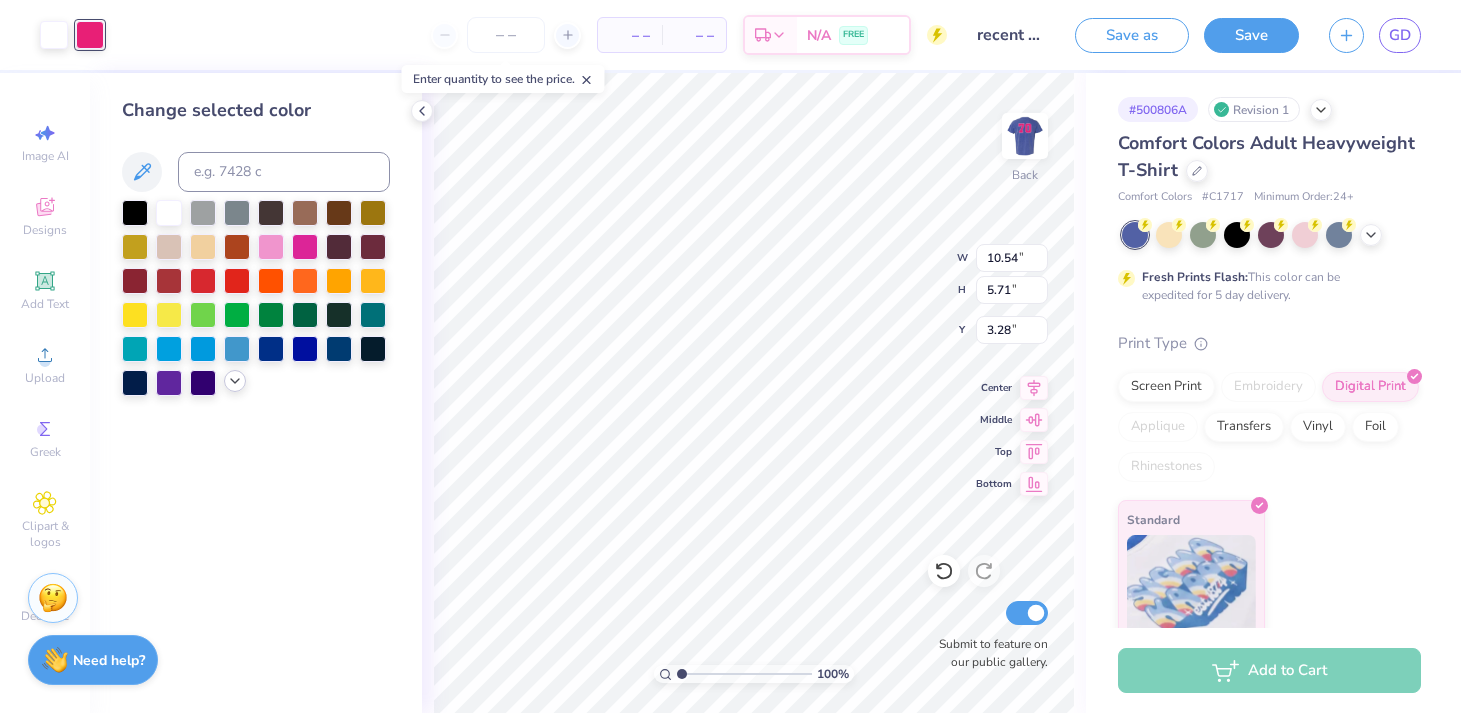 click 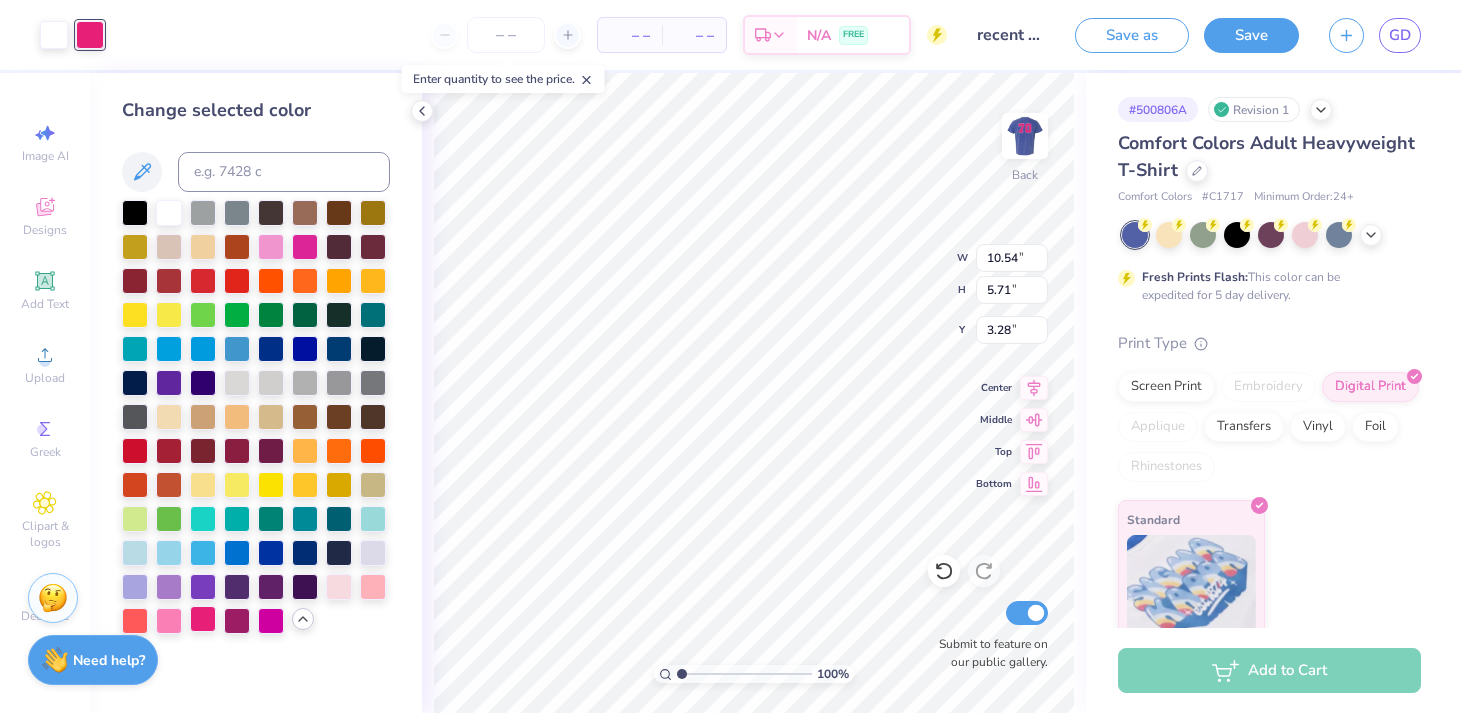 click at bounding box center [203, 619] 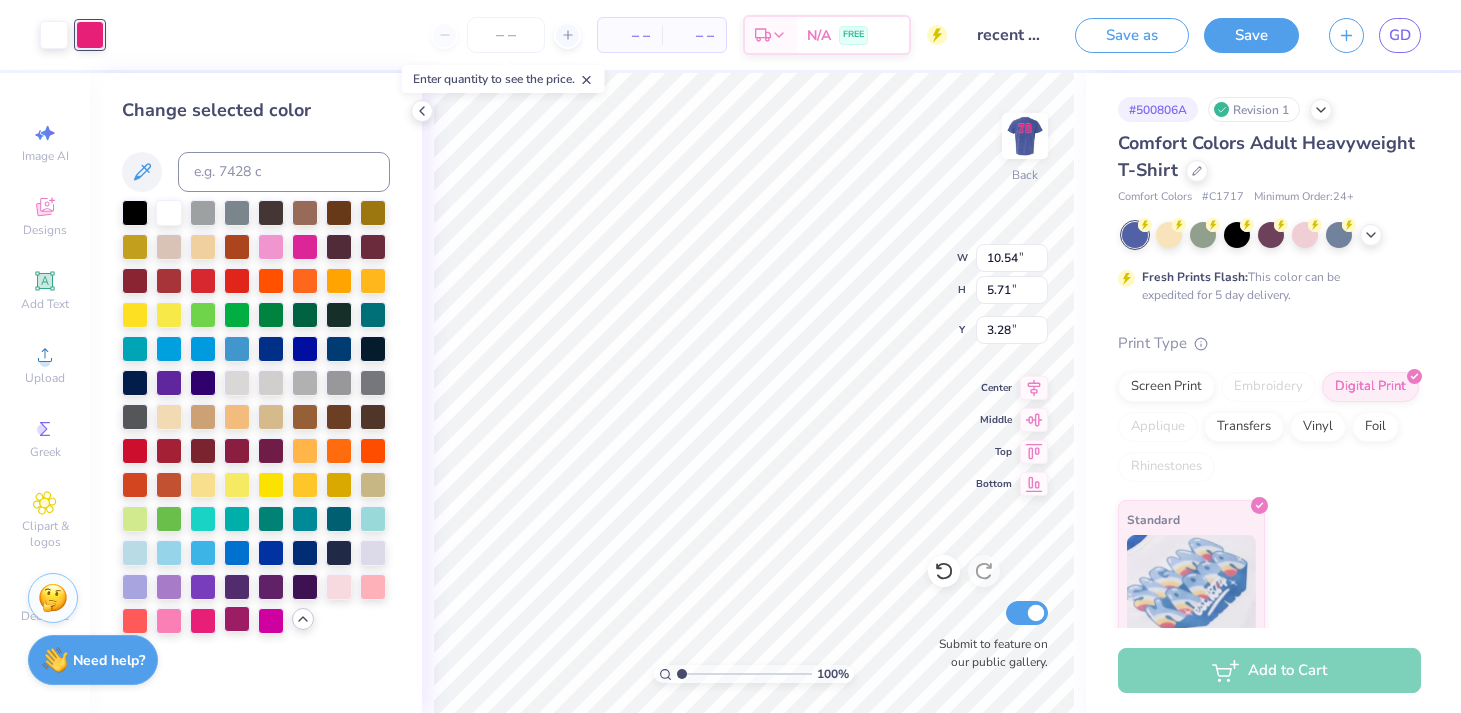 click at bounding box center (237, 619) 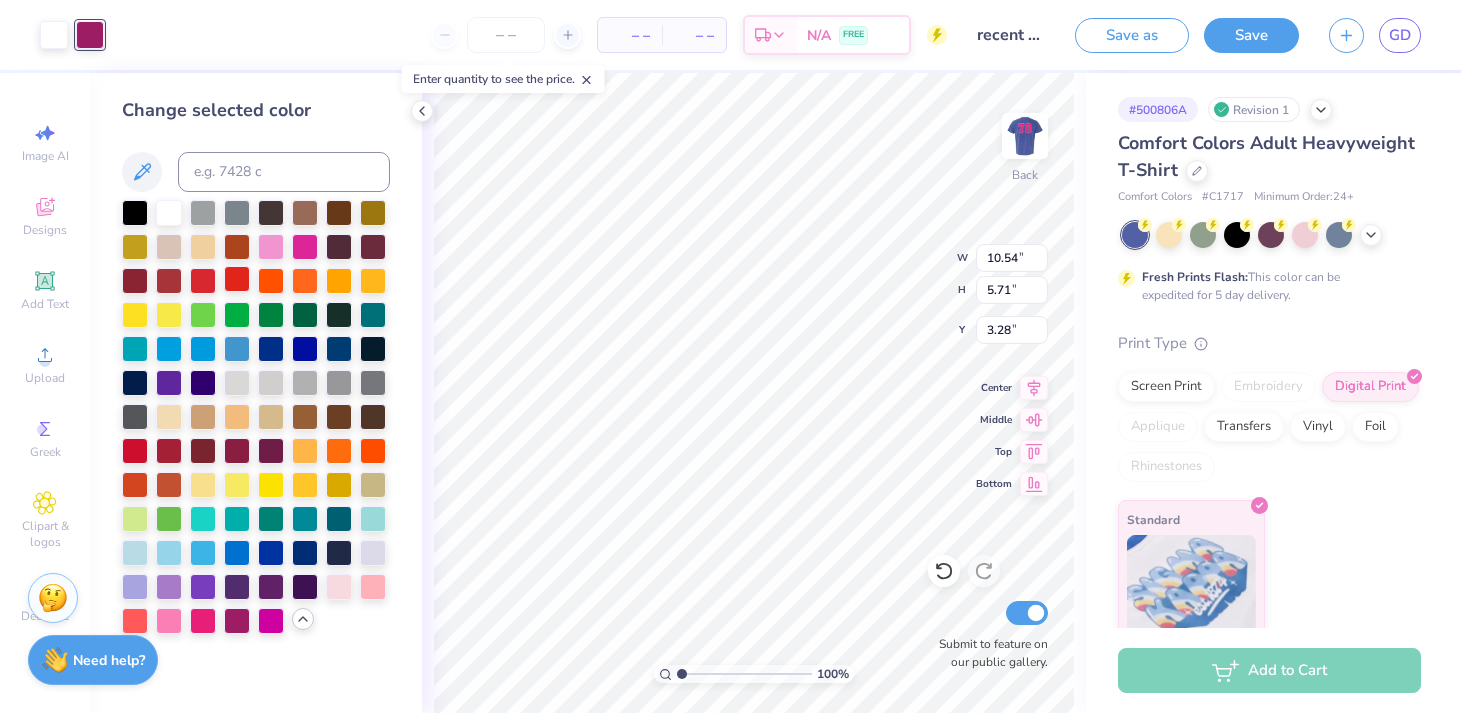 click at bounding box center (237, 279) 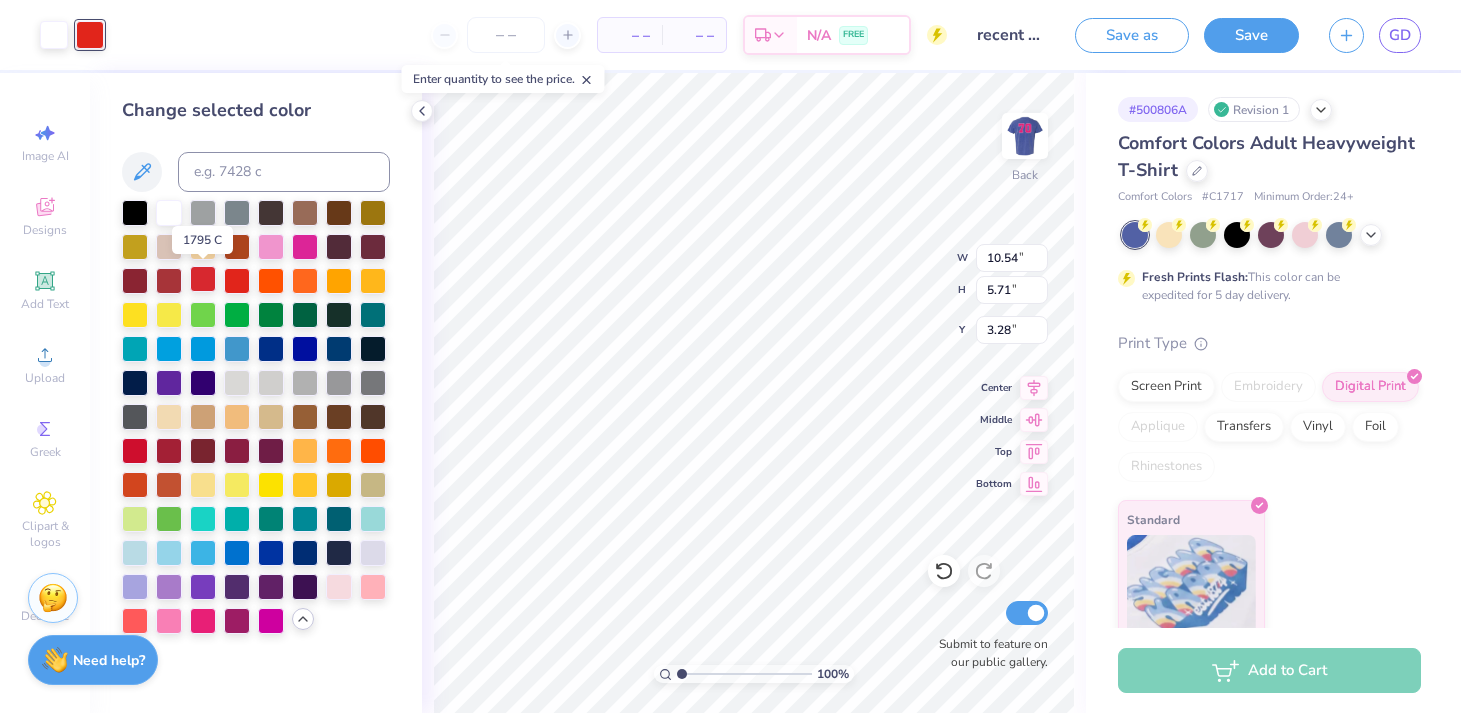 click at bounding box center (203, 279) 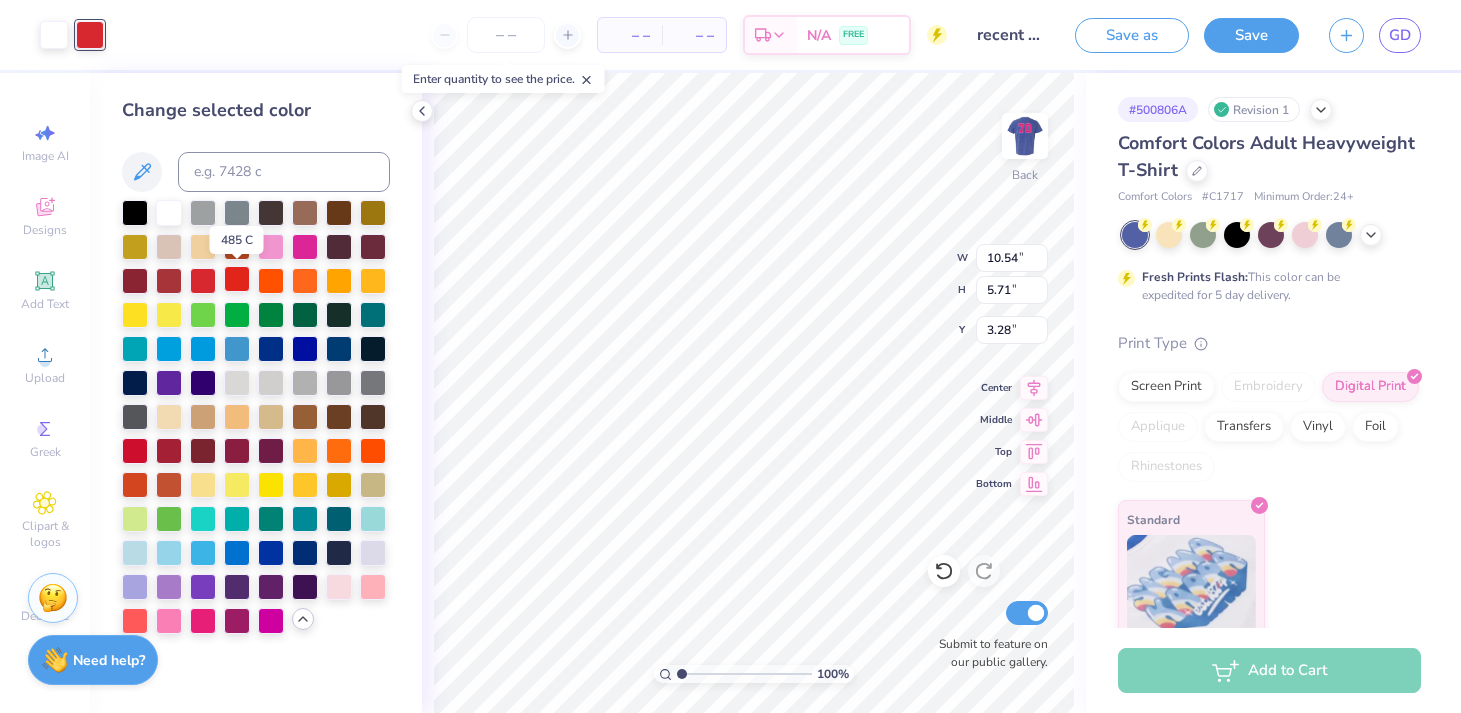 click at bounding box center [237, 279] 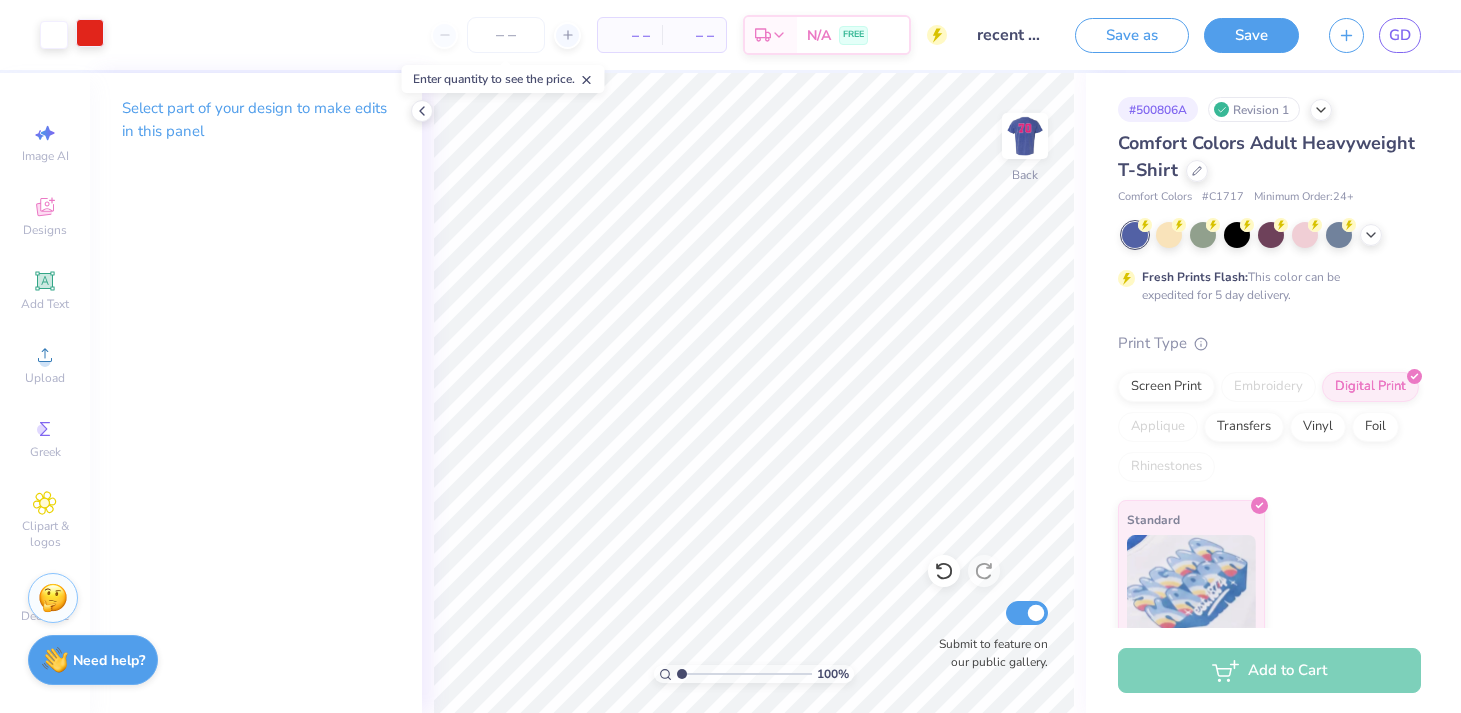 click at bounding box center (90, 33) 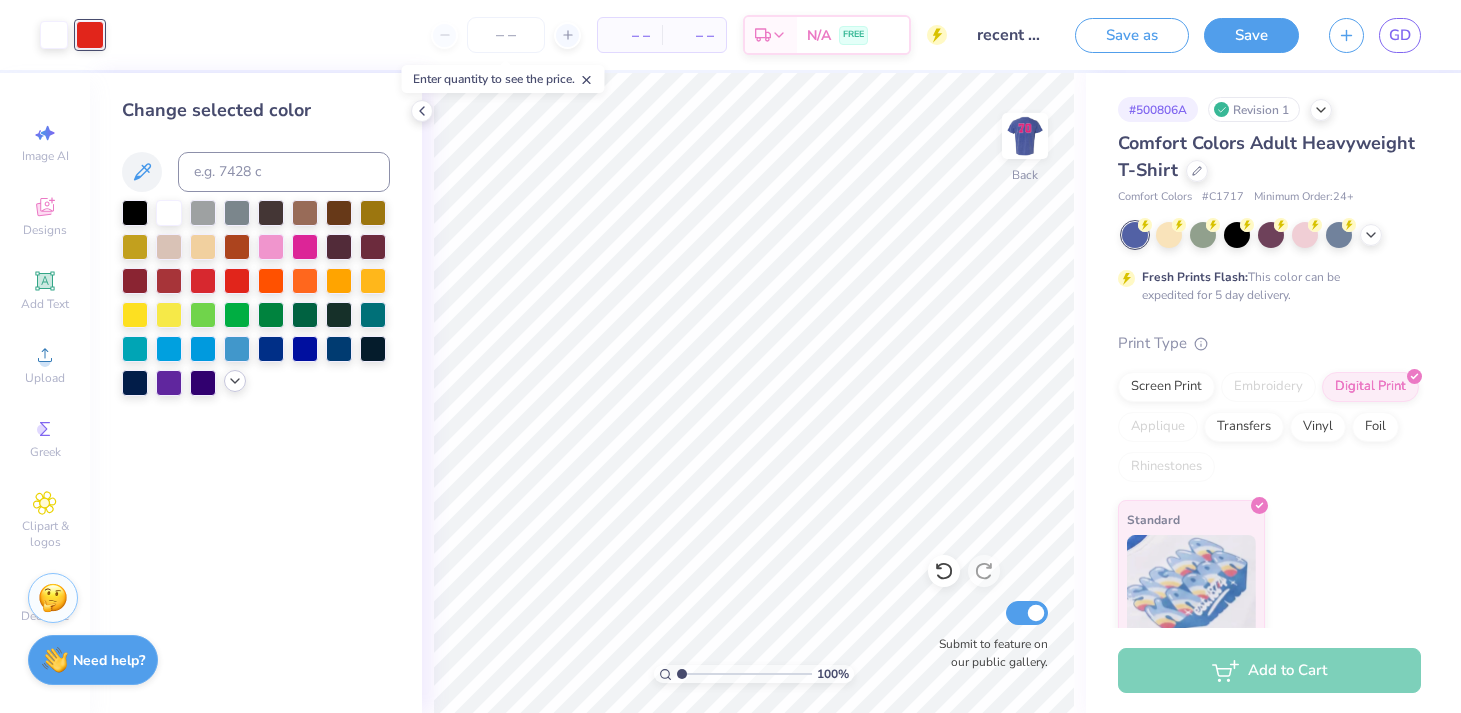 click 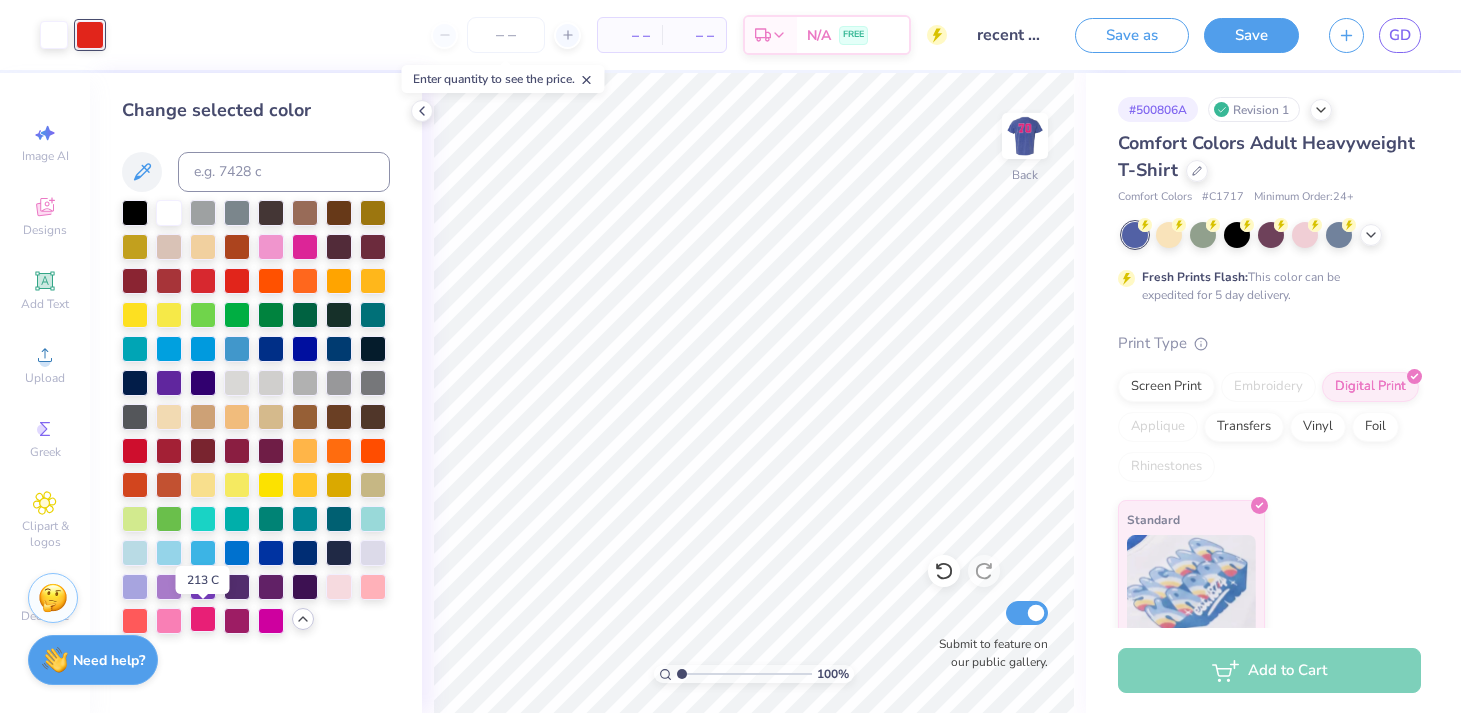 click at bounding box center [203, 619] 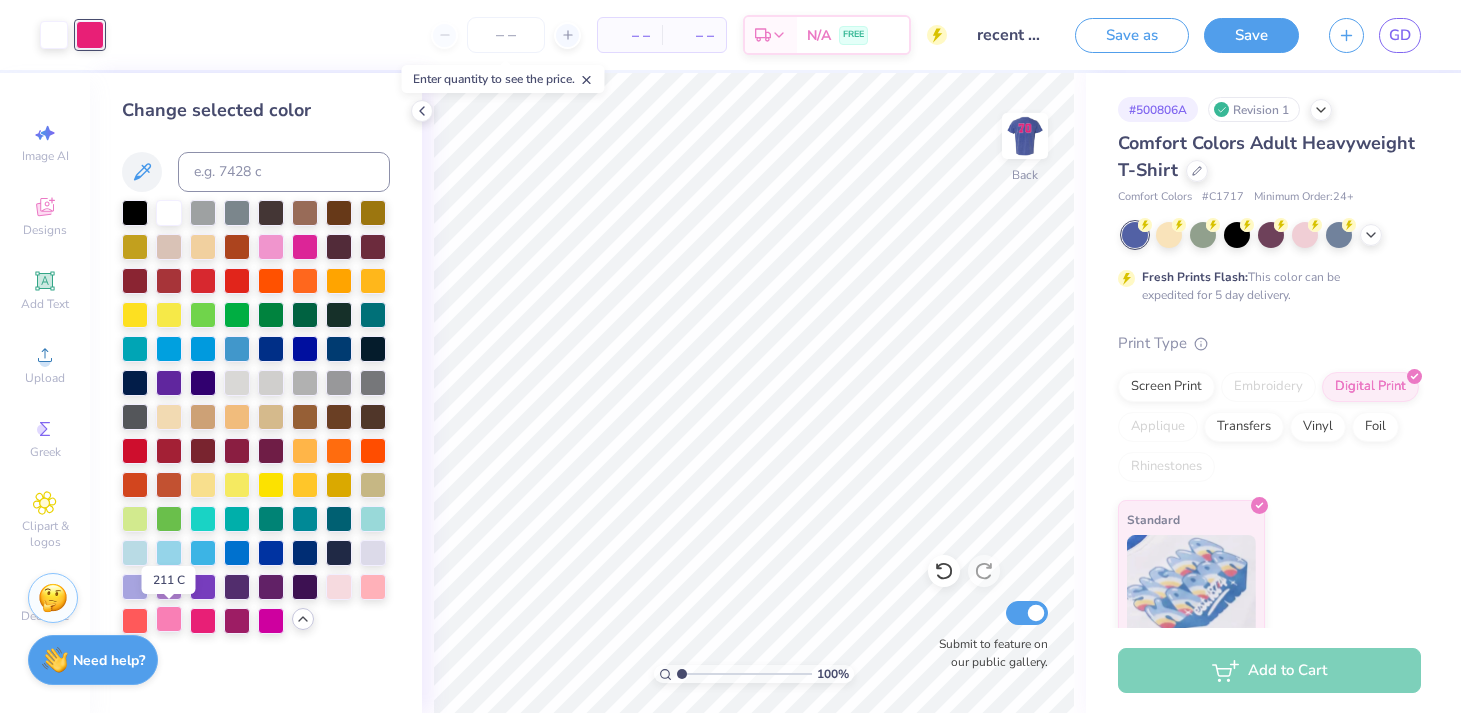 click at bounding box center (169, 619) 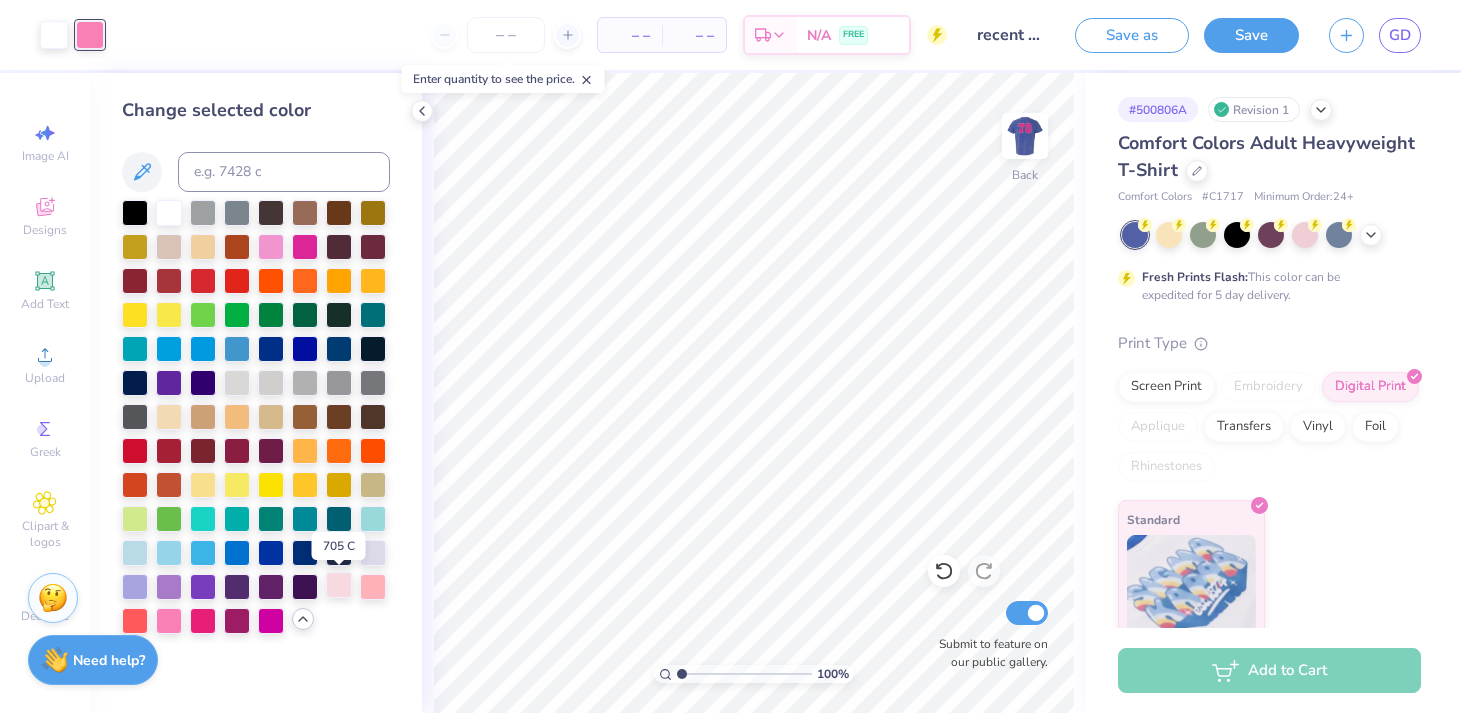 drag, startPoint x: 332, startPoint y: 590, endPoint x: 353, endPoint y: 590, distance: 21 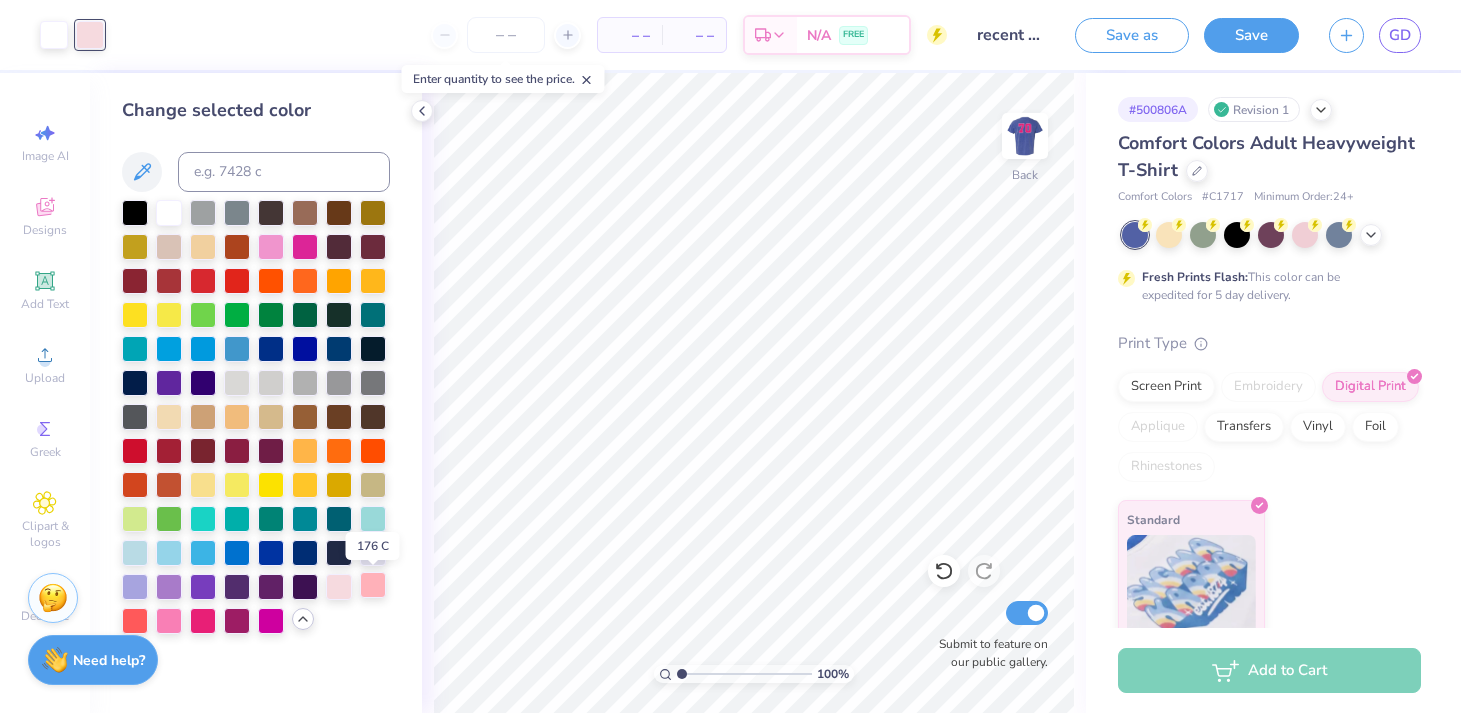 click at bounding box center [373, 585] 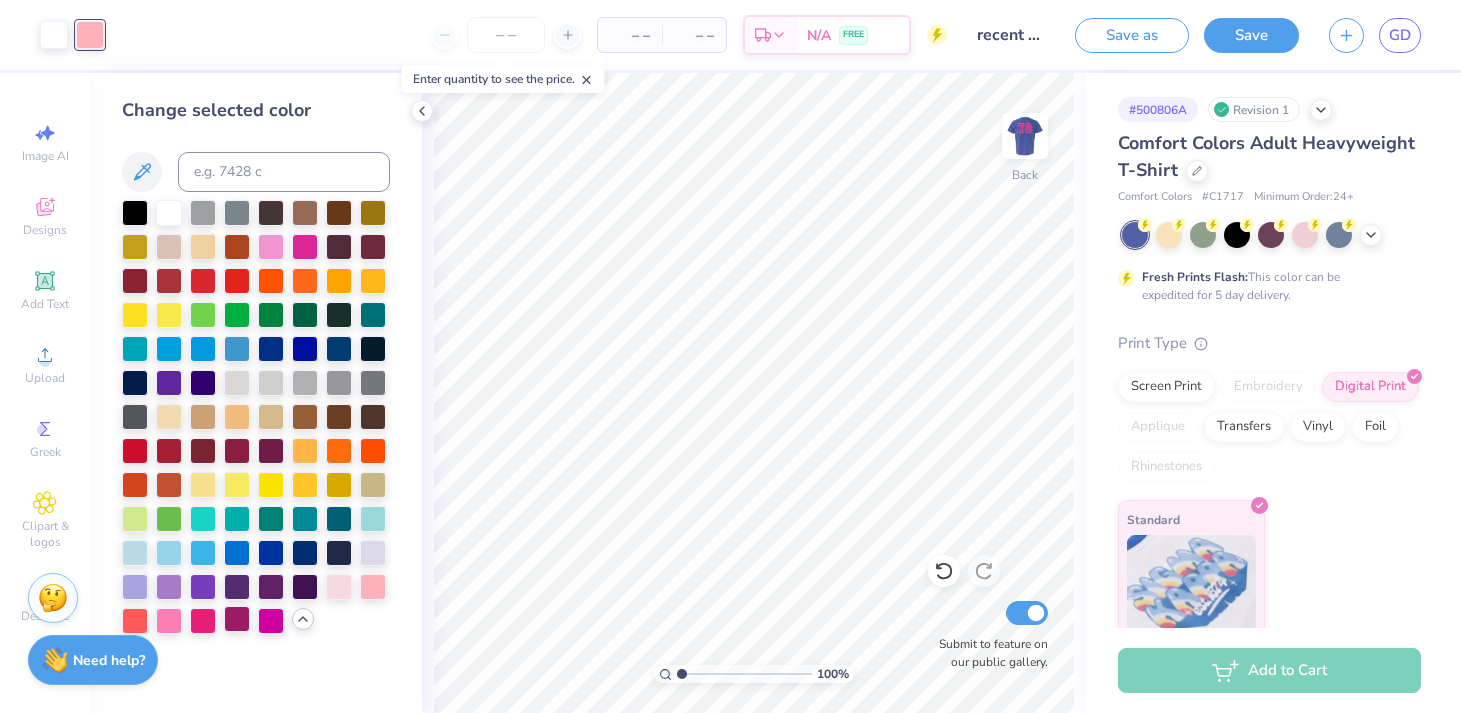 click at bounding box center [237, 619] 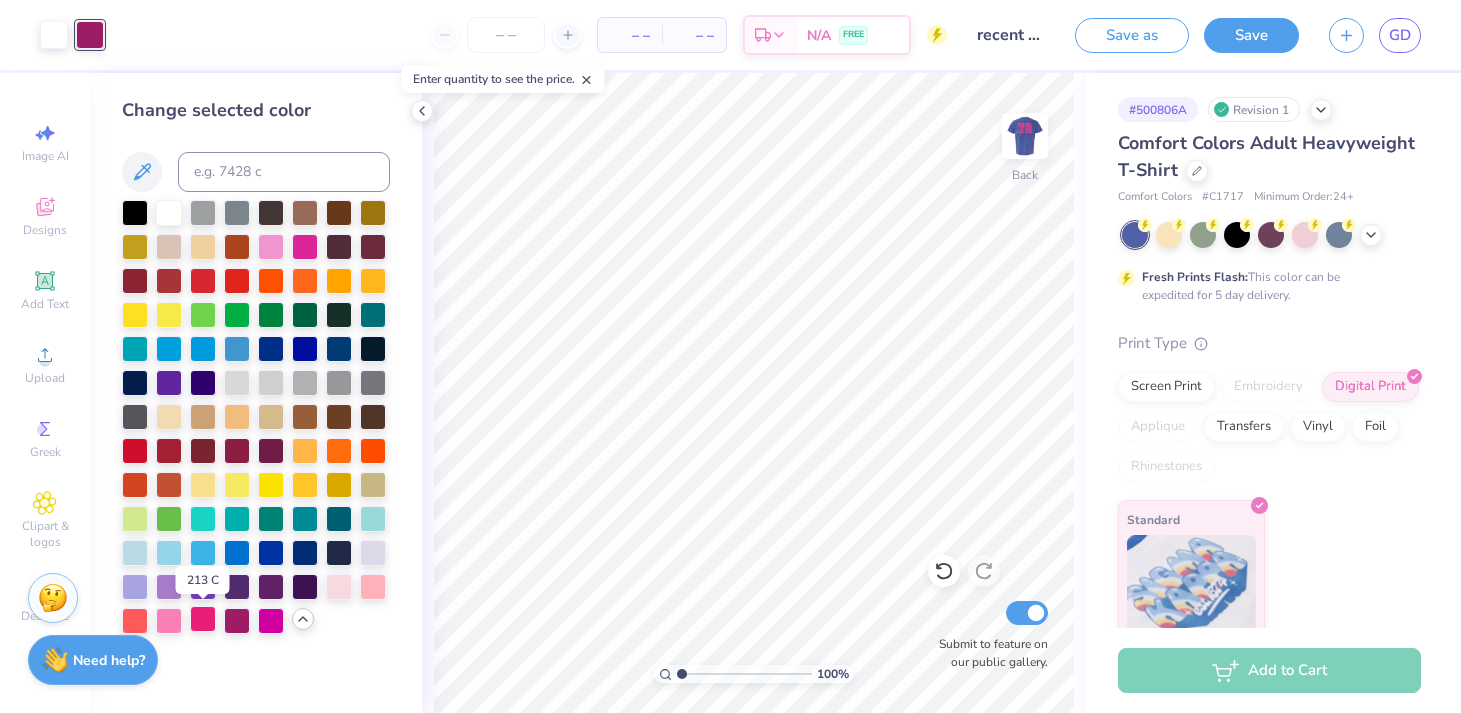 click at bounding box center (203, 619) 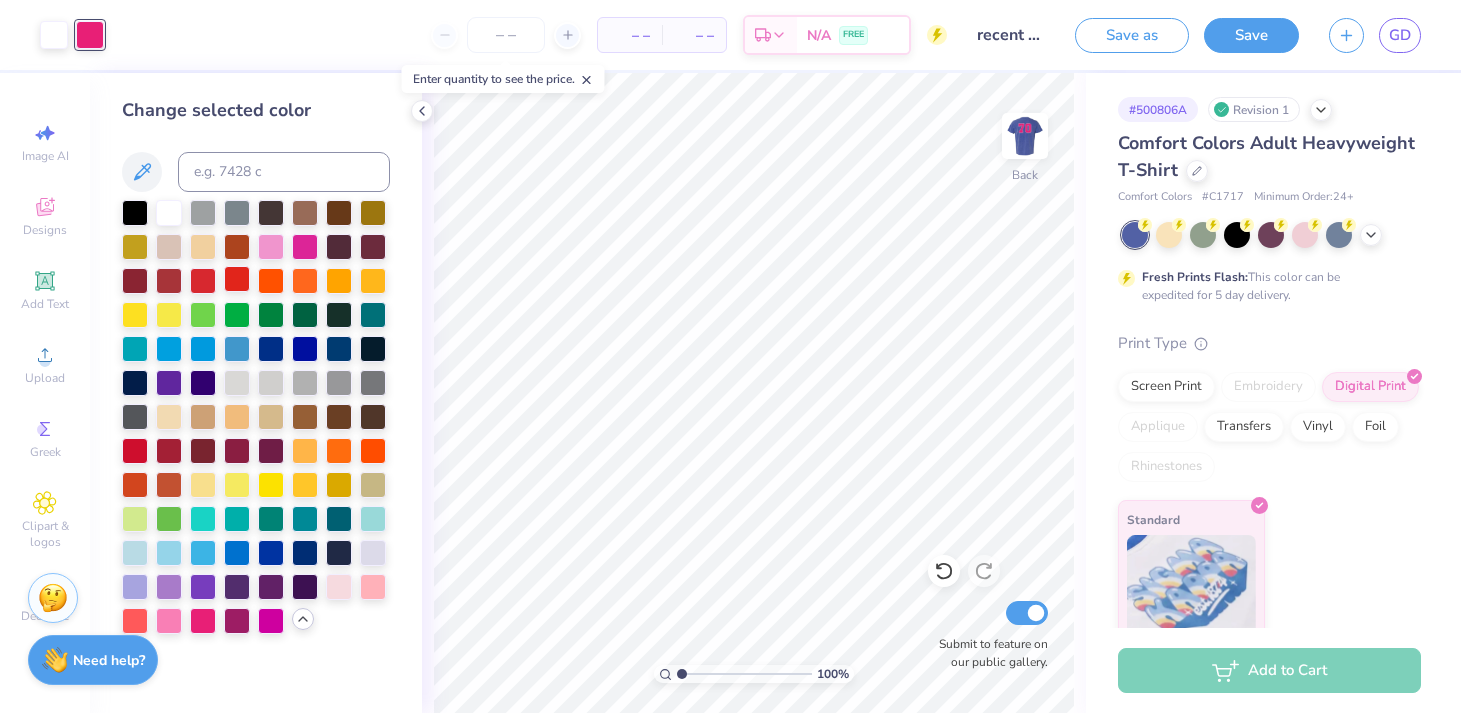 click at bounding box center (237, 279) 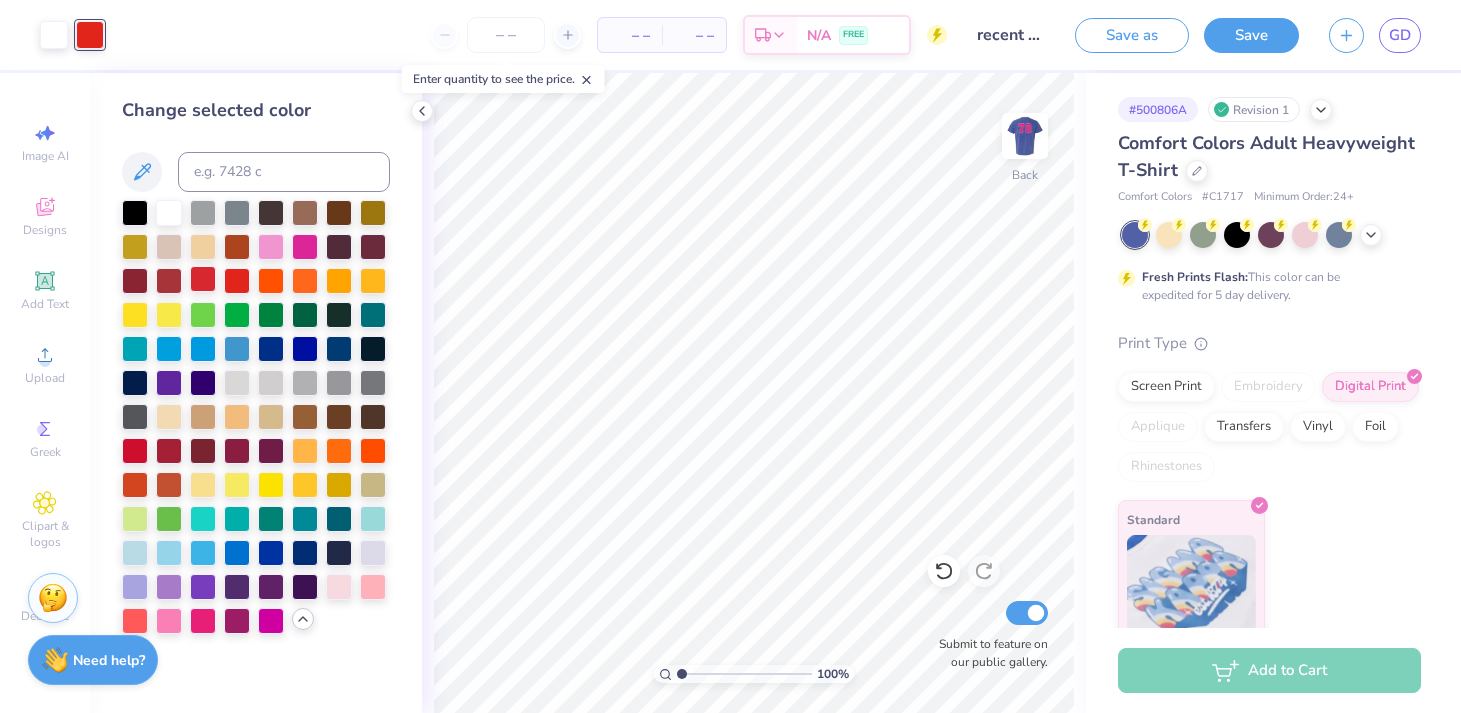 click at bounding box center [203, 279] 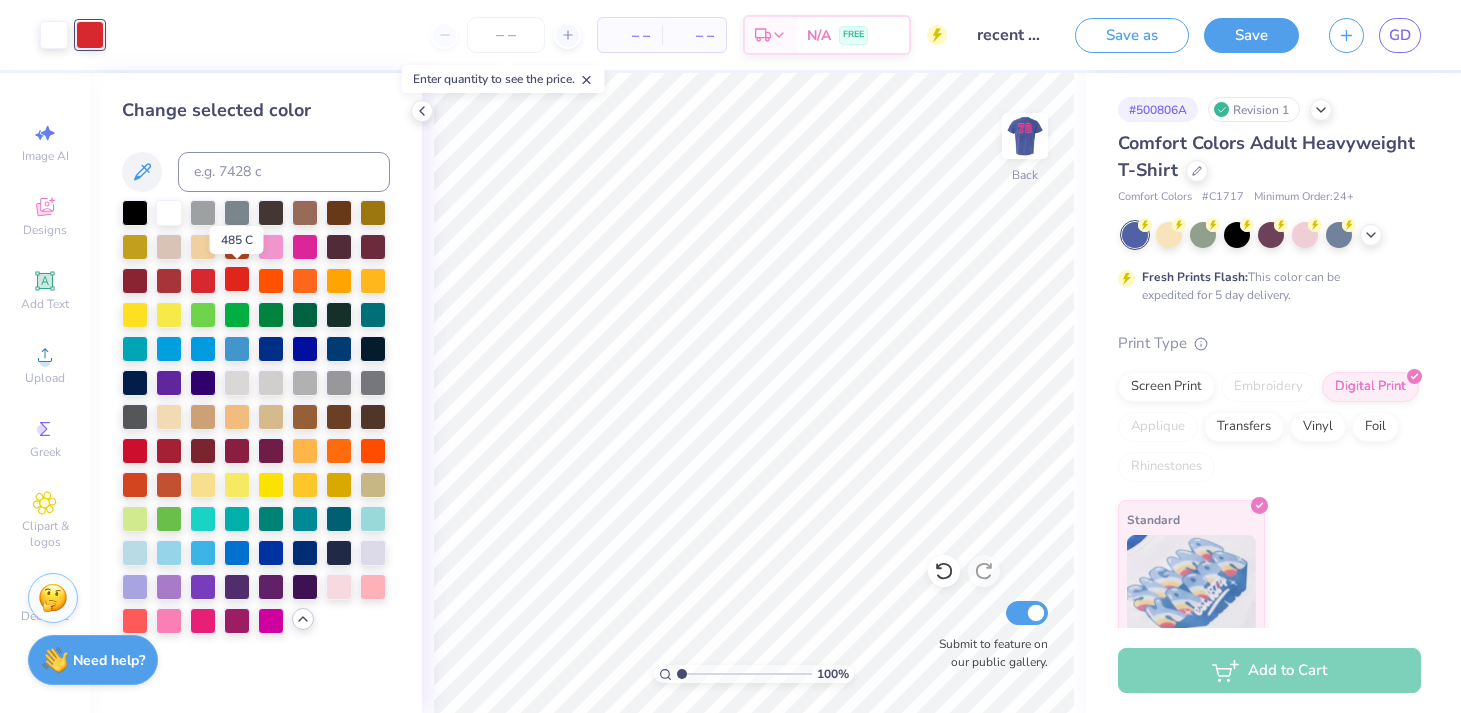 click at bounding box center [237, 279] 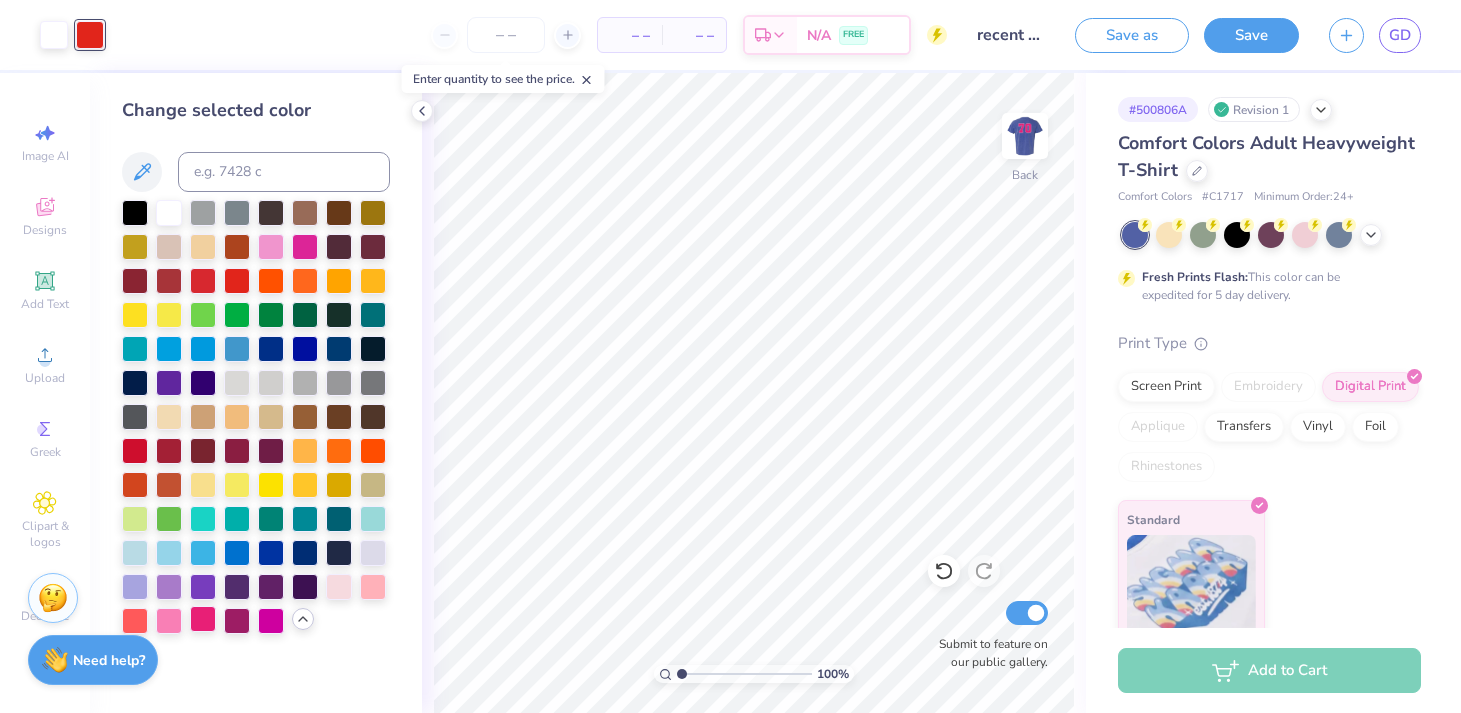 click at bounding box center (237, 621) 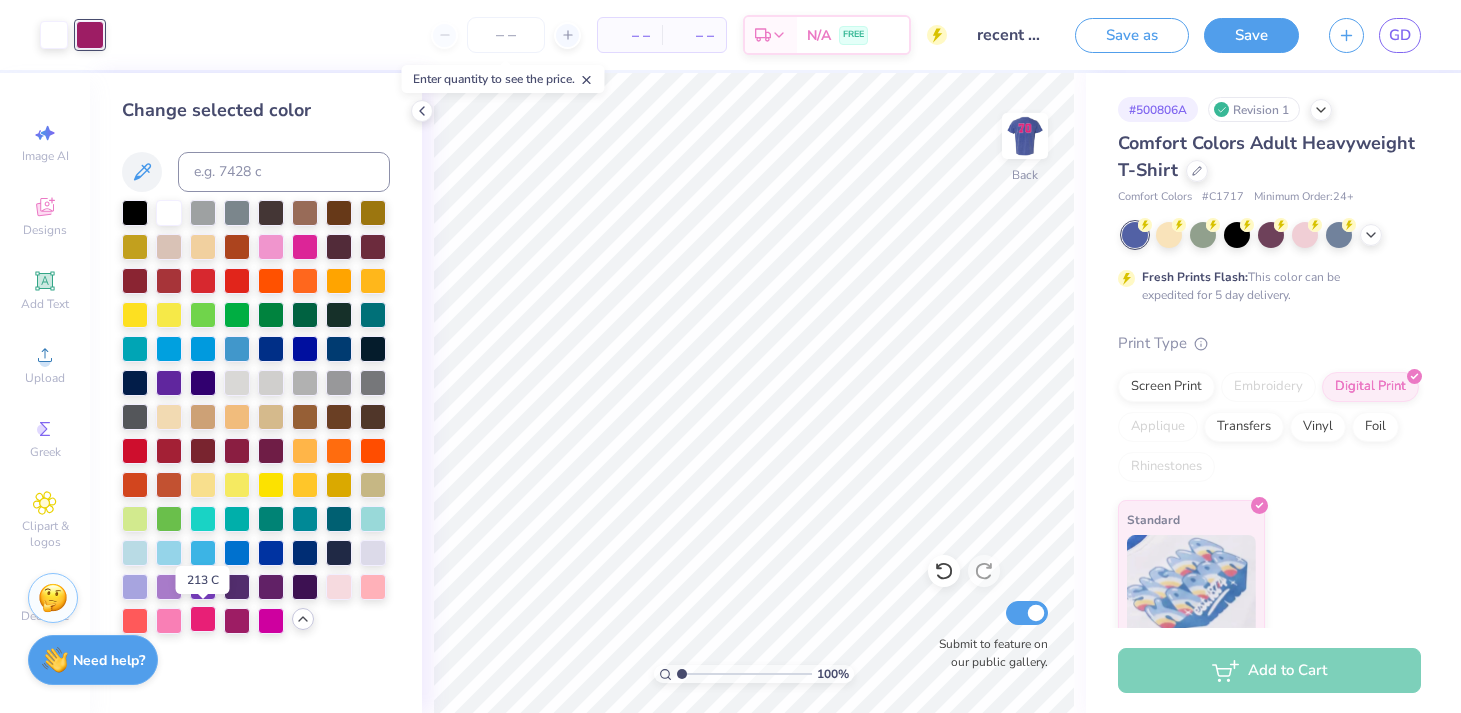 click at bounding box center [203, 619] 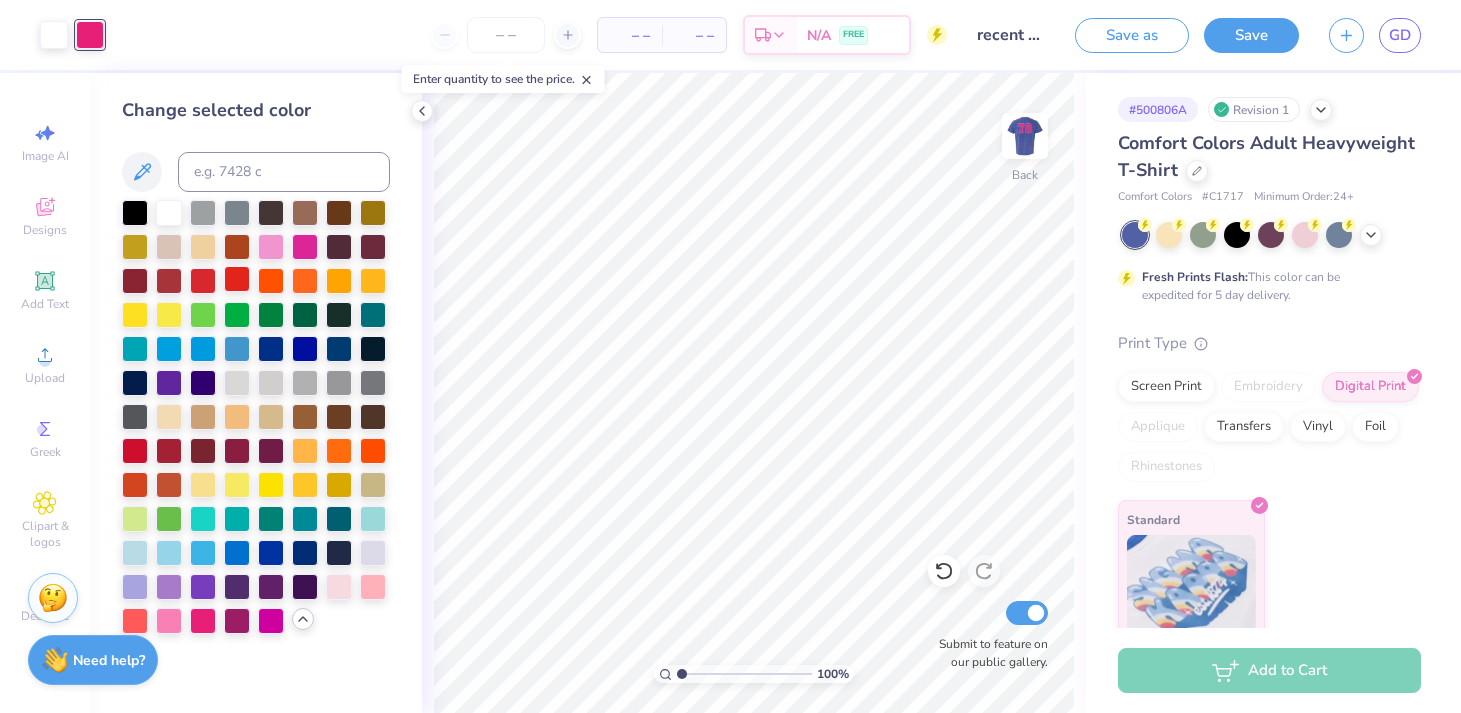 click at bounding box center (237, 279) 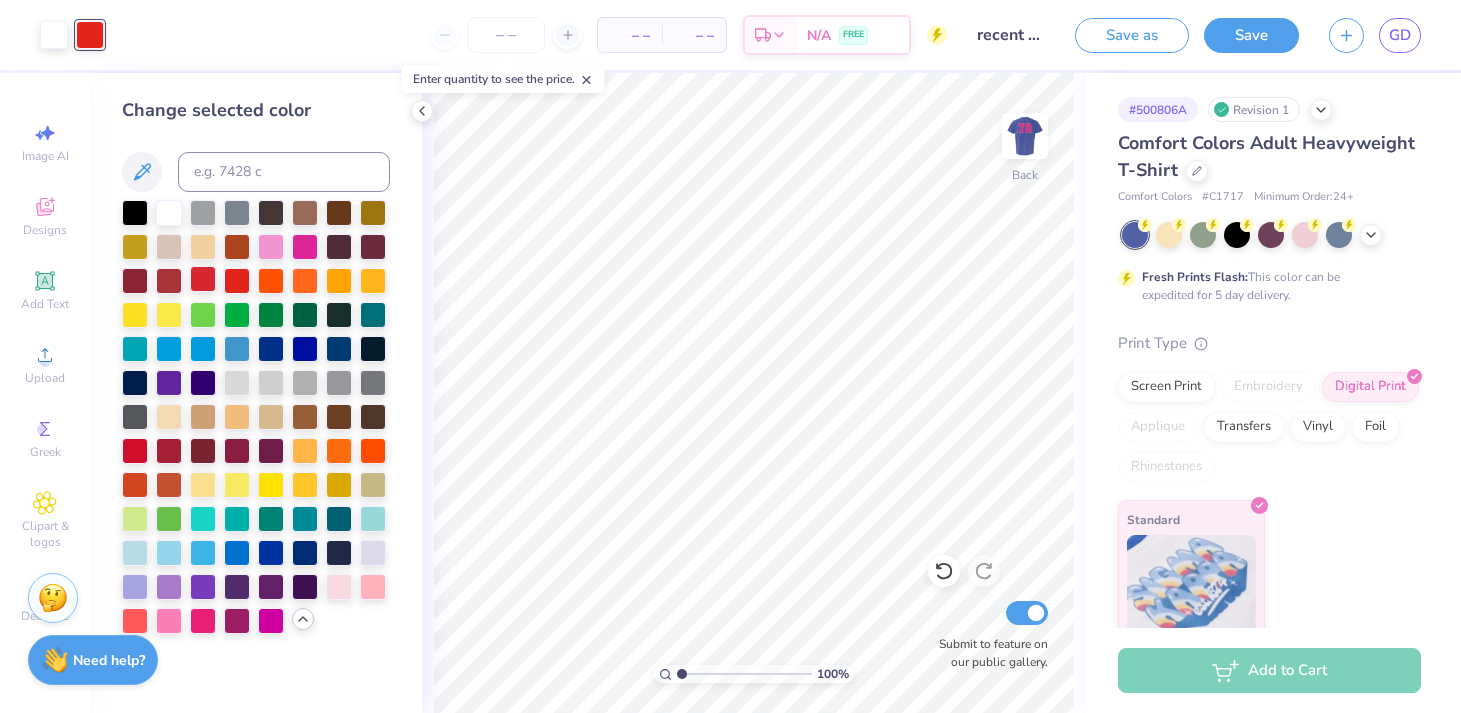 click at bounding box center (203, 279) 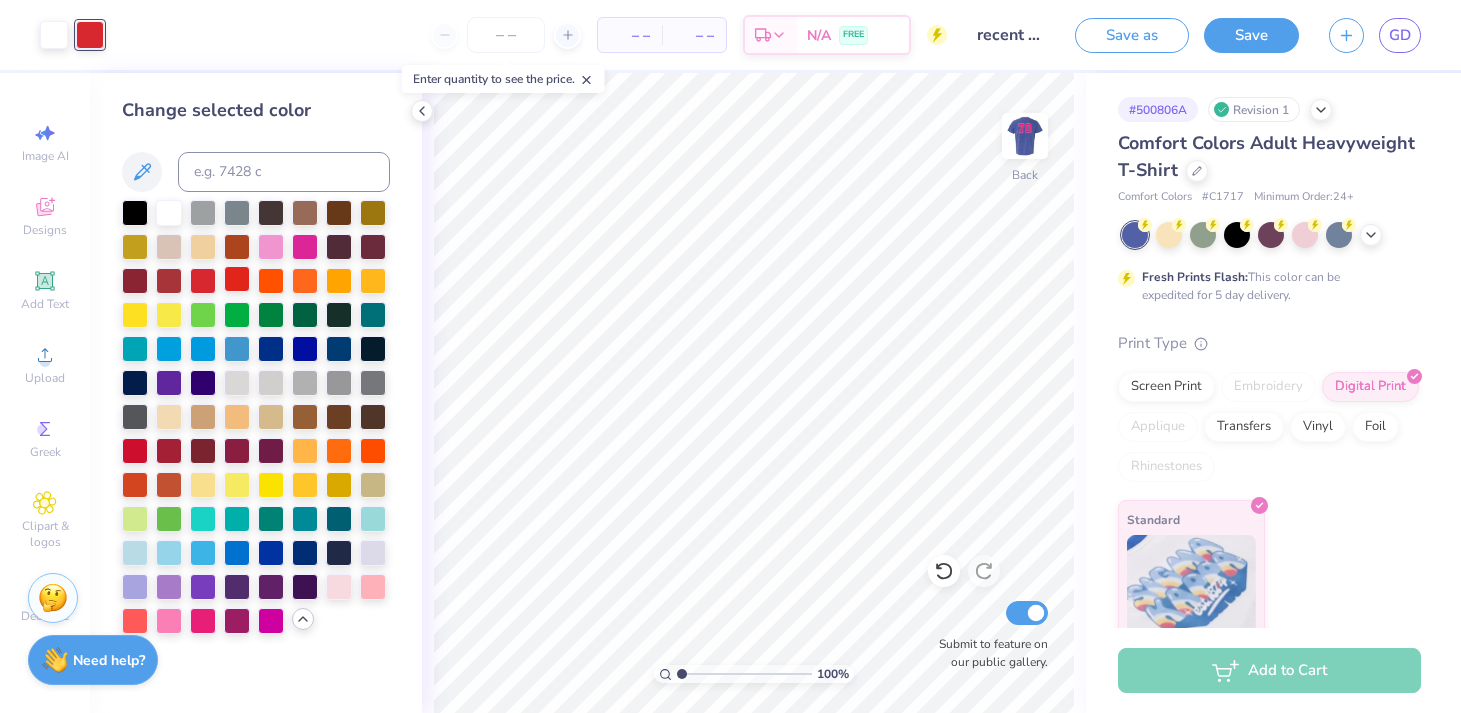 click at bounding box center (237, 279) 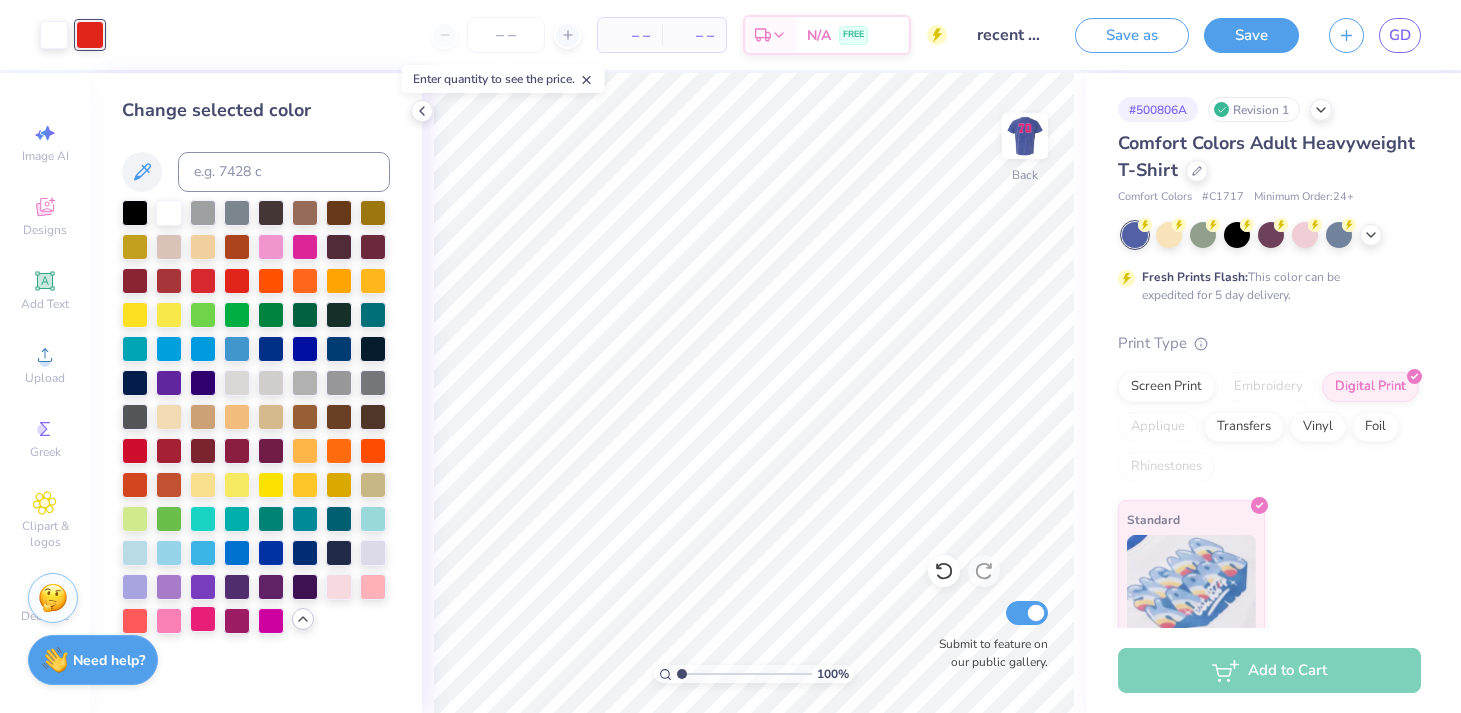 click at bounding box center (203, 619) 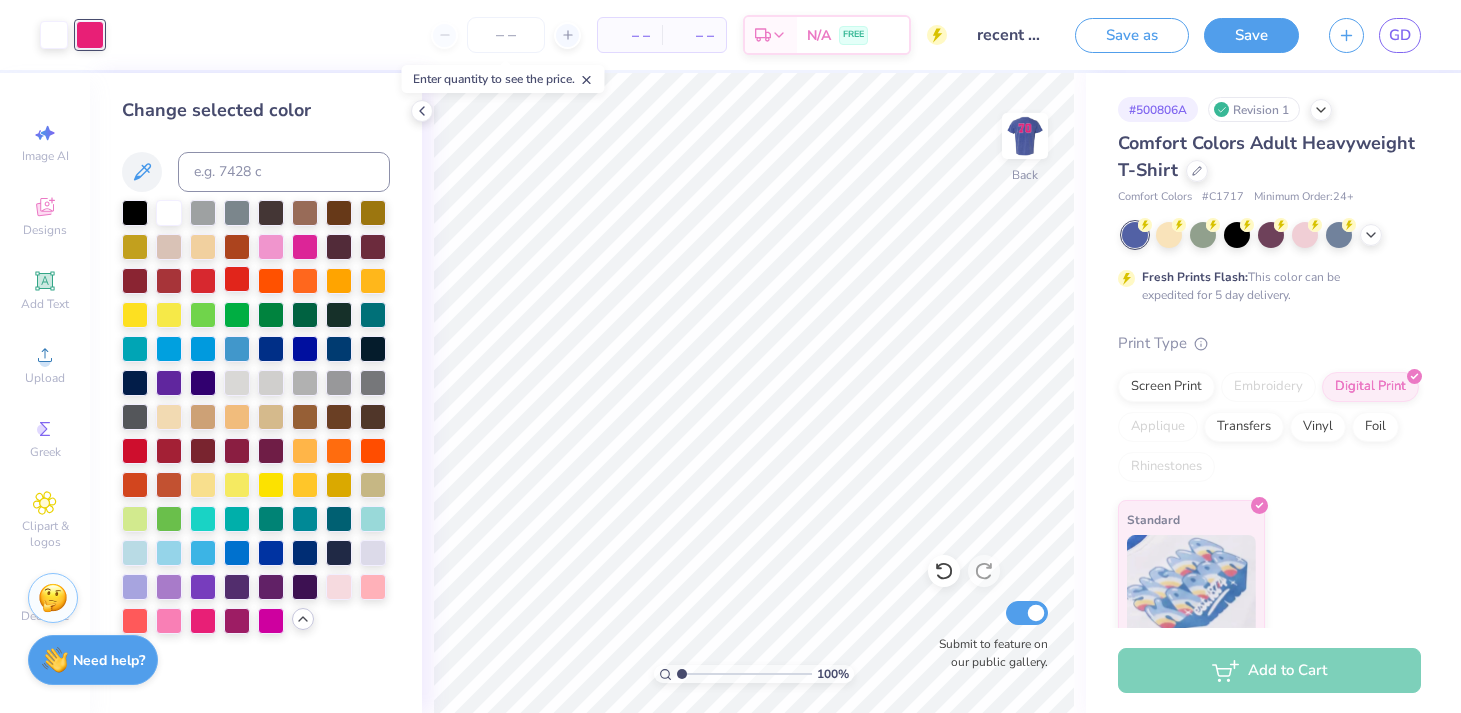 click at bounding box center (237, 279) 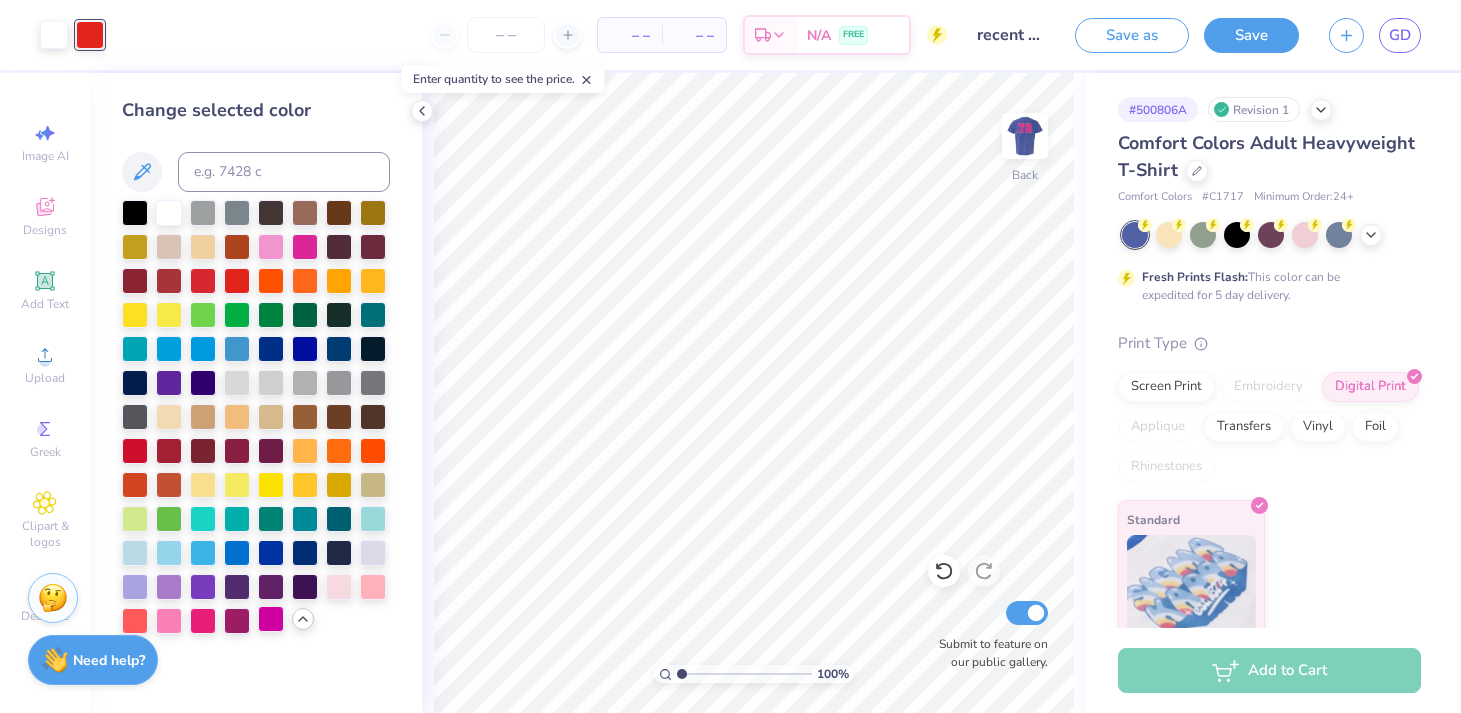 click at bounding box center [271, 619] 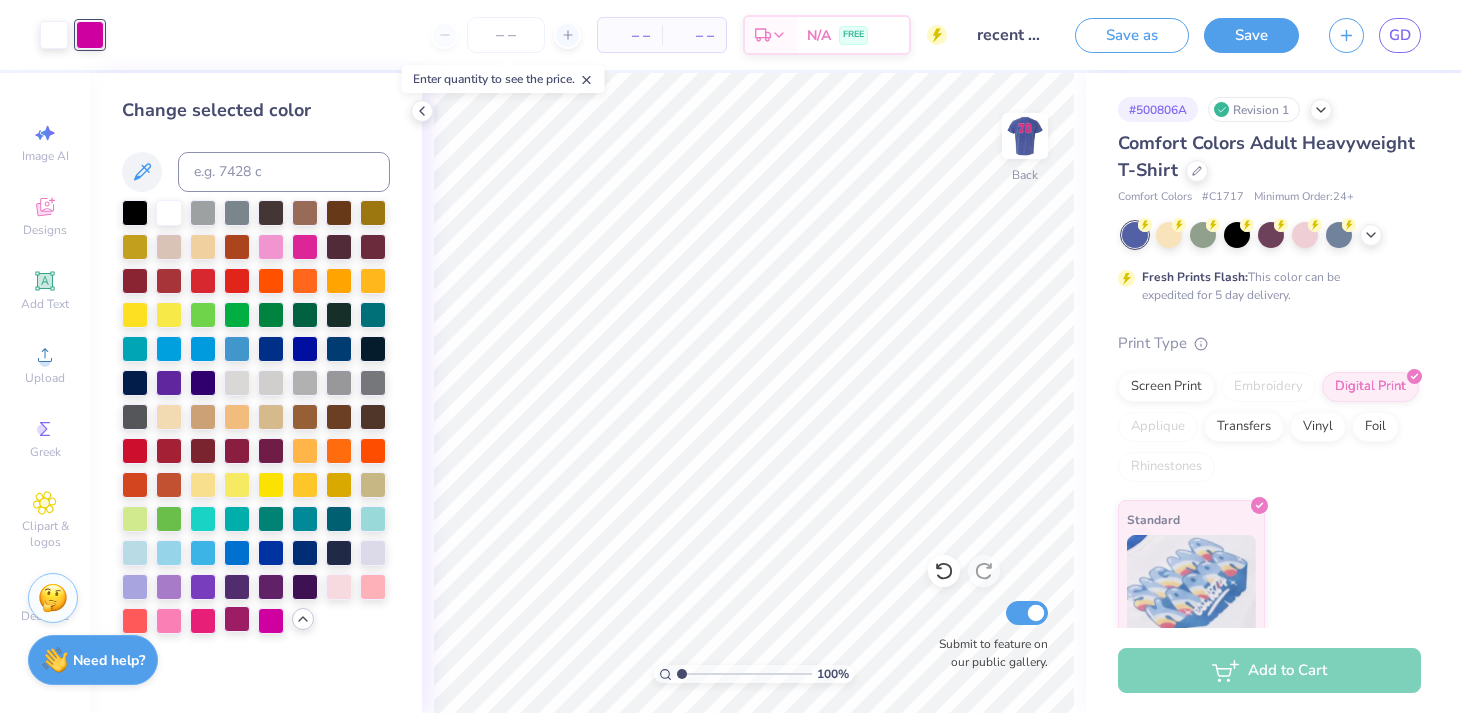 click at bounding box center [237, 619] 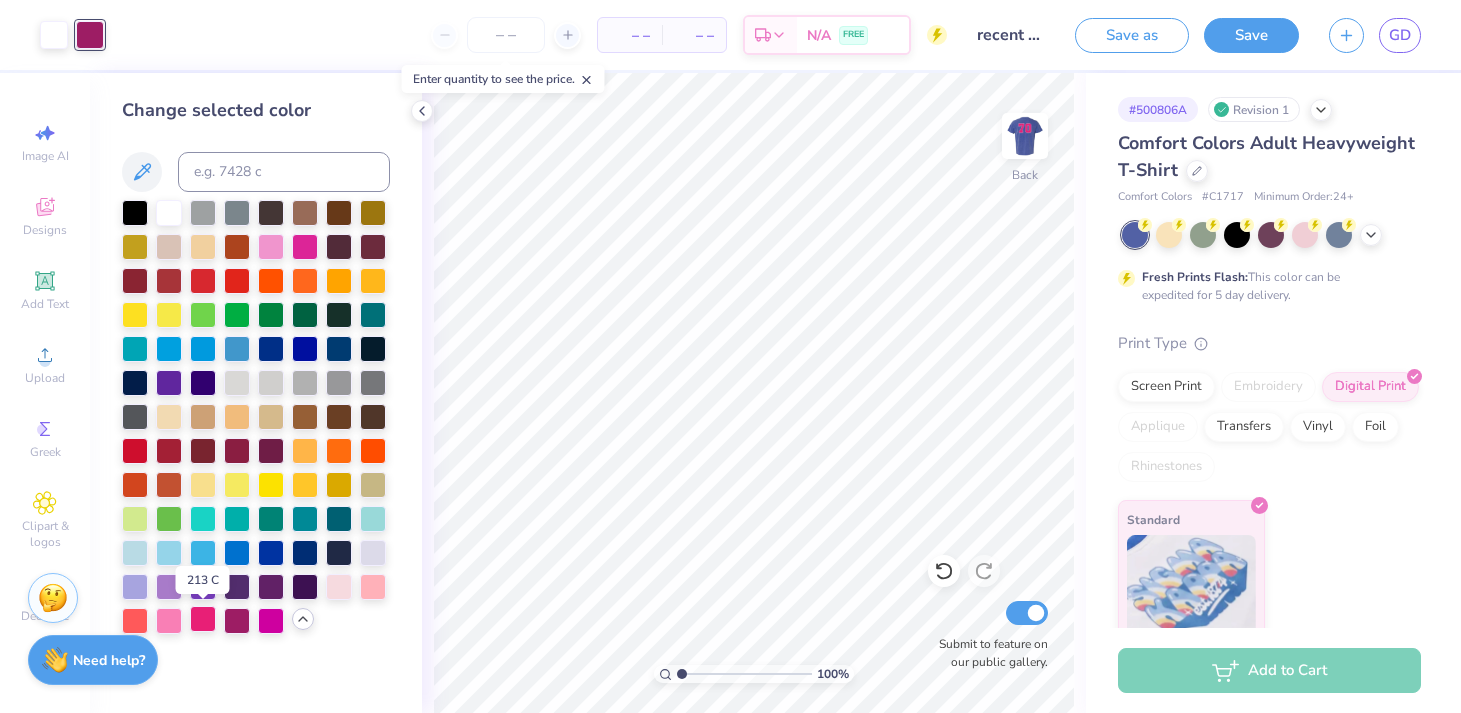 click at bounding box center [203, 619] 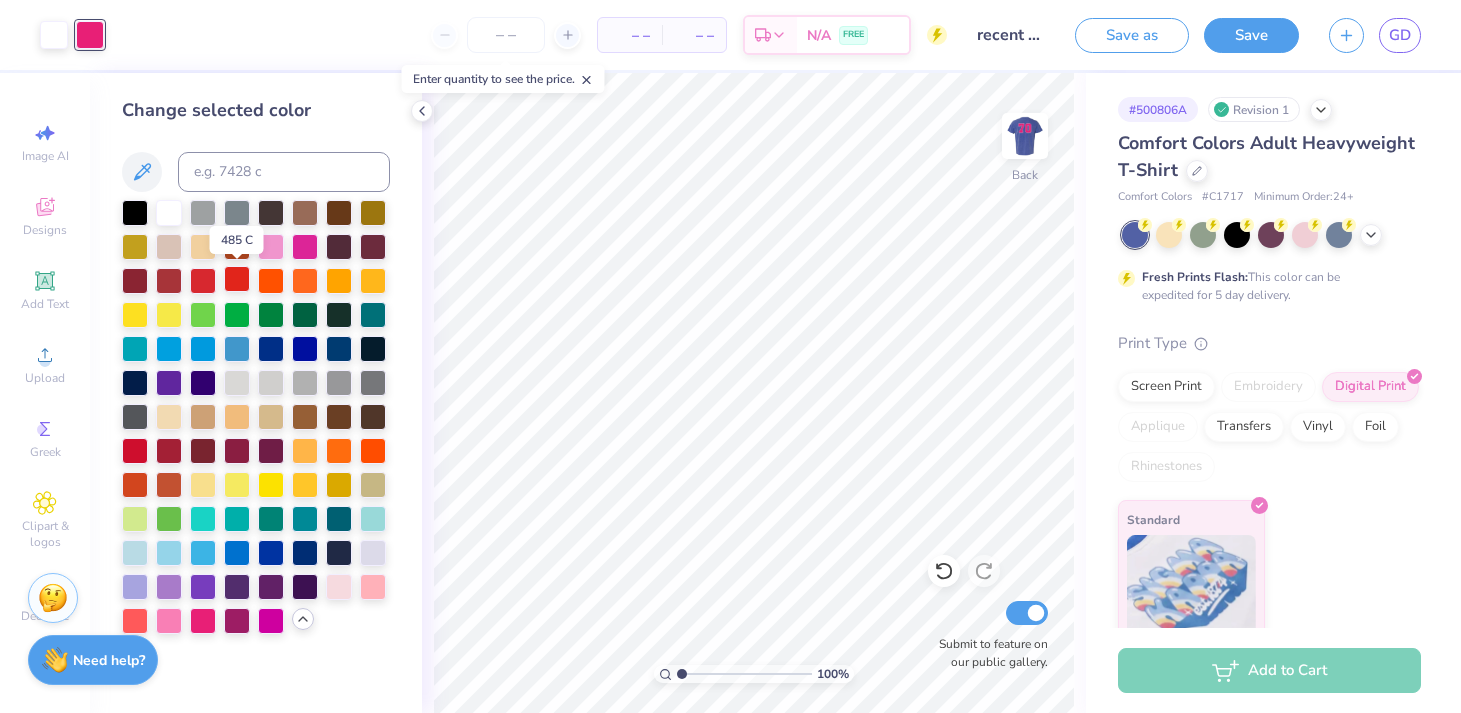 click at bounding box center [237, 279] 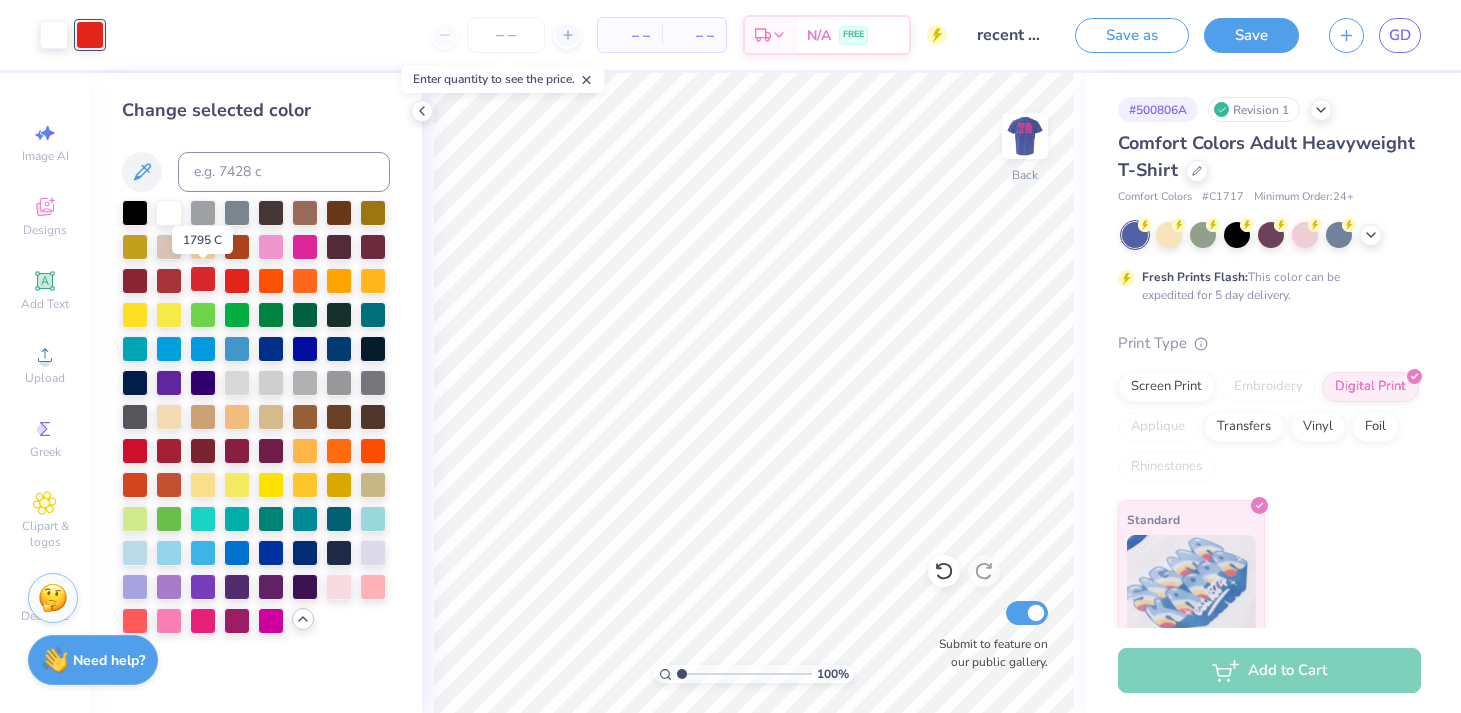 click at bounding box center [203, 279] 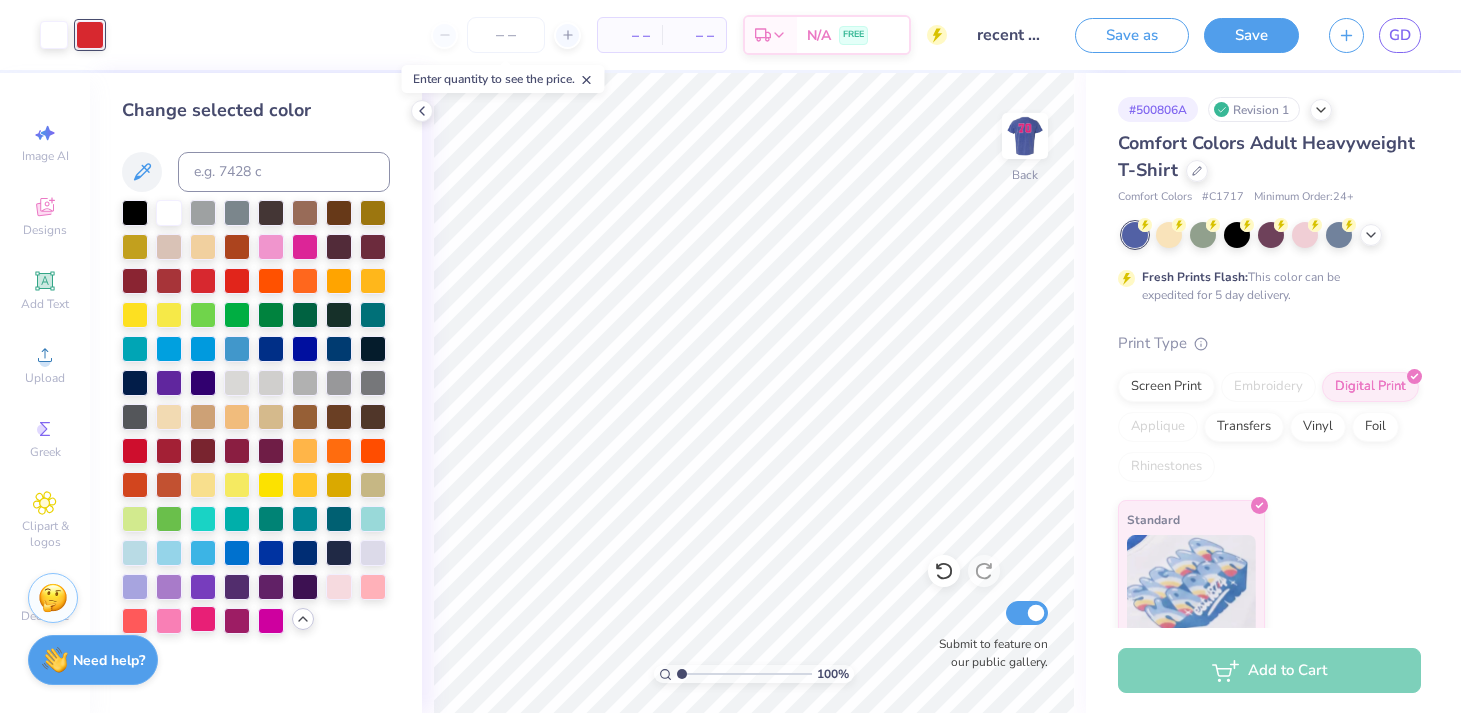 click at bounding box center (203, 619) 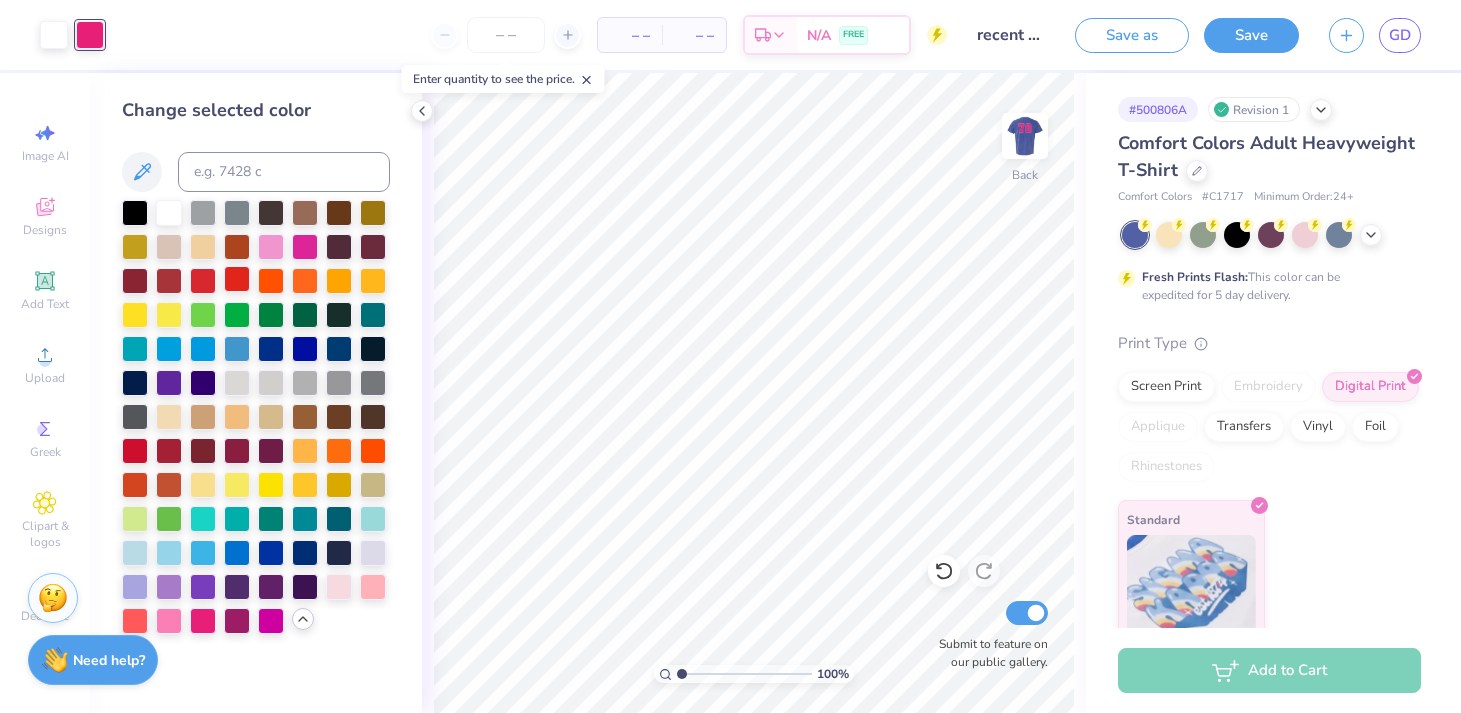 click at bounding box center [237, 279] 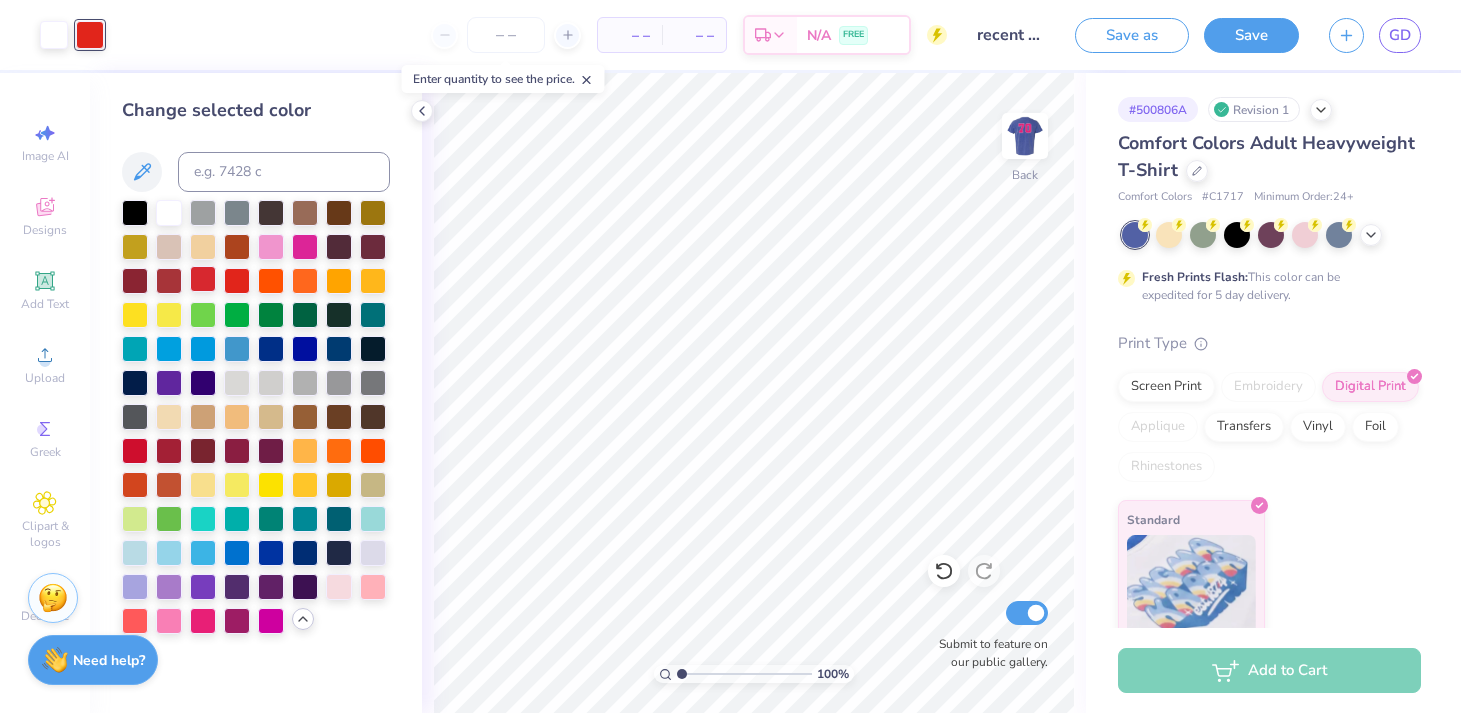 click at bounding box center [203, 279] 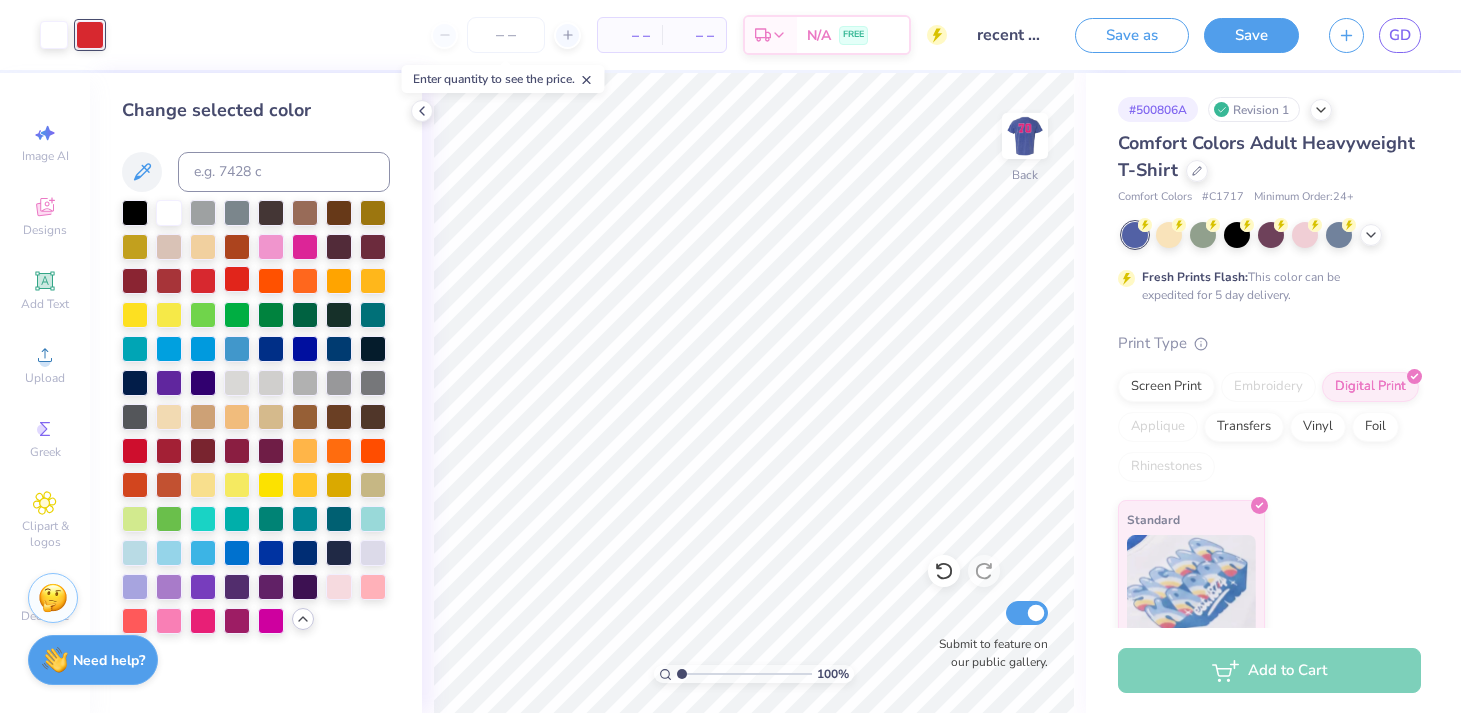 click at bounding box center [237, 279] 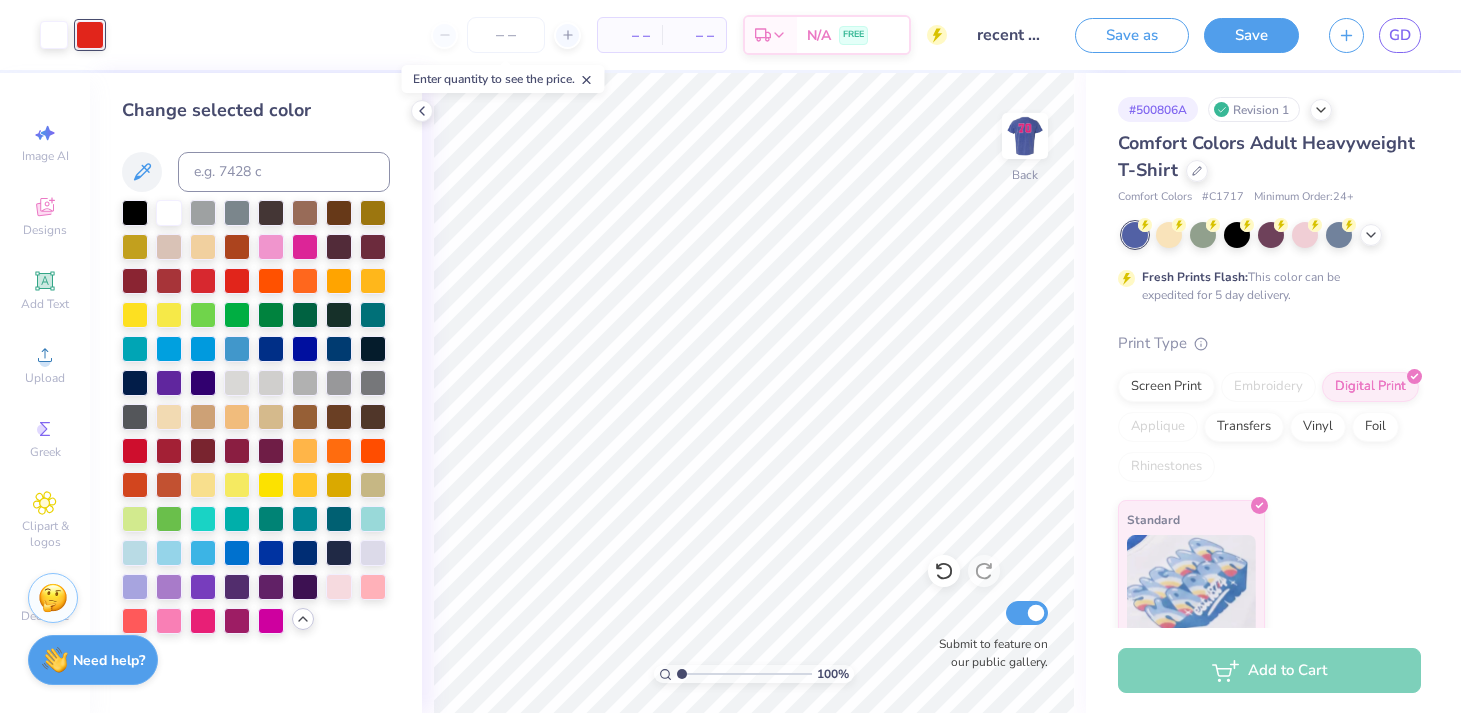 scroll, scrollTop: 16, scrollLeft: 0, axis: vertical 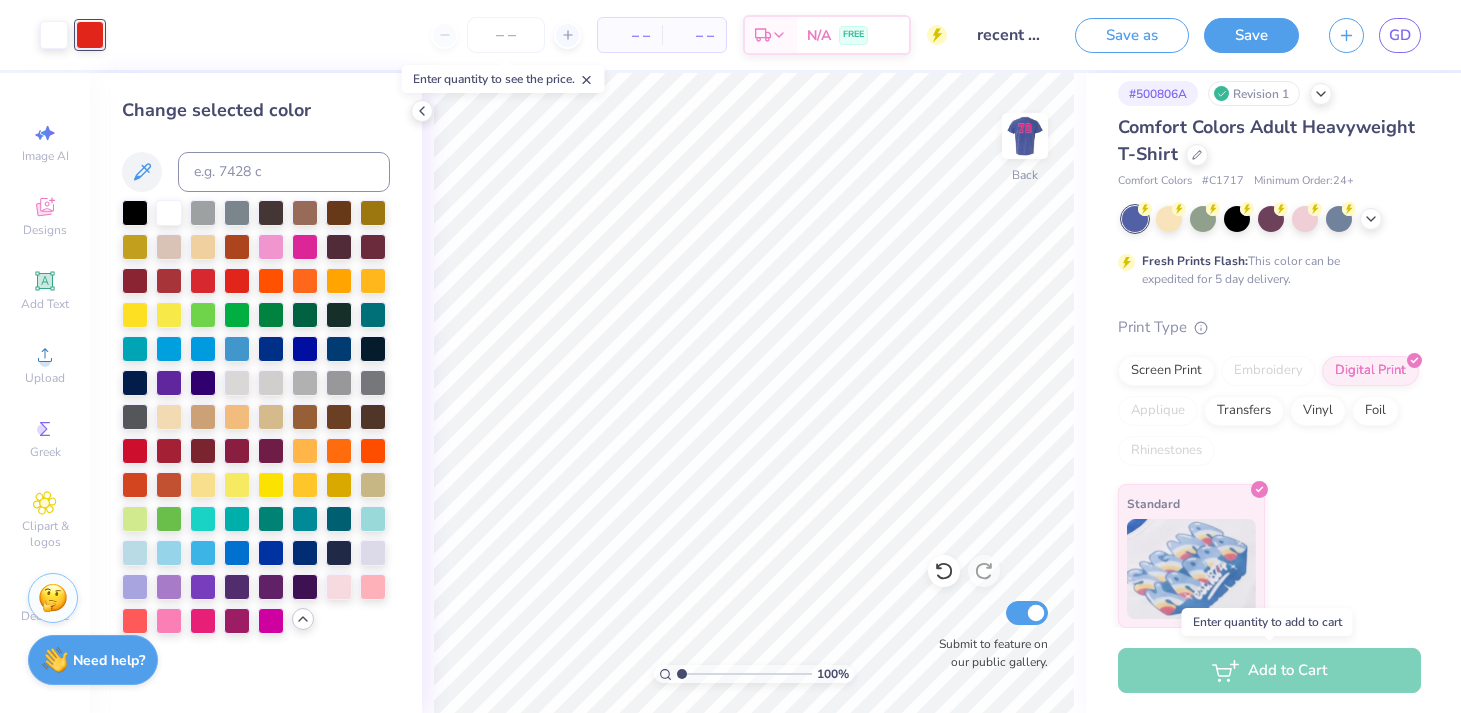 click on "Add to Cart" at bounding box center (1269, 670) 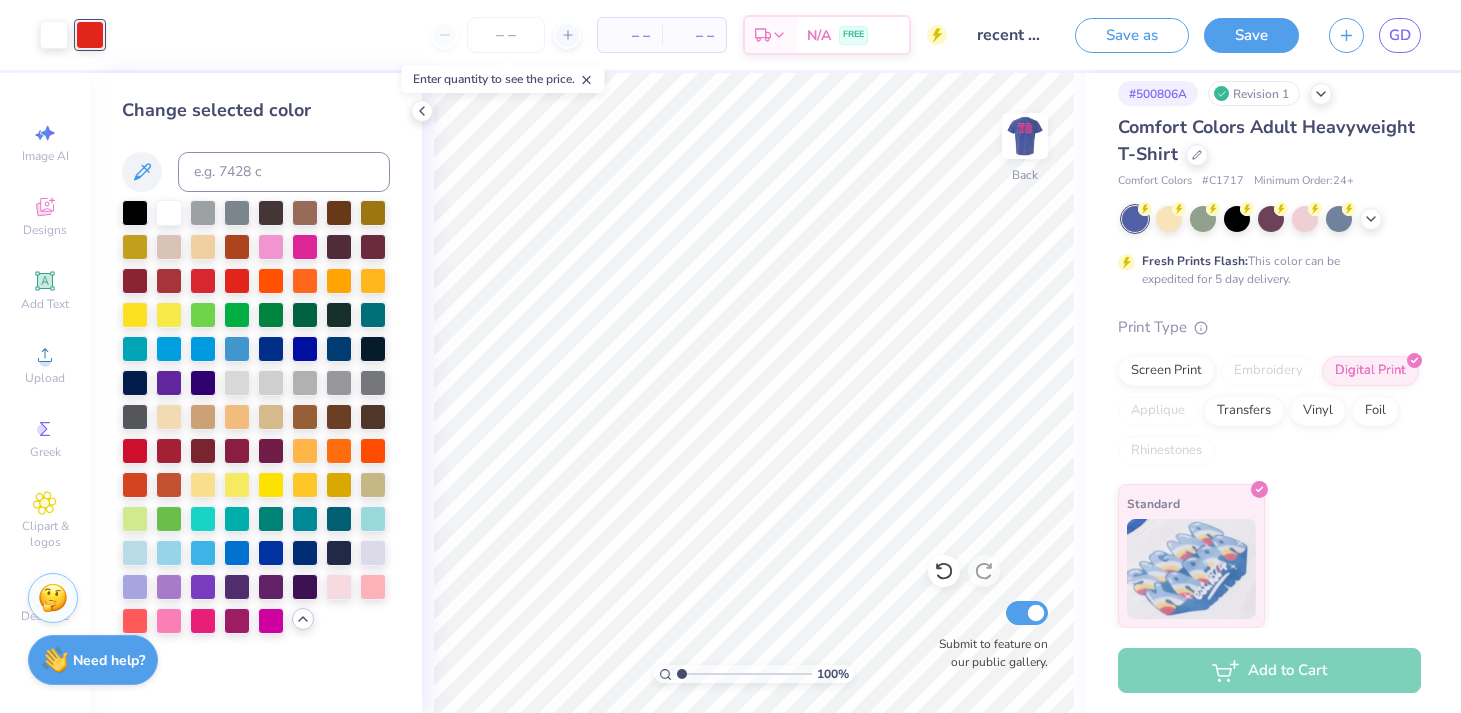 click on "Add to Cart" at bounding box center [1269, 670] 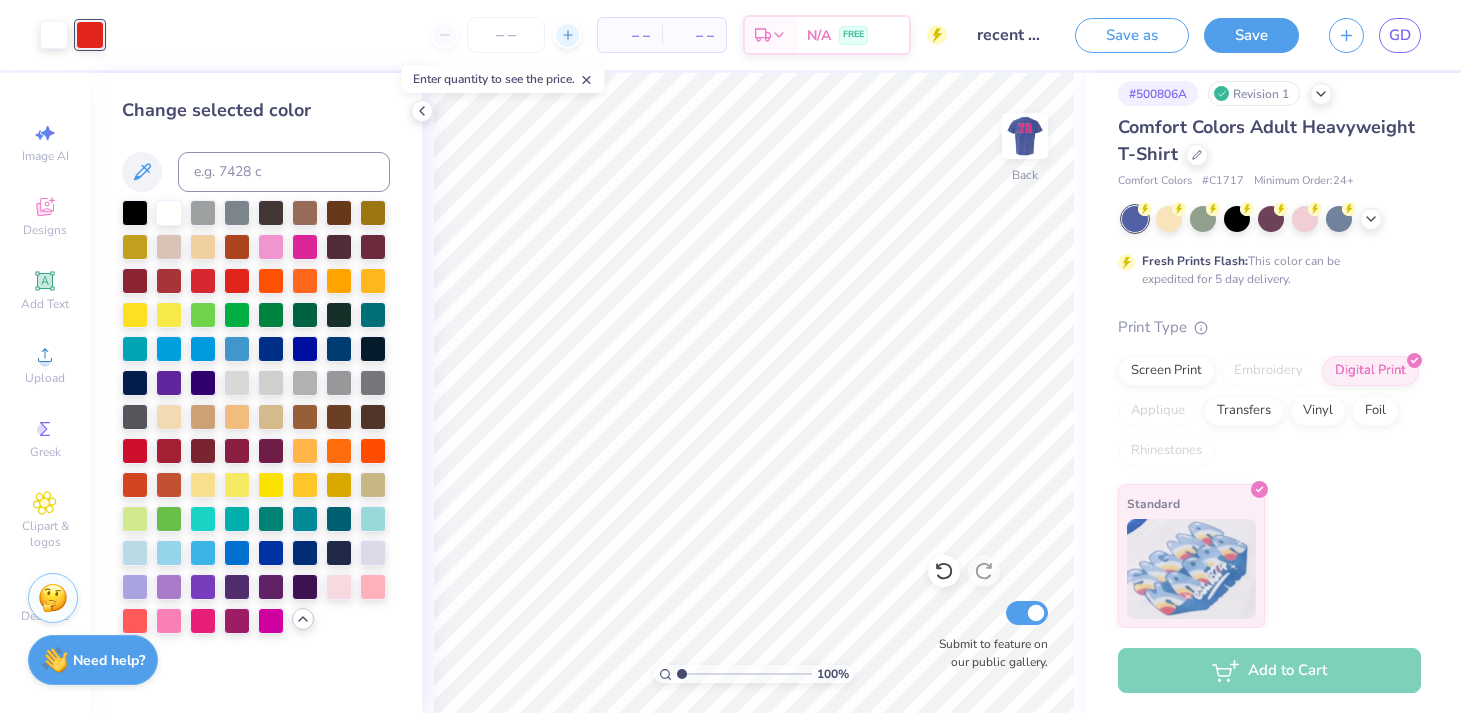 click 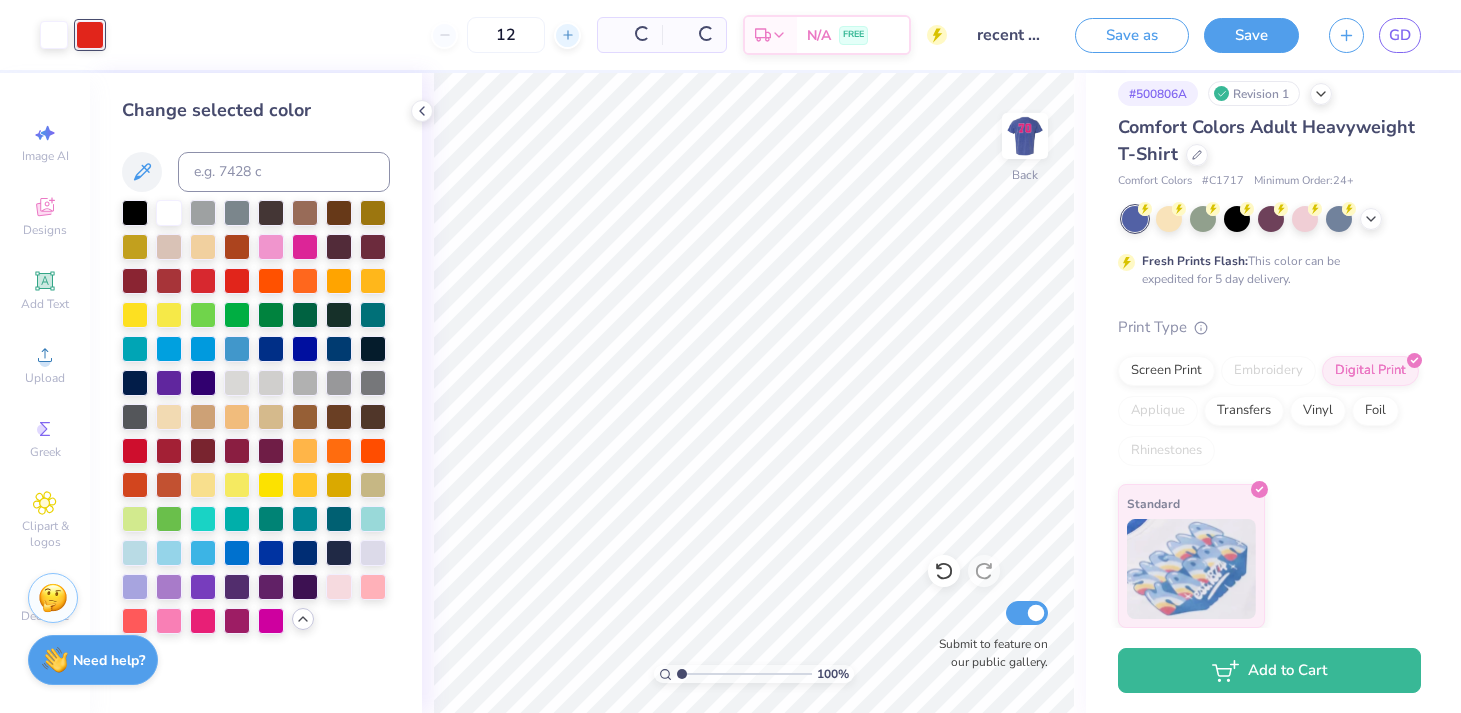 click 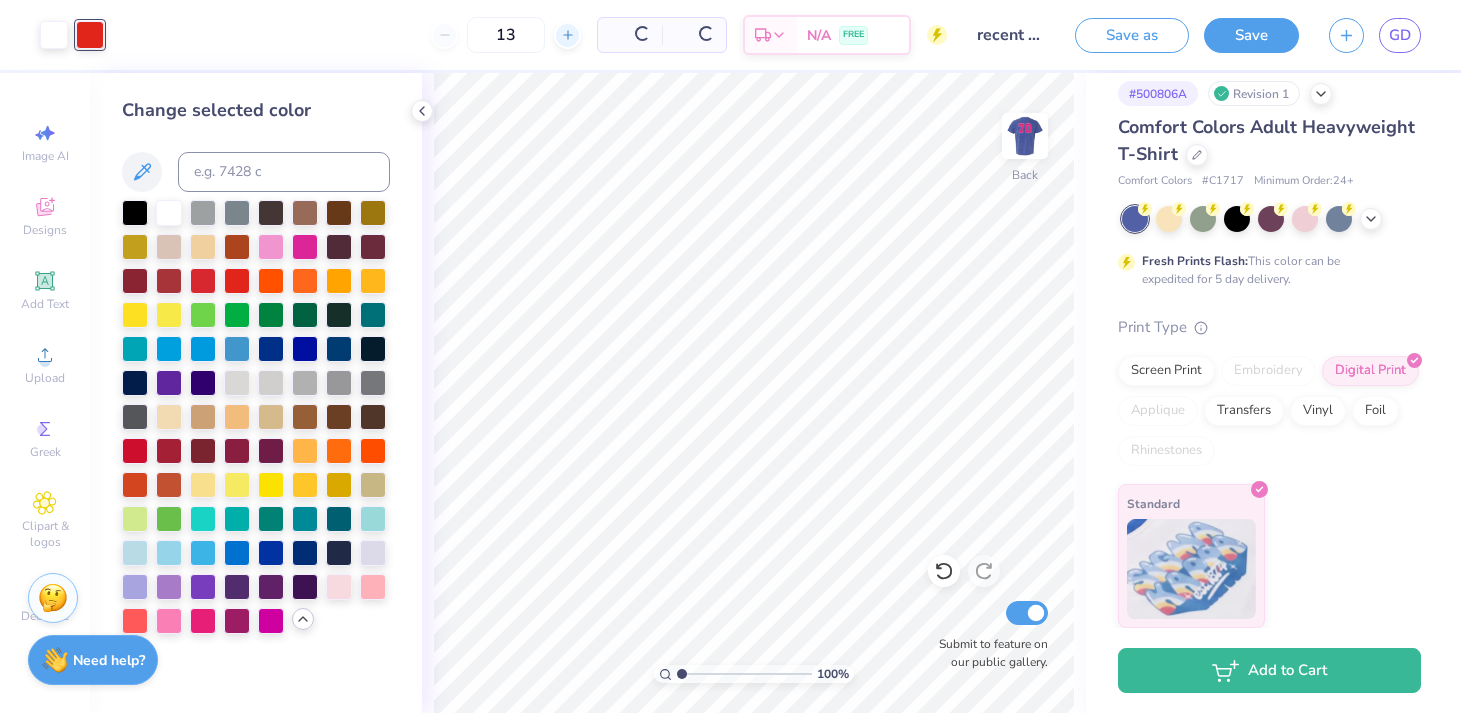 click 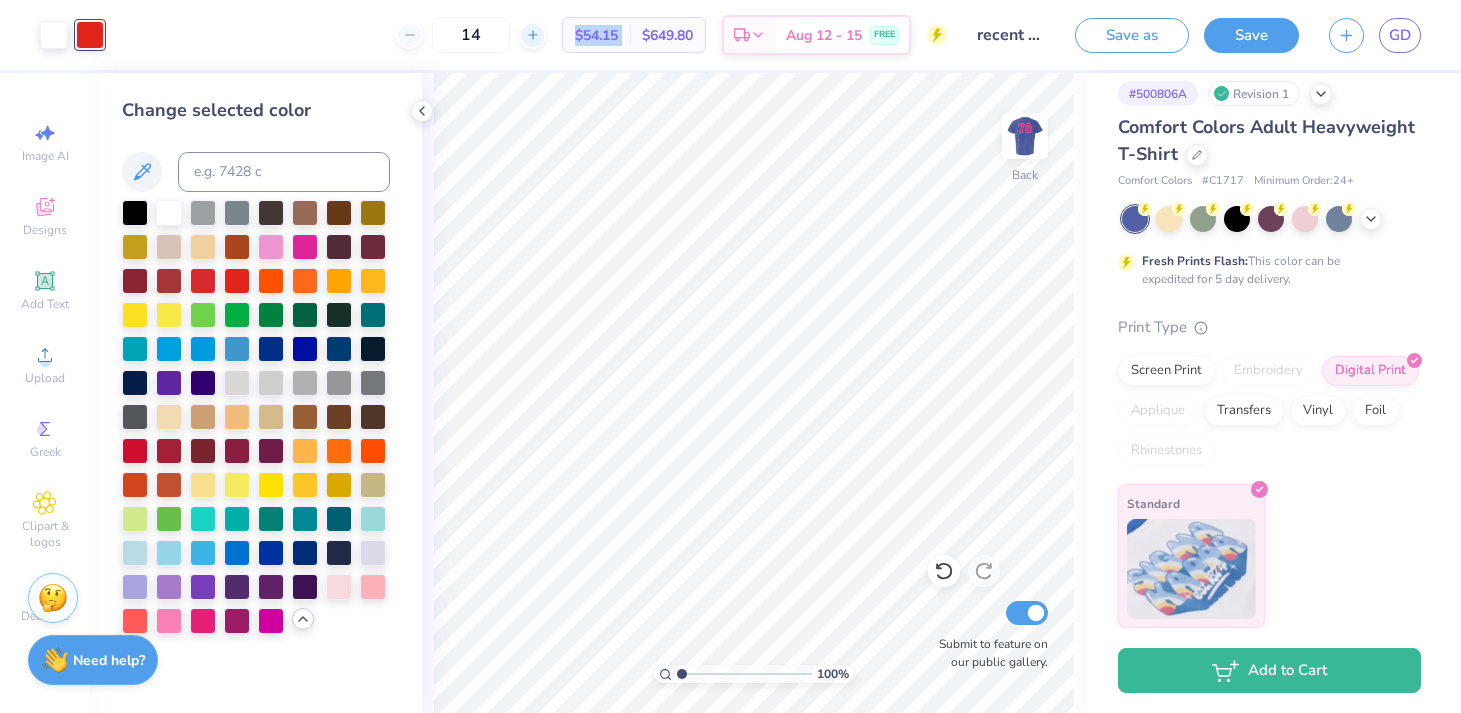 click on "$54.15" at bounding box center [596, 35] 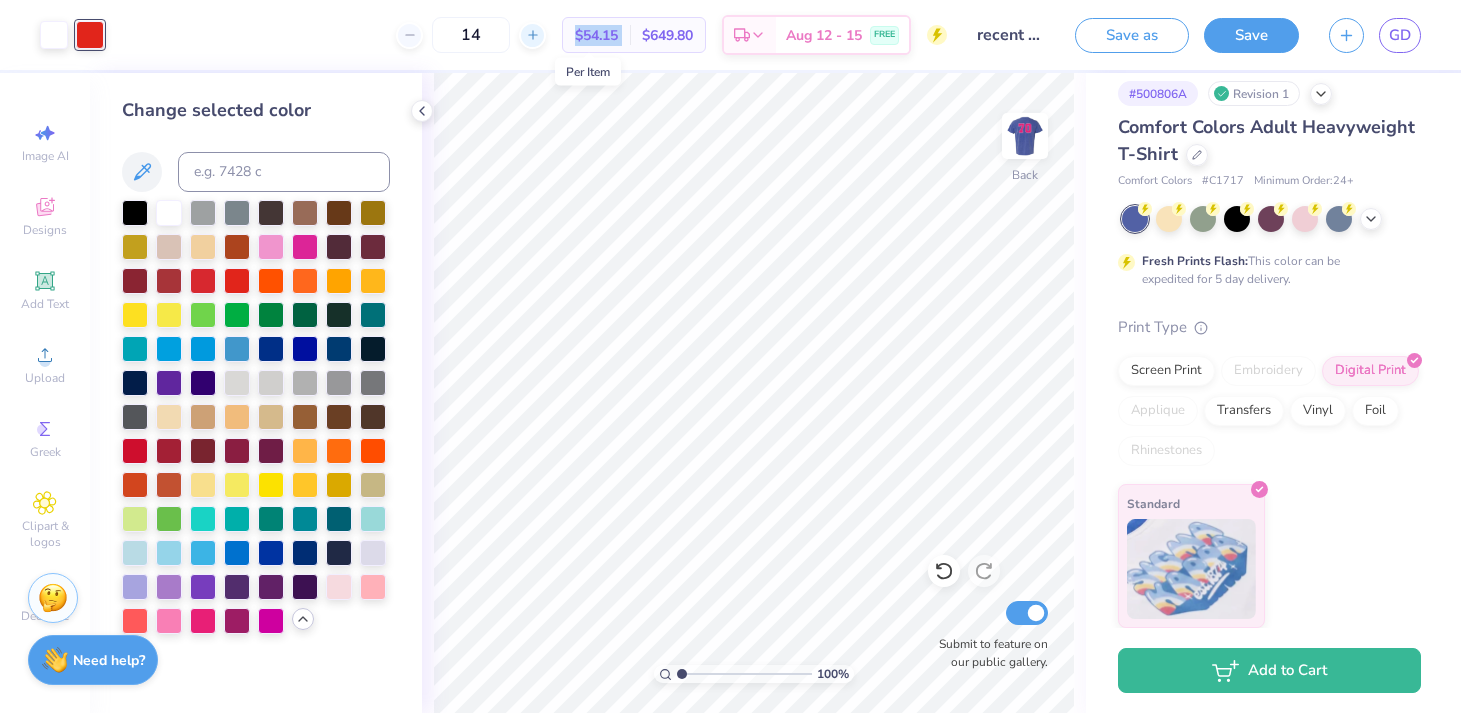 click on "$54.15" at bounding box center (596, 35) 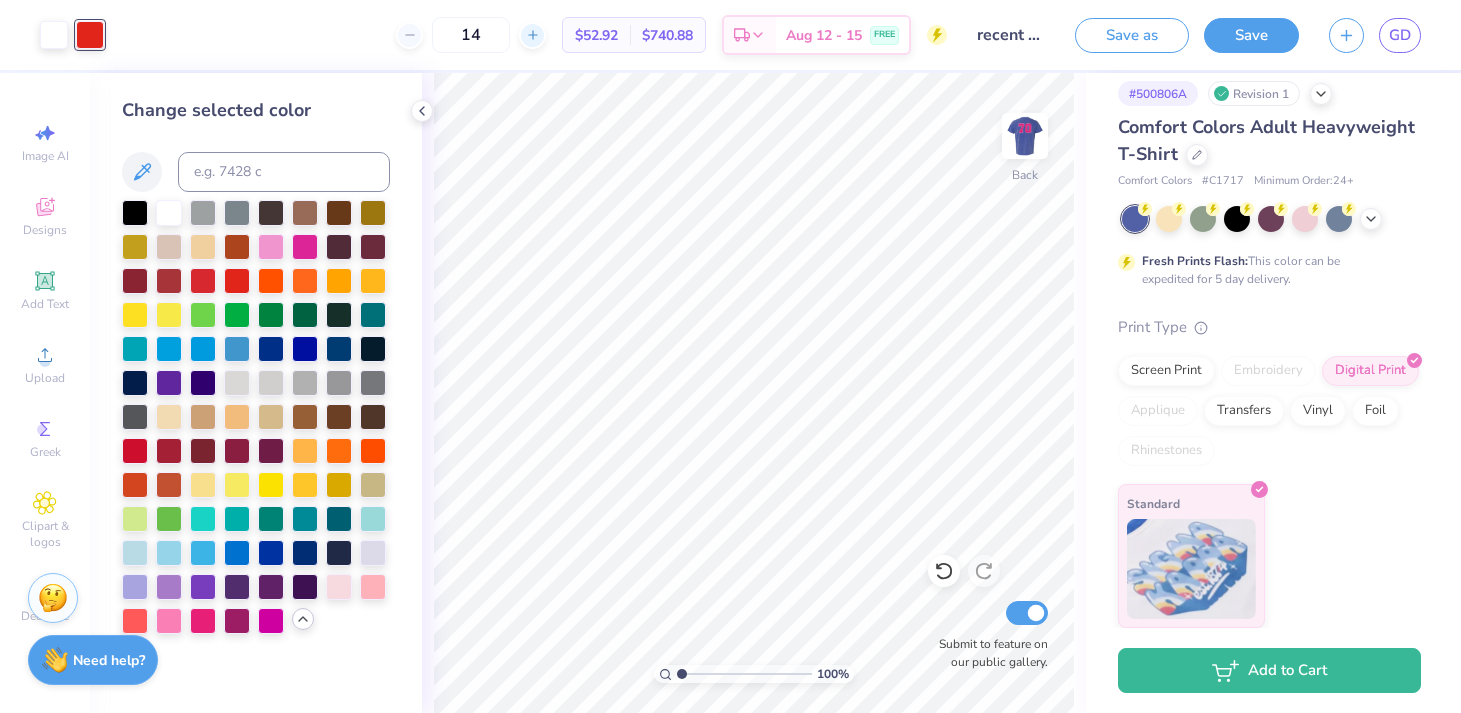 click at bounding box center [532, 35] 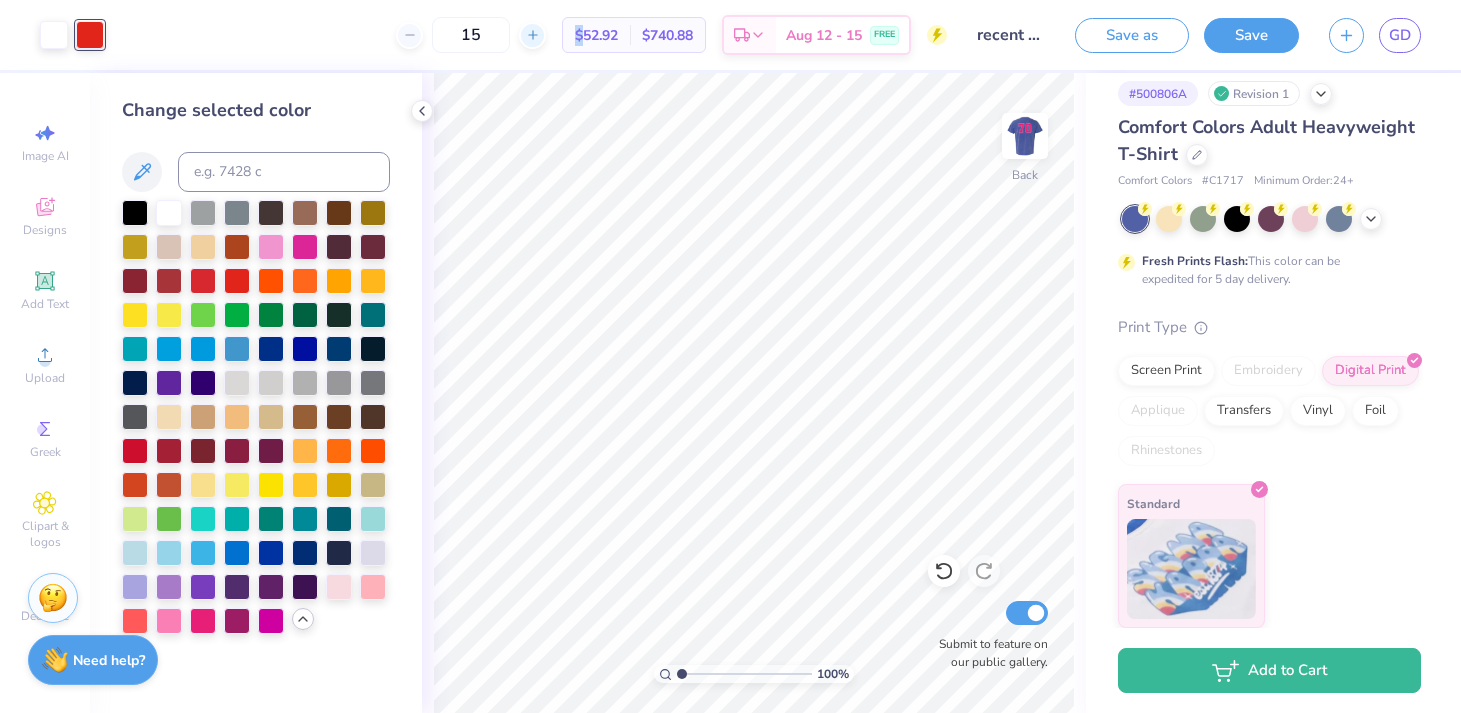 click at bounding box center [532, 35] 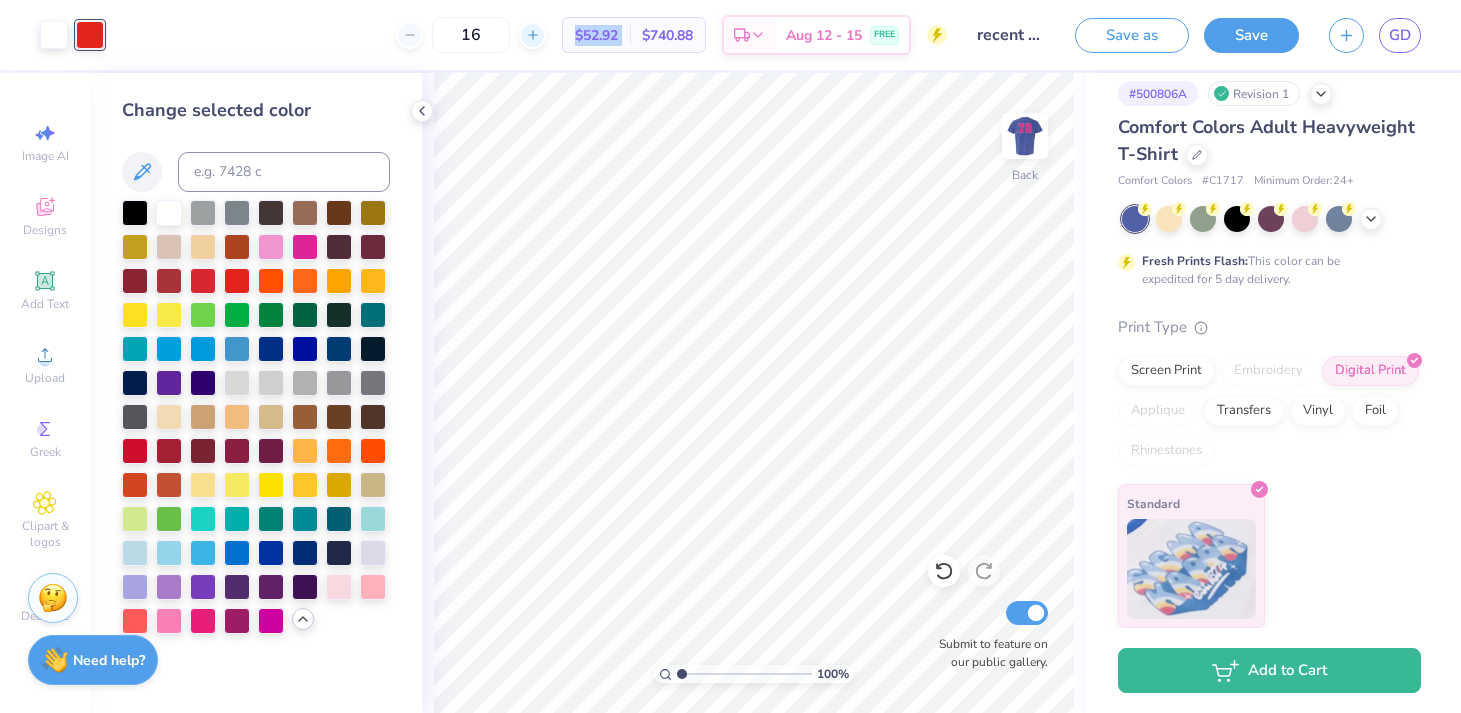 click at bounding box center (532, 35) 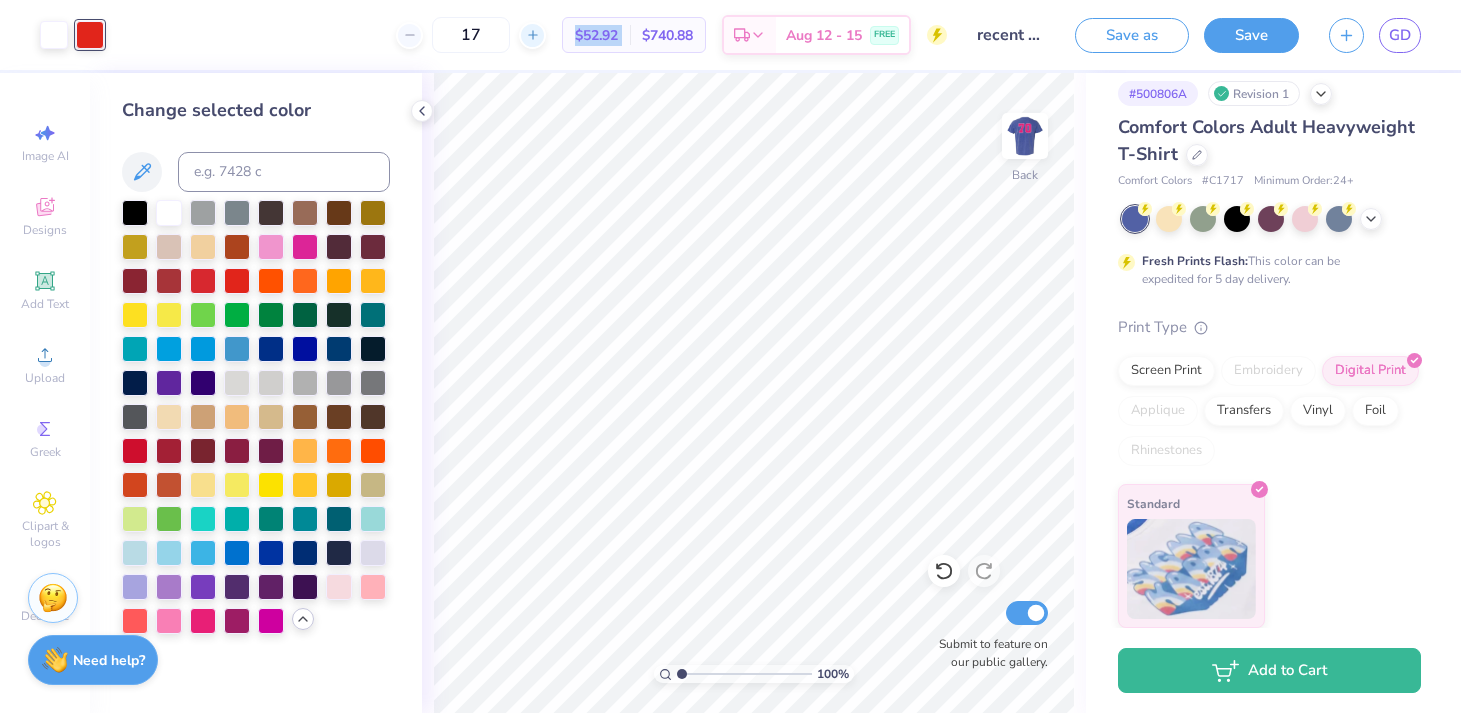 click at bounding box center [532, 35] 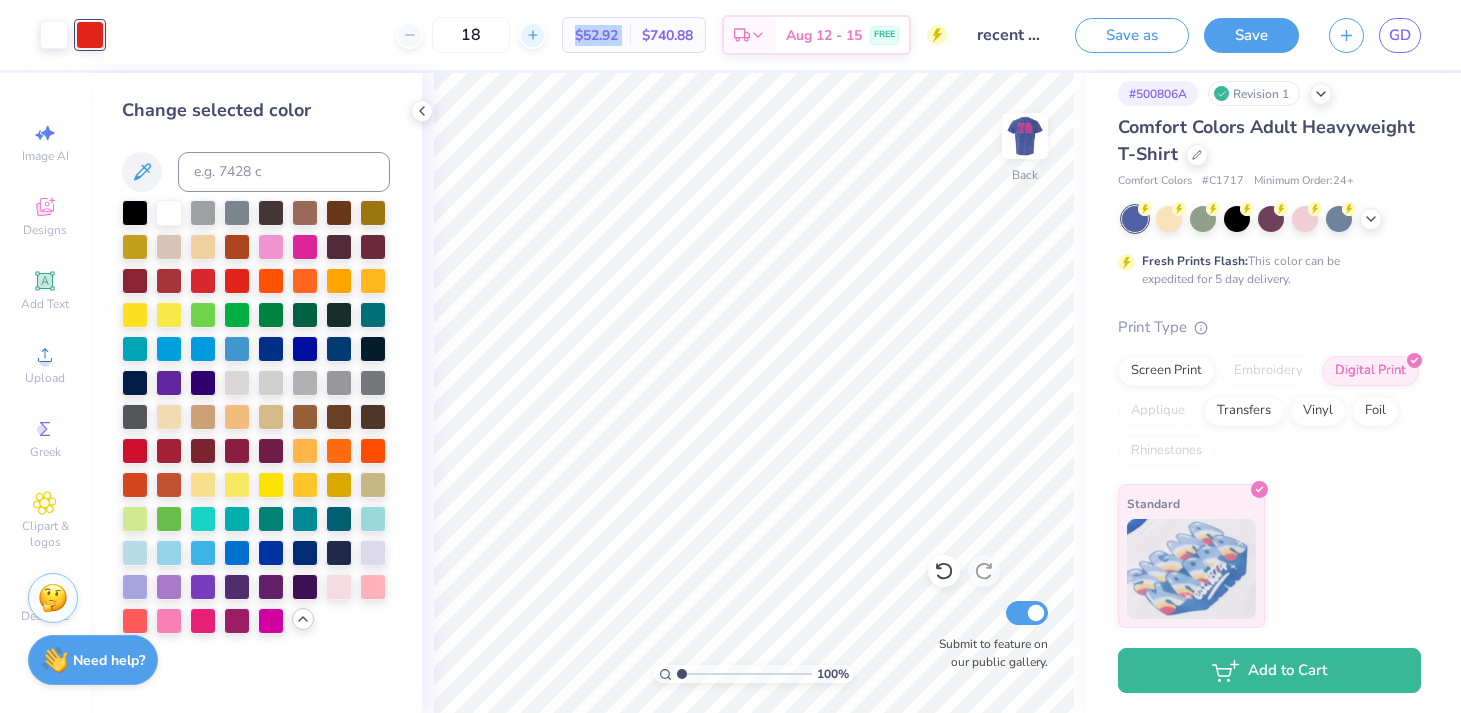 click at bounding box center (532, 35) 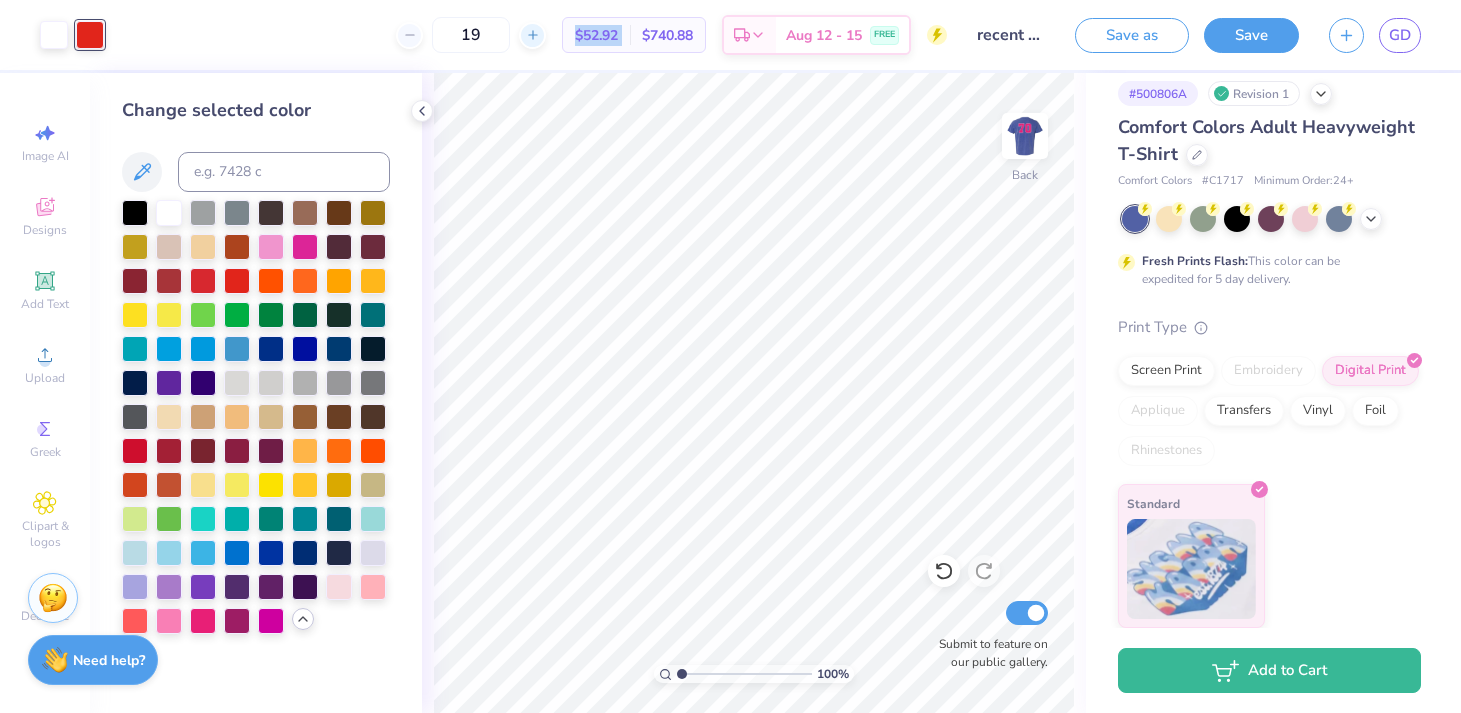 click at bounding box center (532, 35) 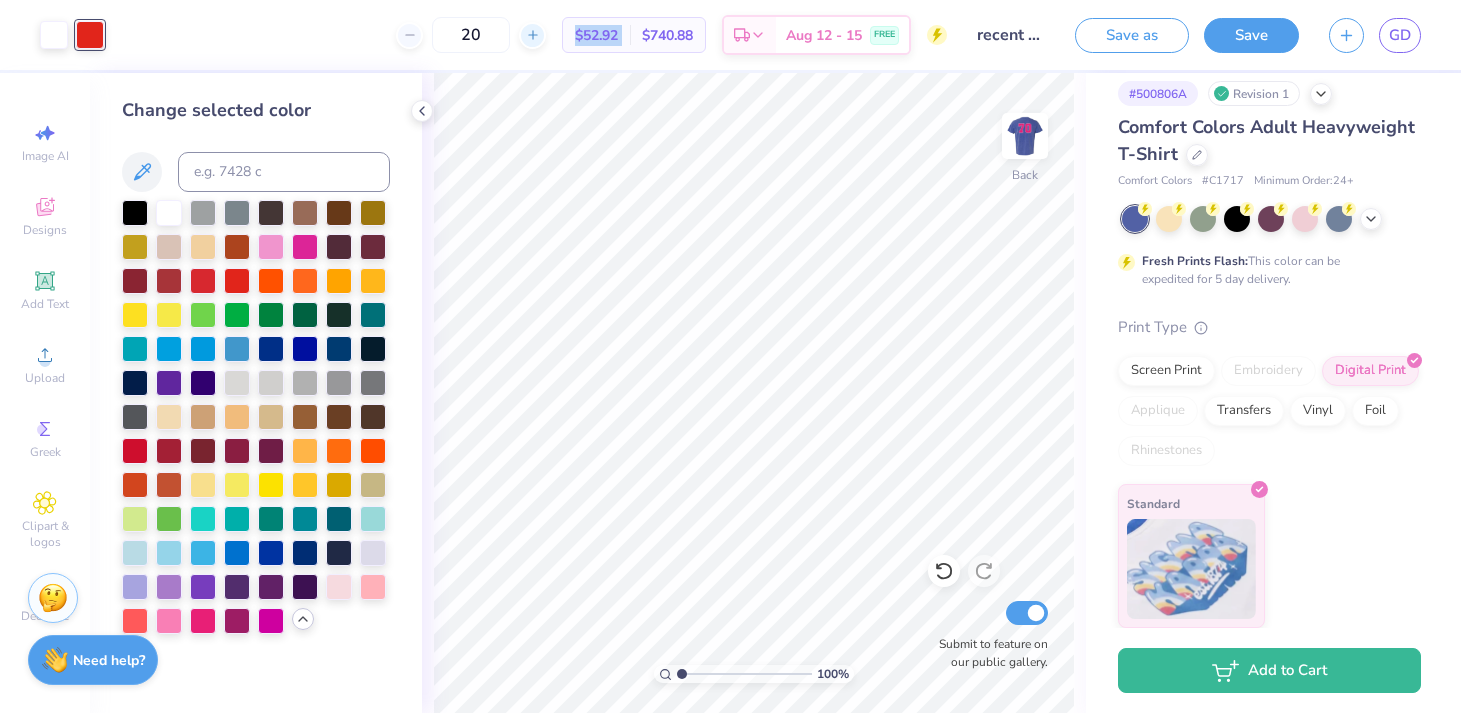 click at bounding box center [532, 35] 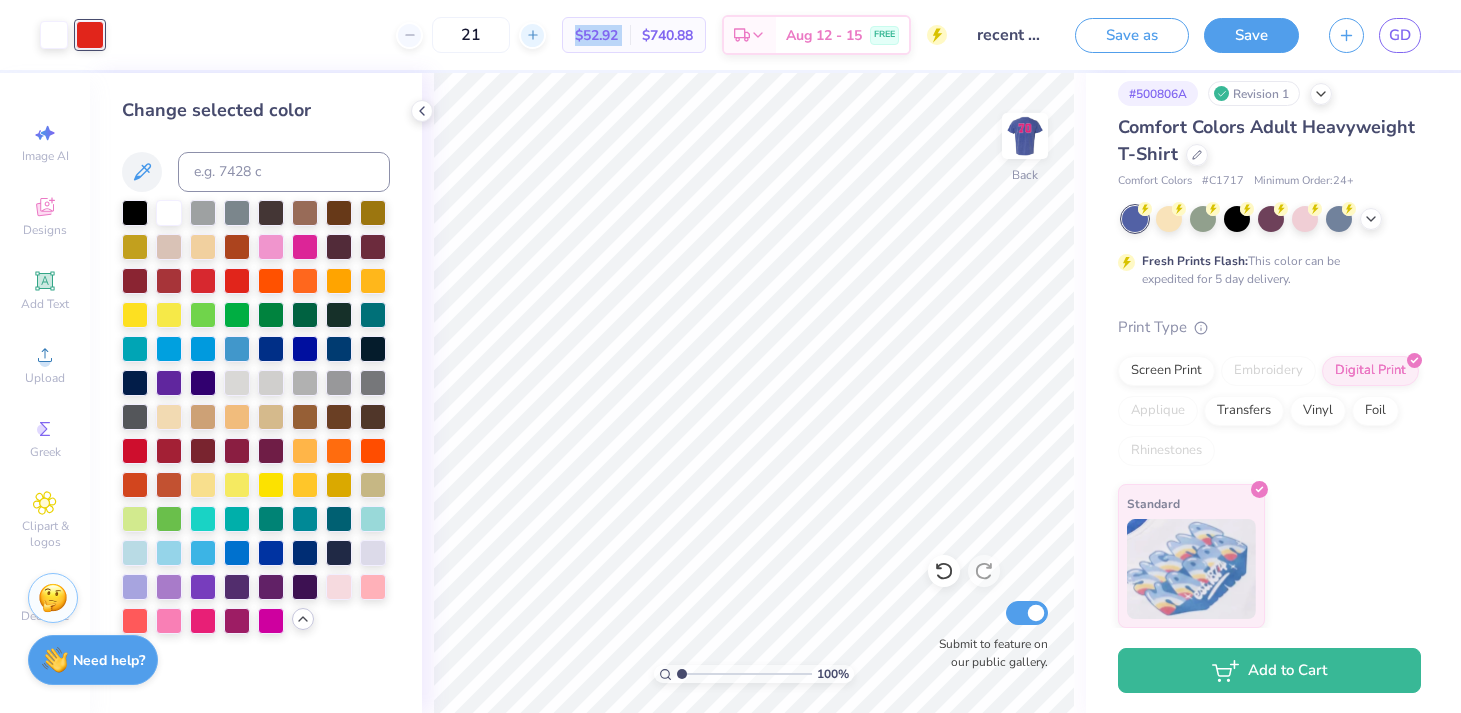 click at bounding box center (532, 35) 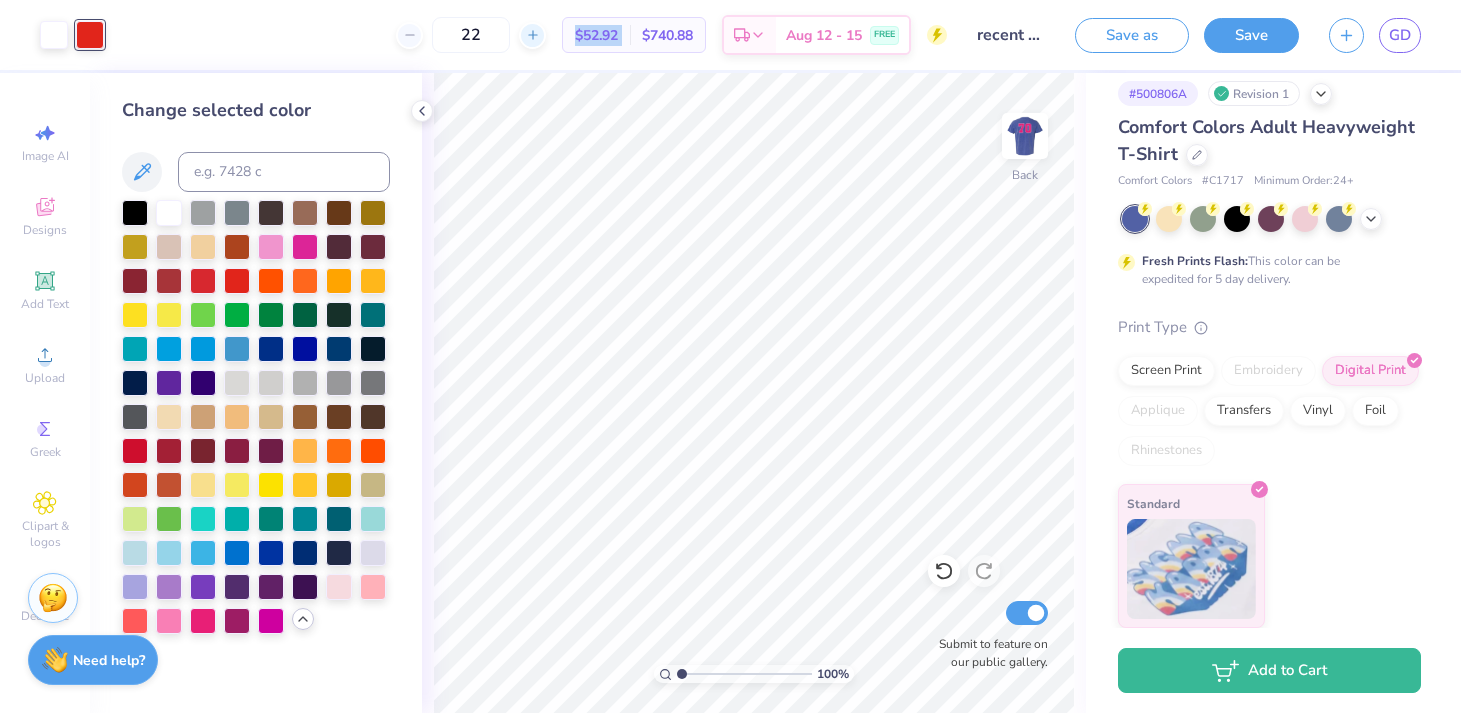 click at bounding box center [532, 35] 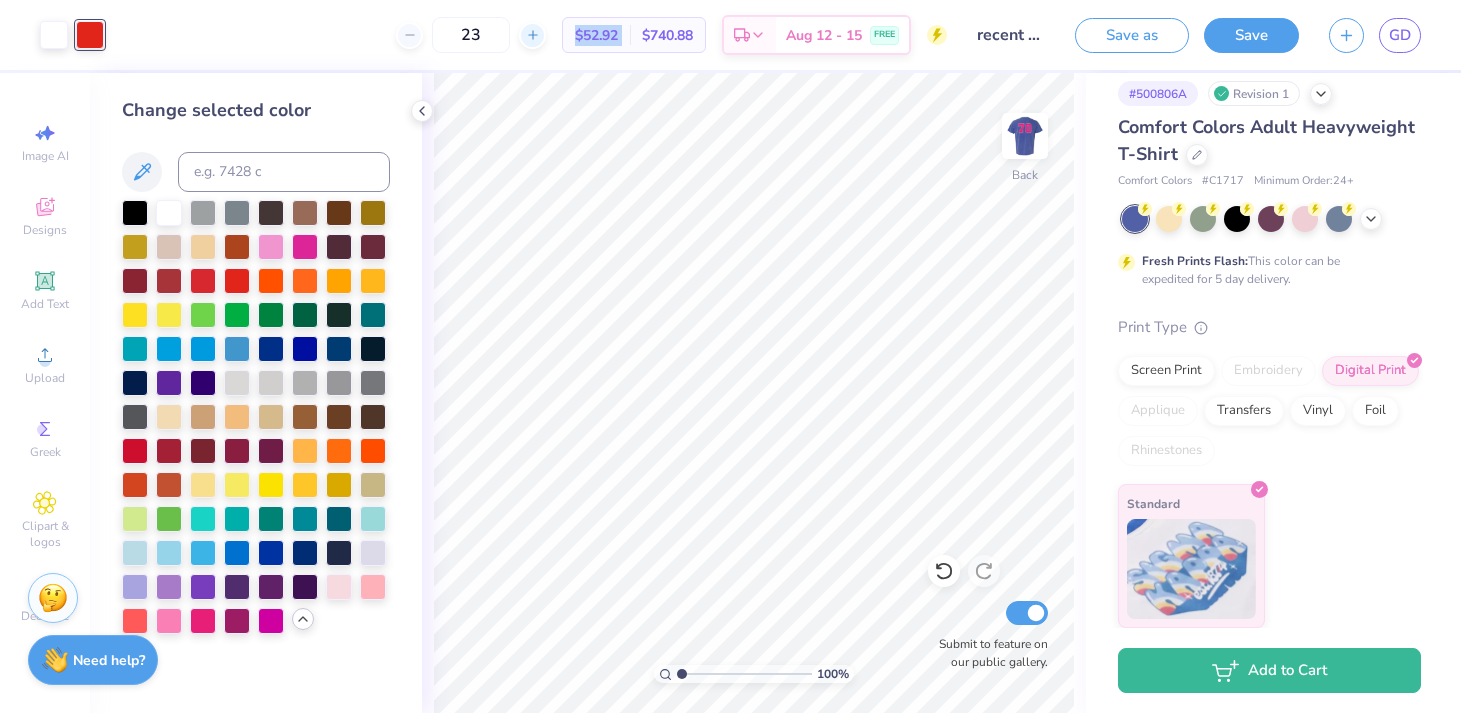 click at bounding box center (532, 35) 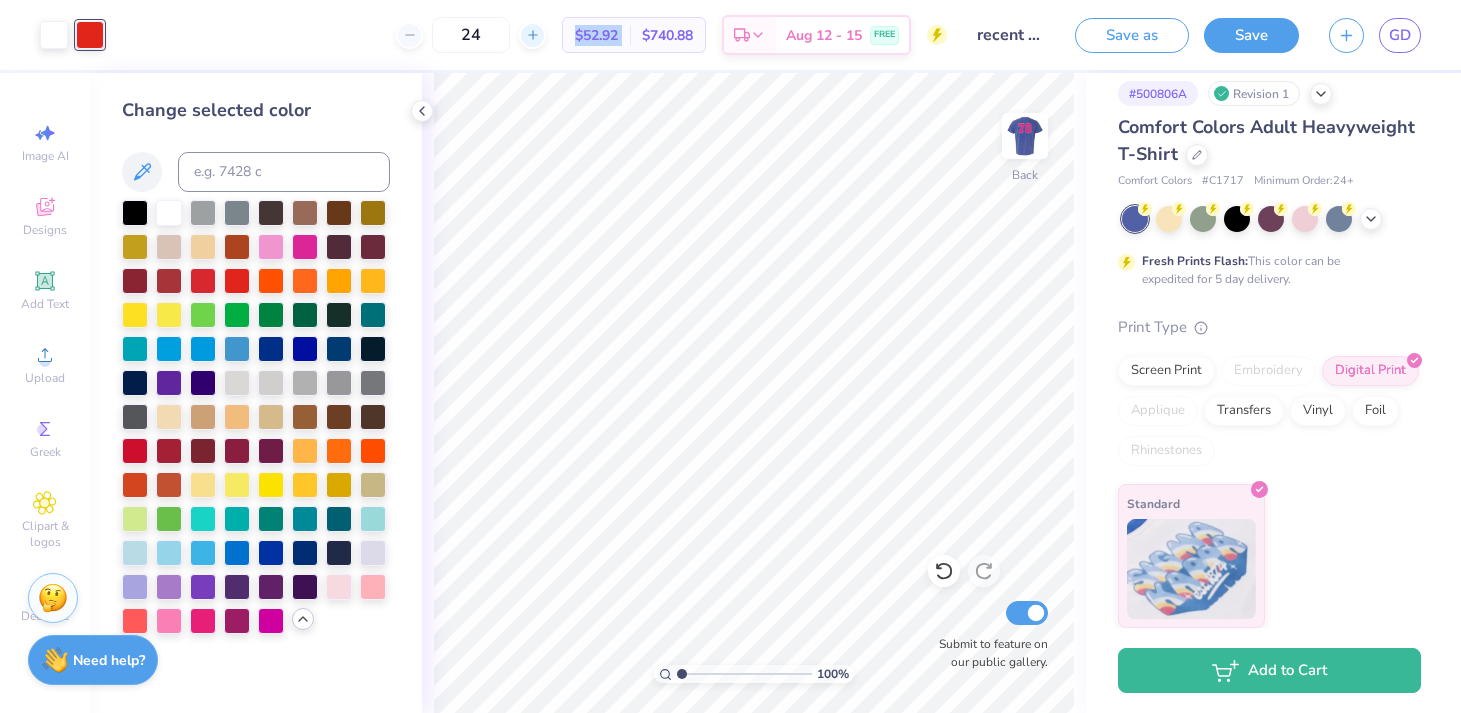 click at bounding box center (532, 35) 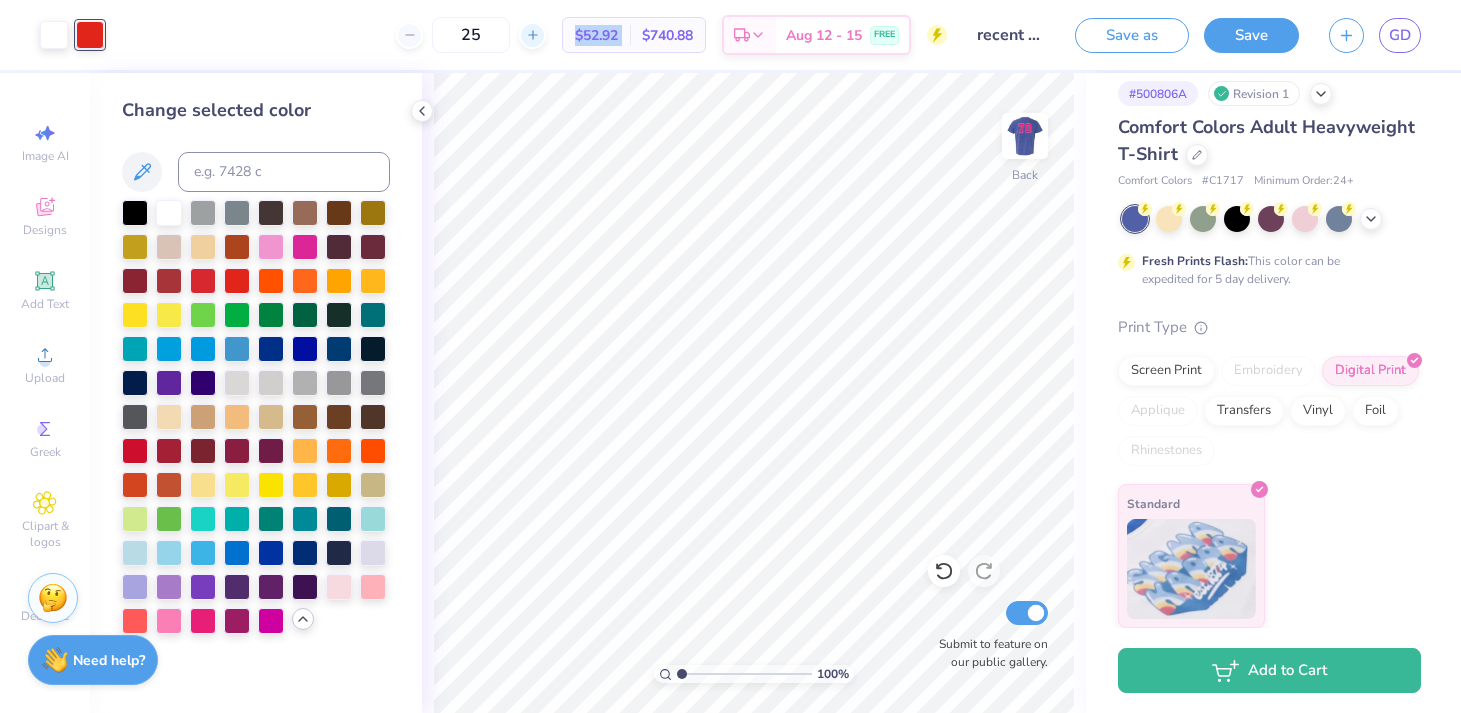 click at bounding box center [532, 35] 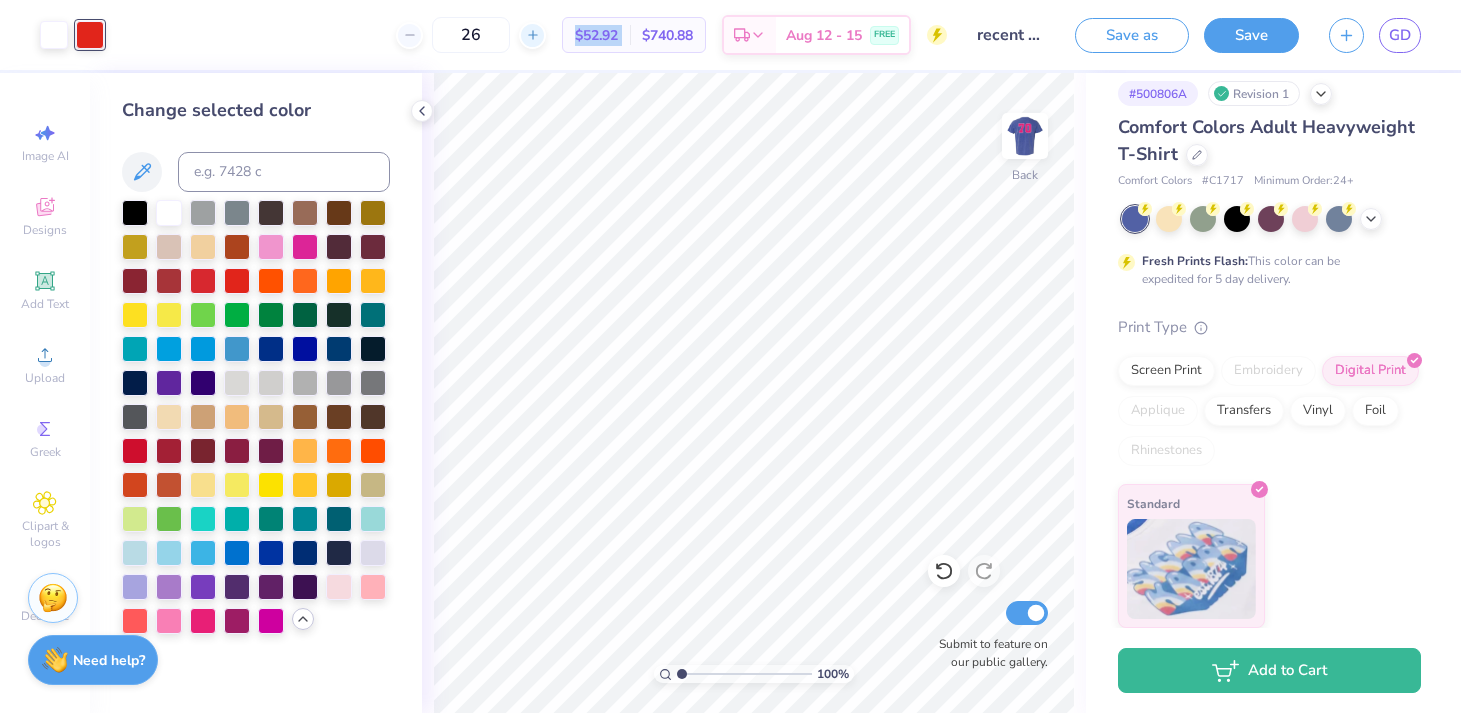 click at bounding box center [532, 35] 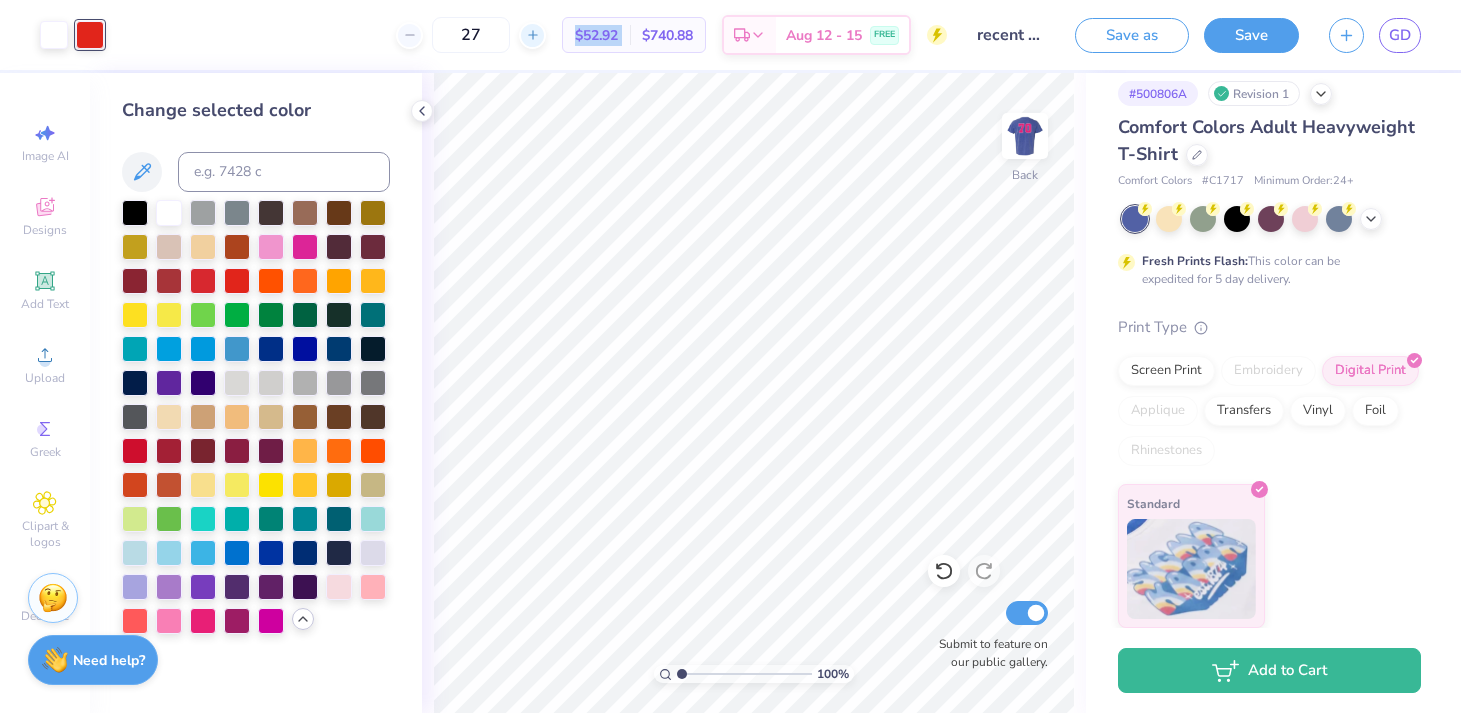 click at bounding box center [532, 35] 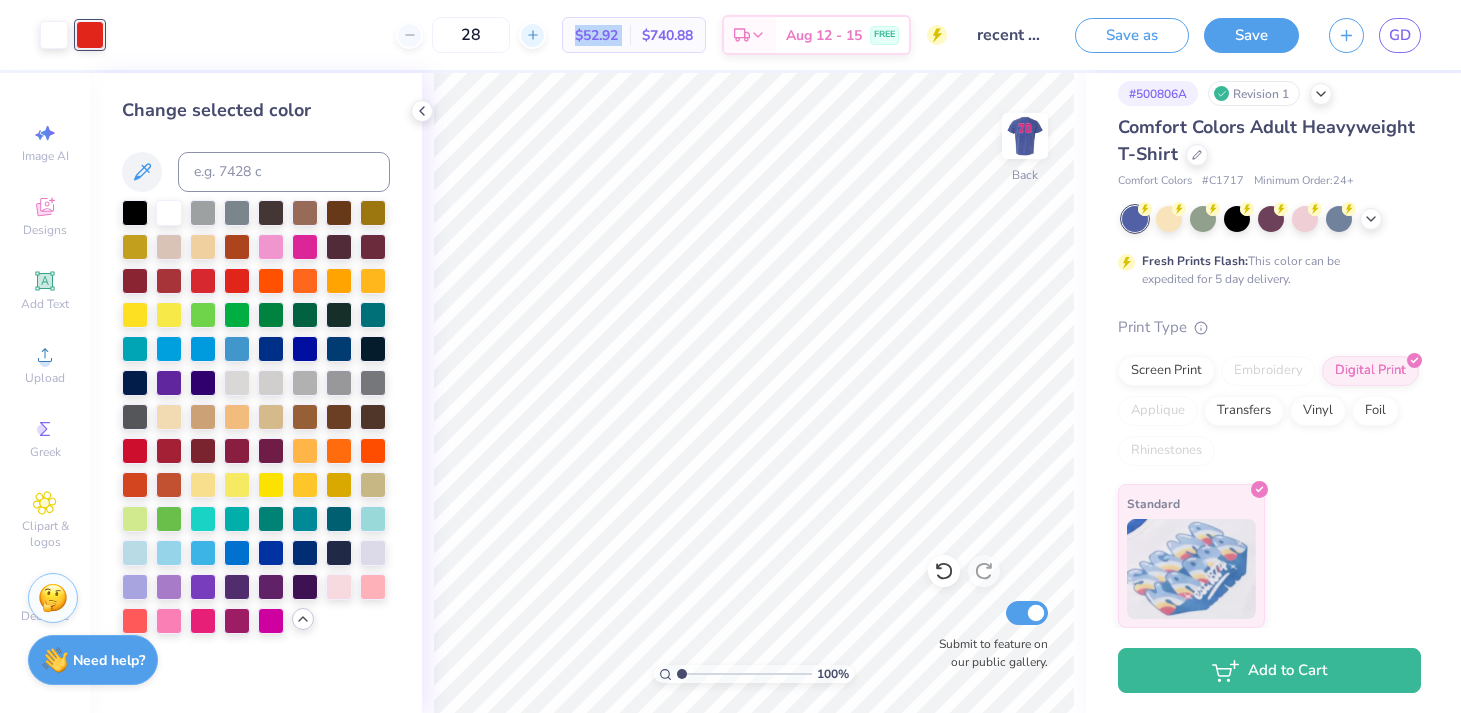 click at bounding box center (532, 35) 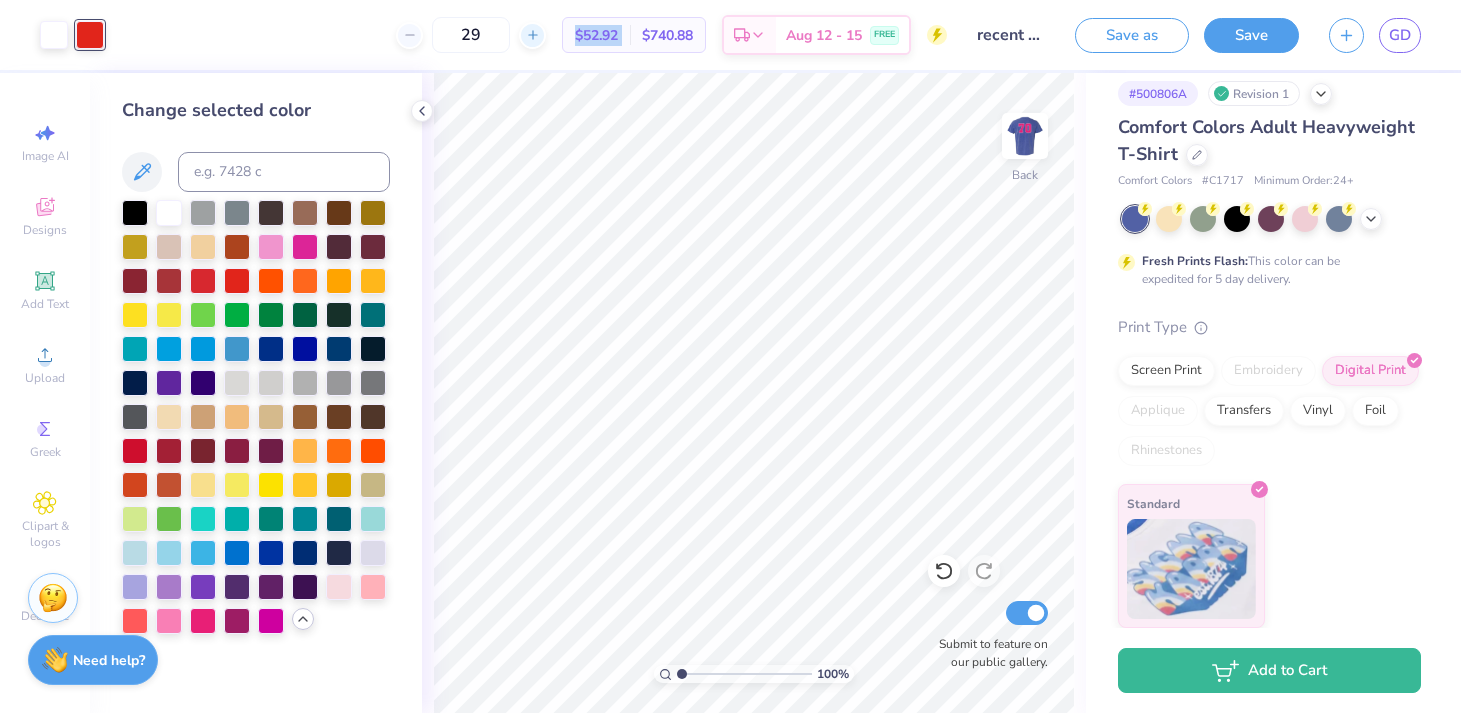 click at bounding box center [532, 35] 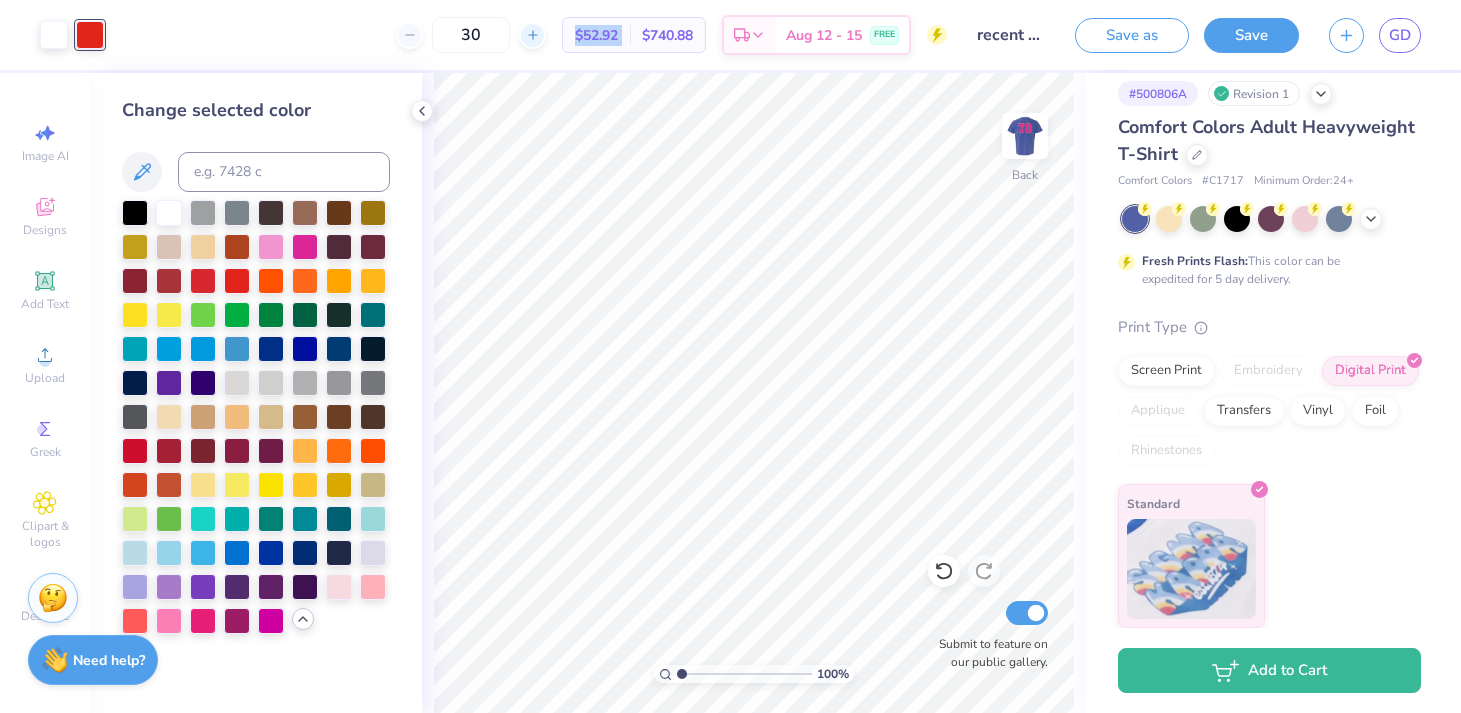 click at bounding box center [532, 35] 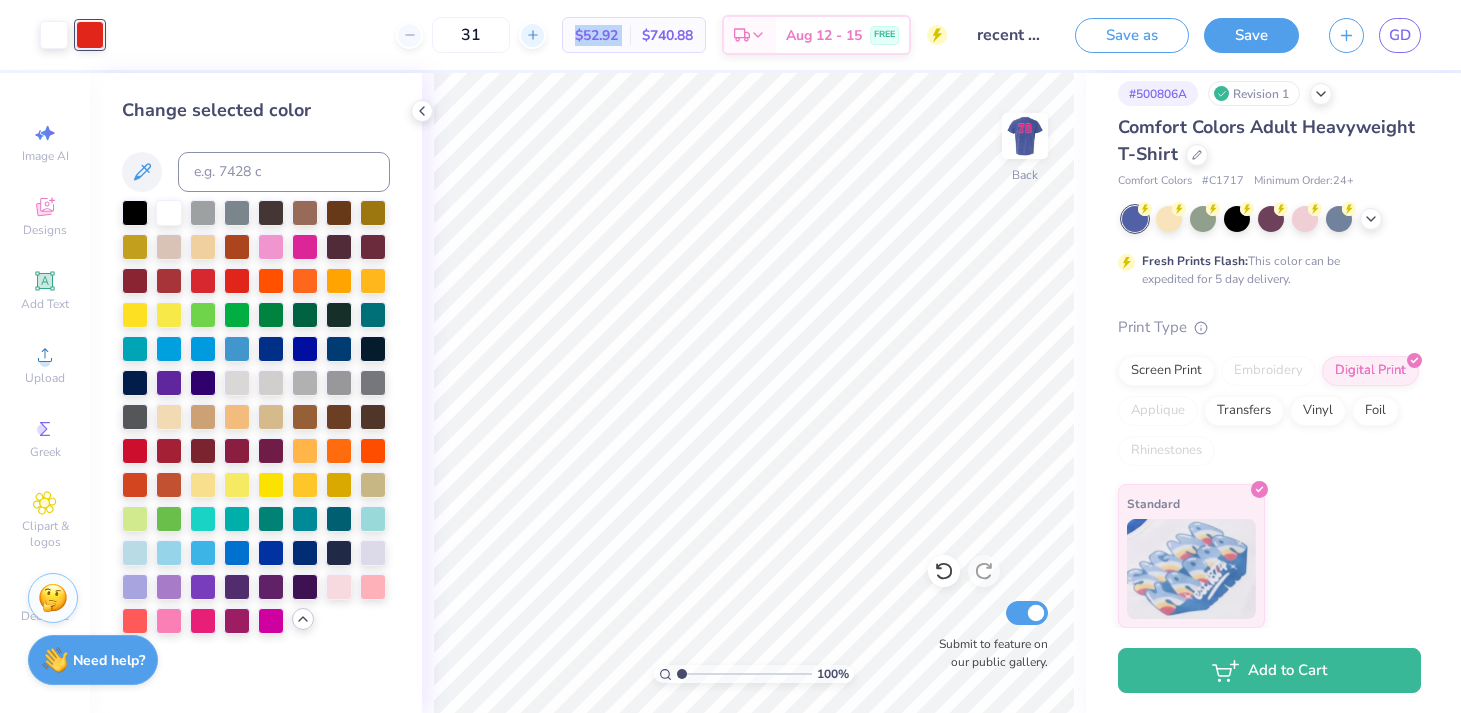 click at bounding box center [532, 35] 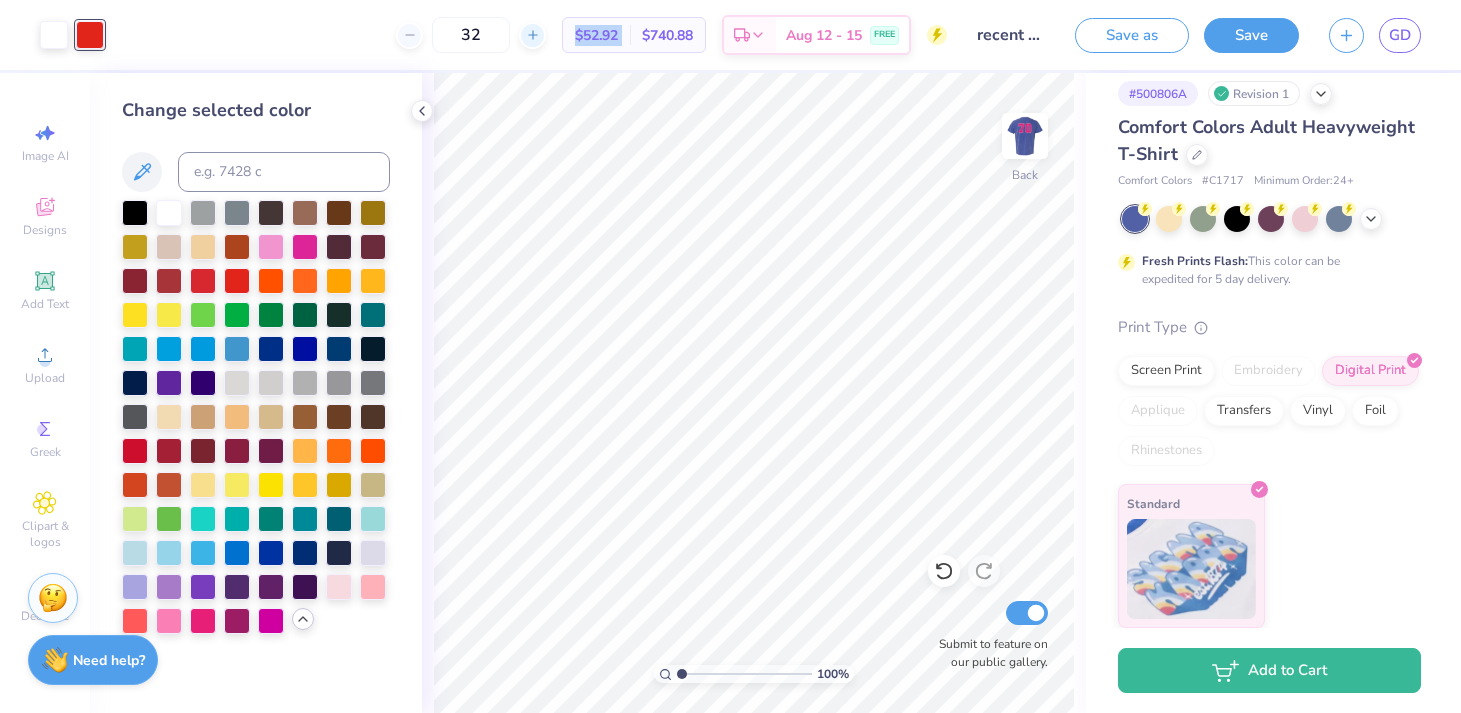 click at bounding box center [532, 35] 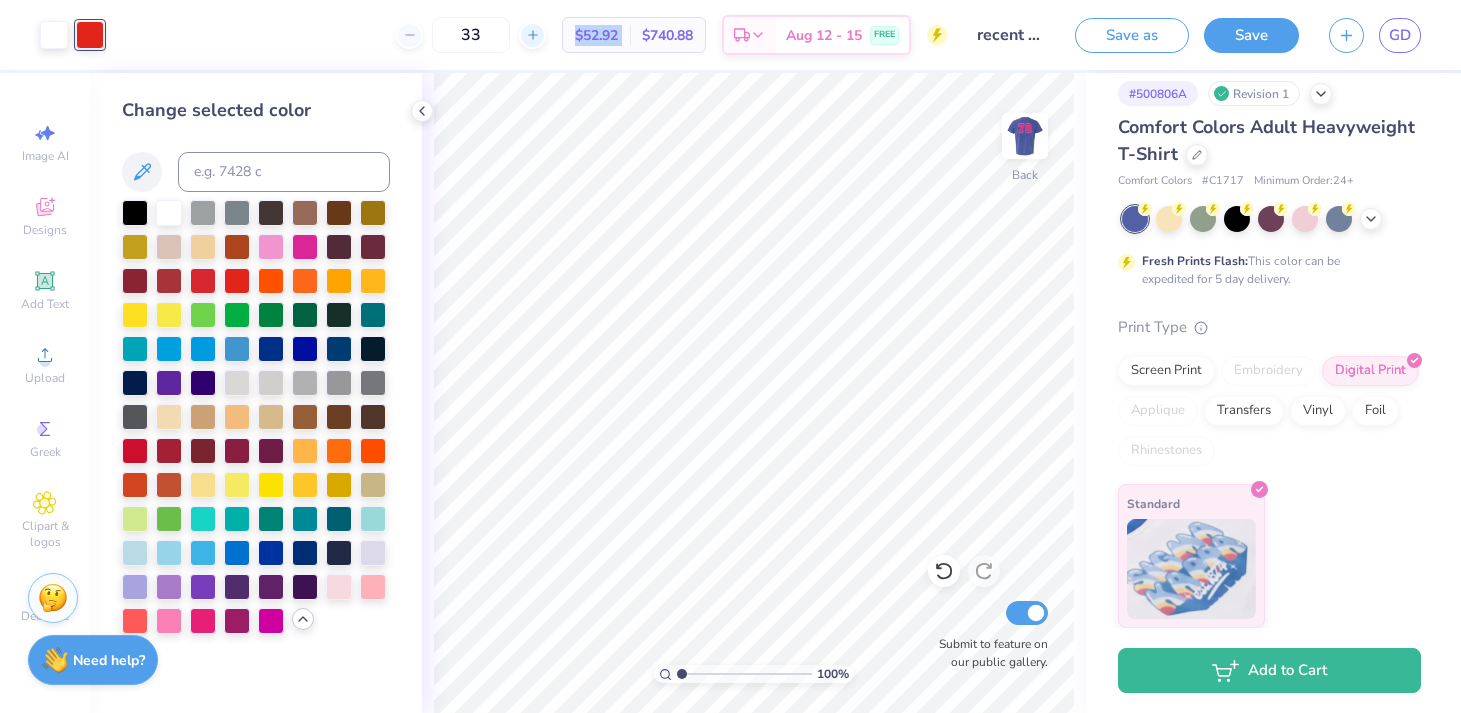 click at bounding box center [532, 35] 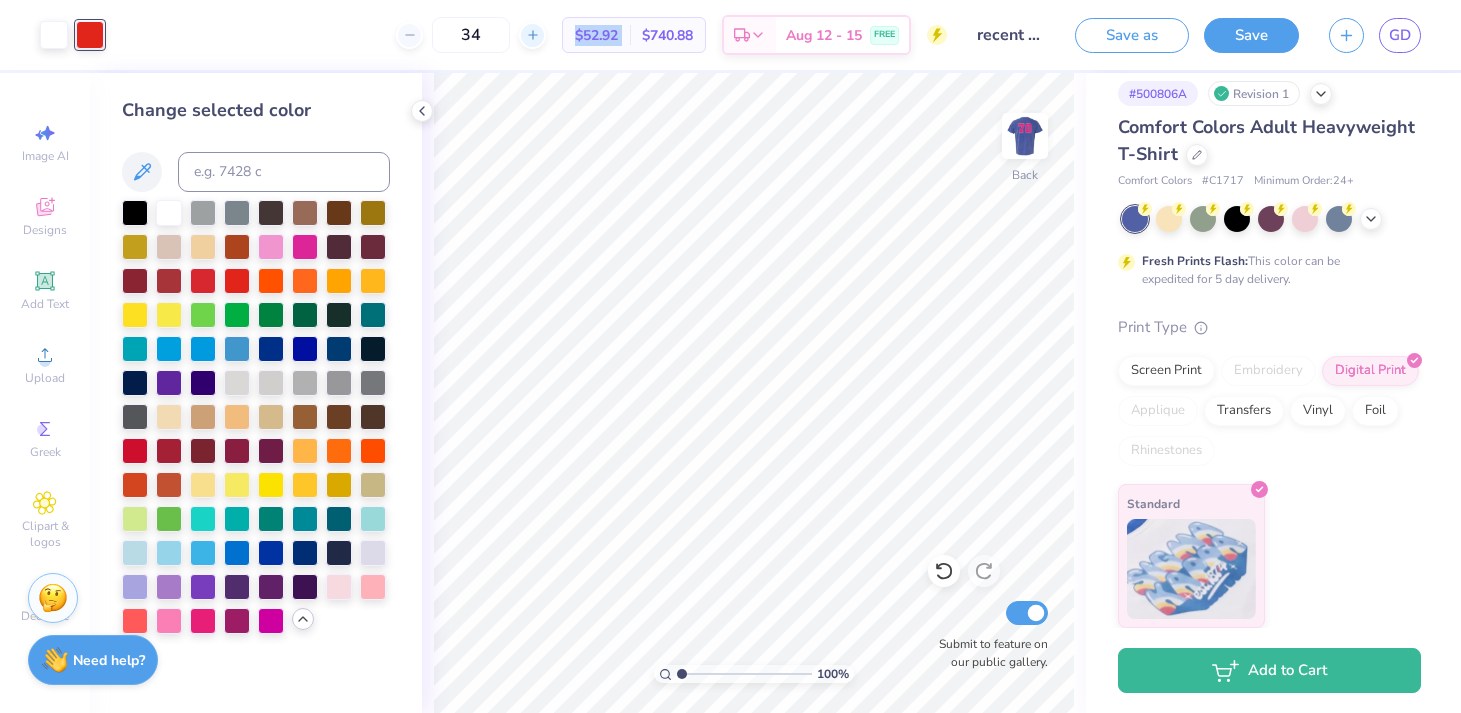 click at bounding box center [532, 35] 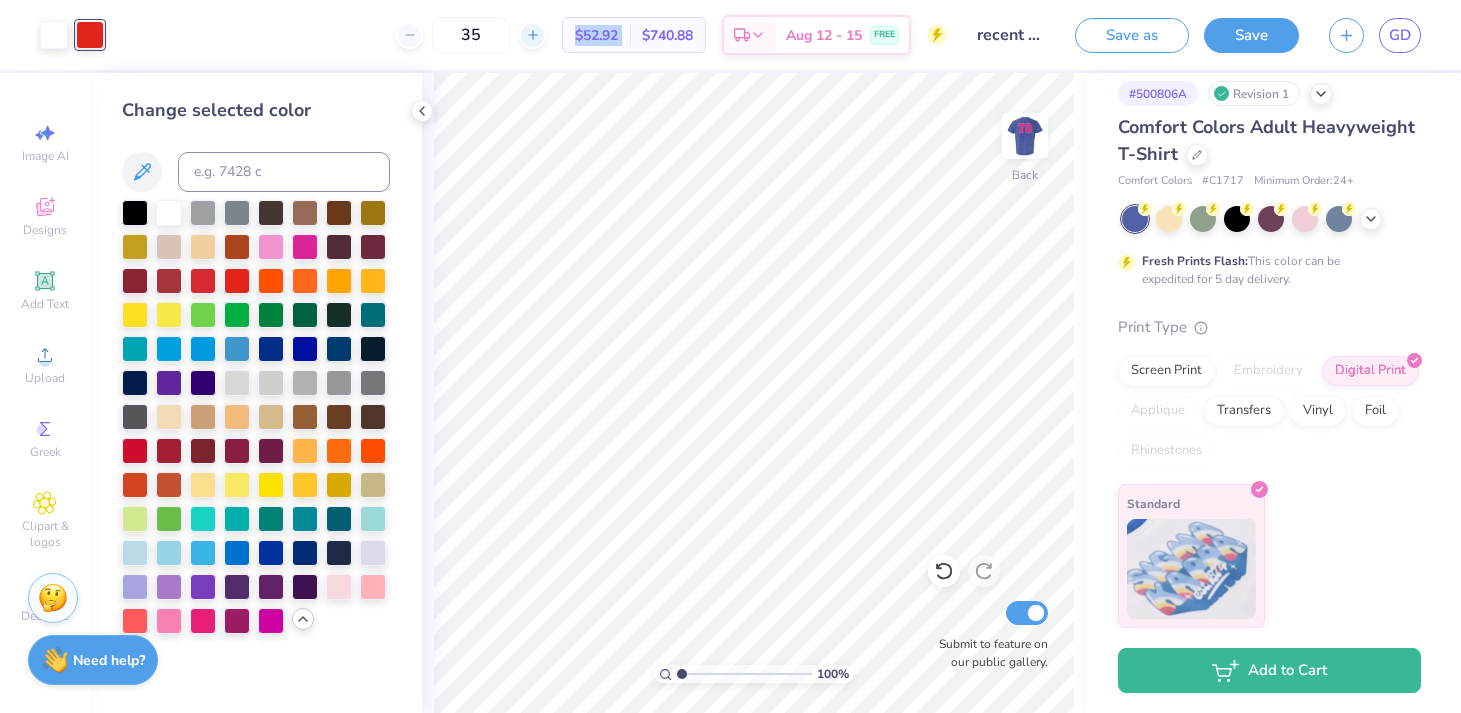 click at bounding box center [532, 35] 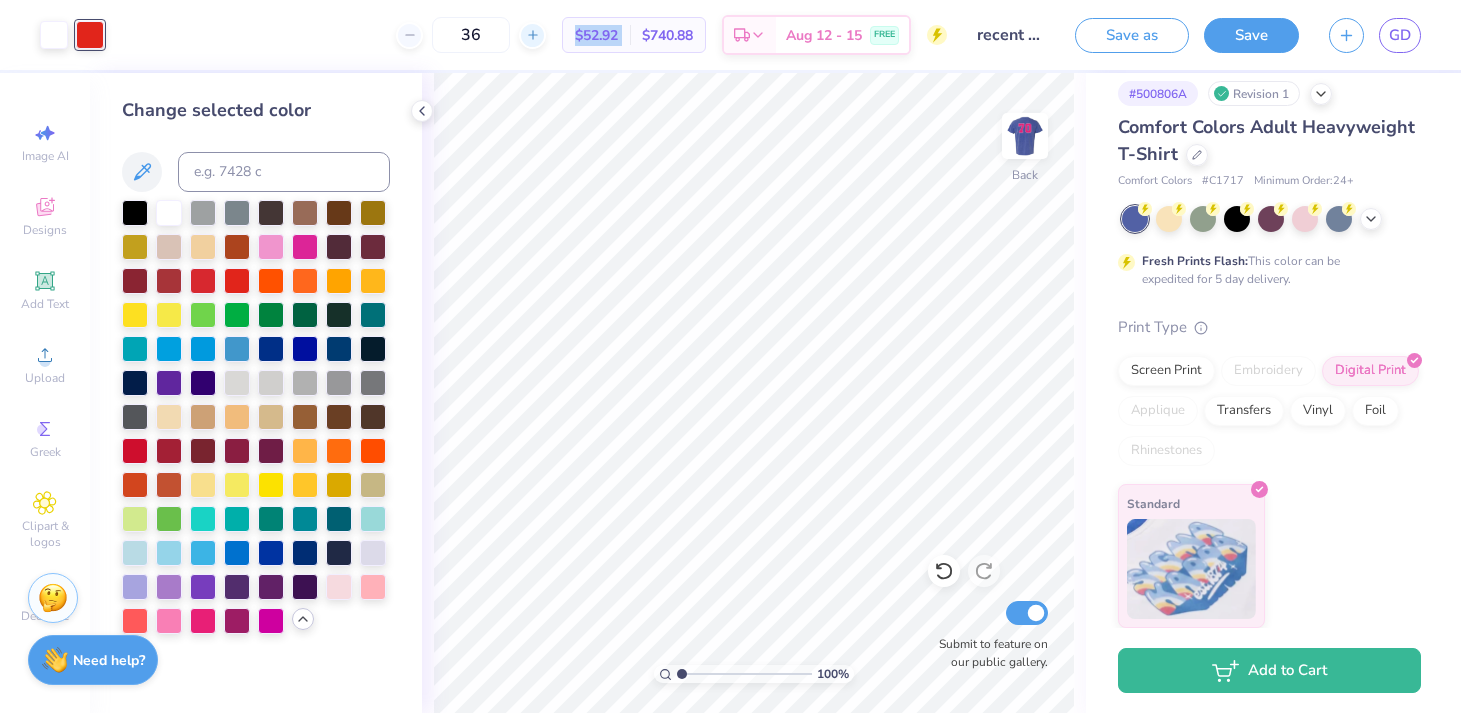 click at bounding box center (532, 35) 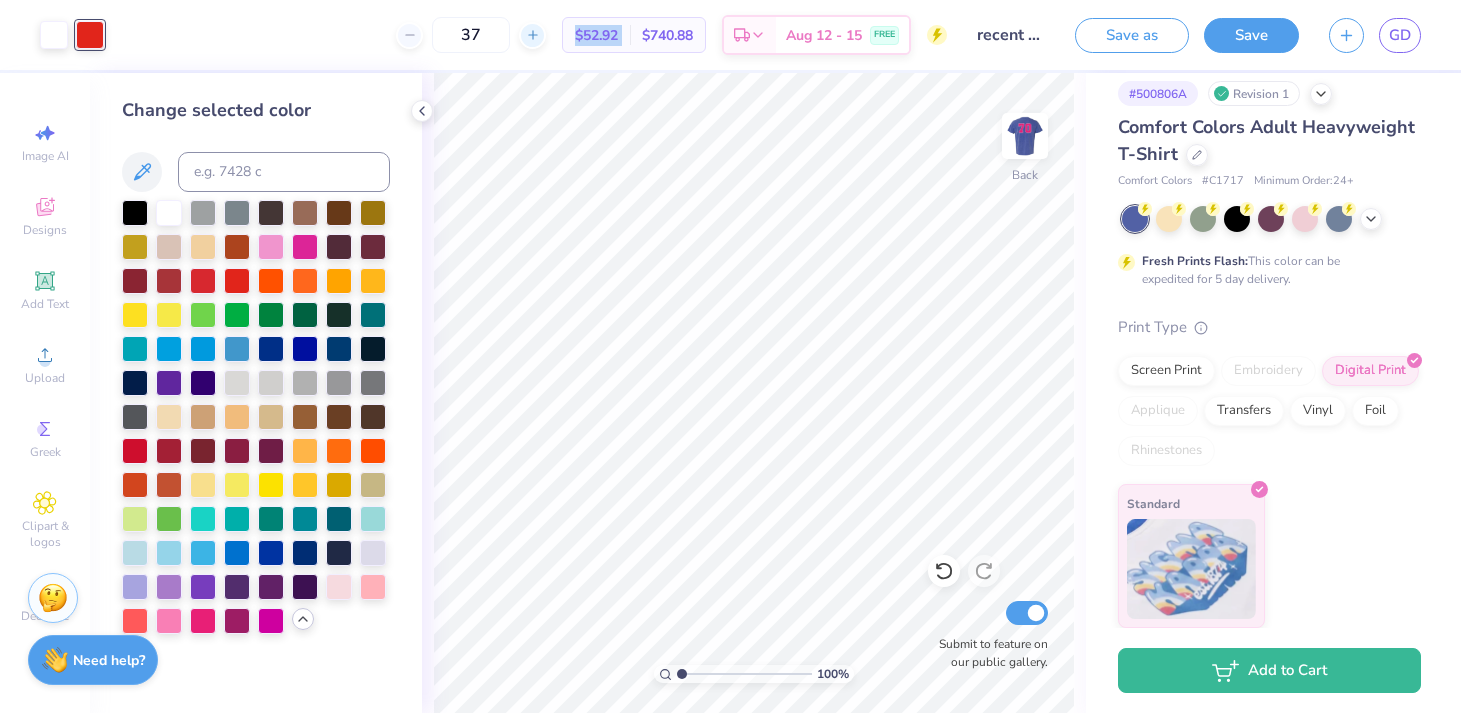 click at bounding box center (532, 35) 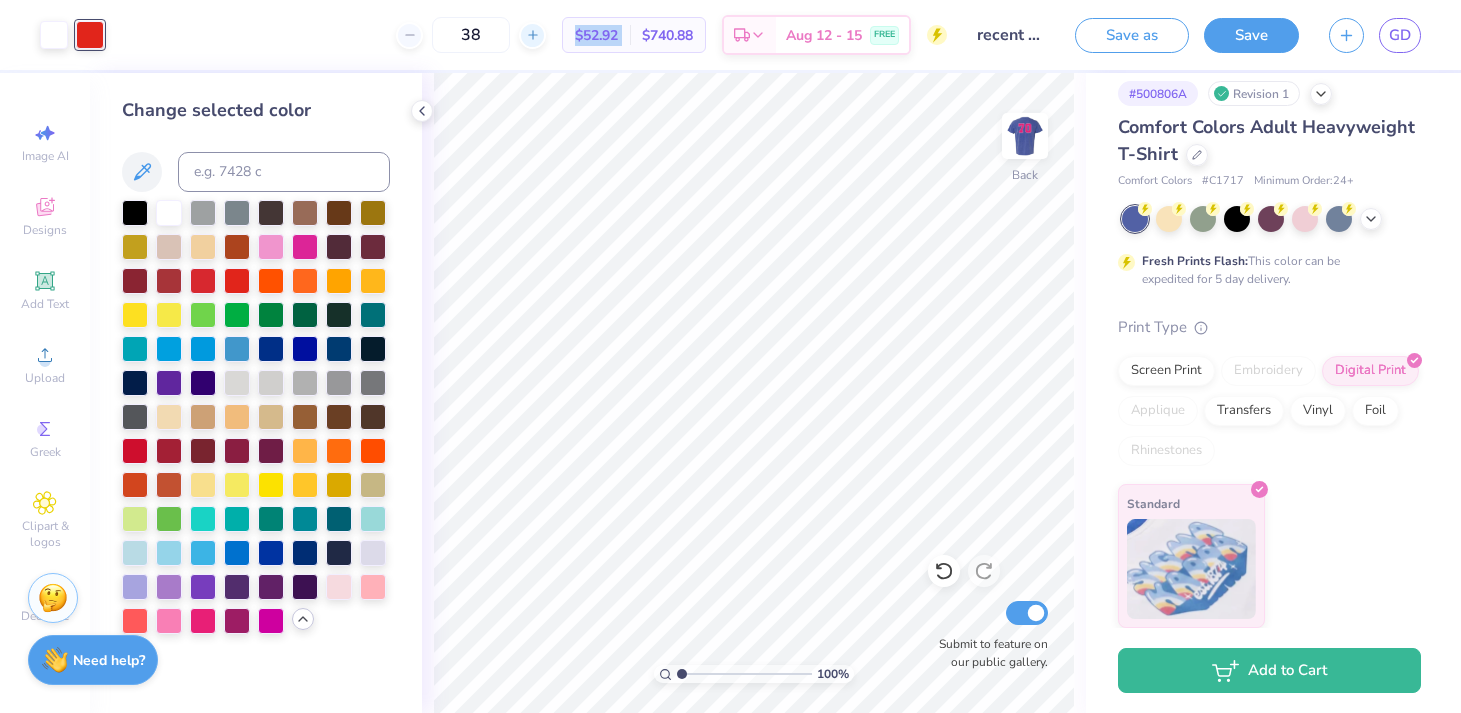 click at bounding box center [532, 35] 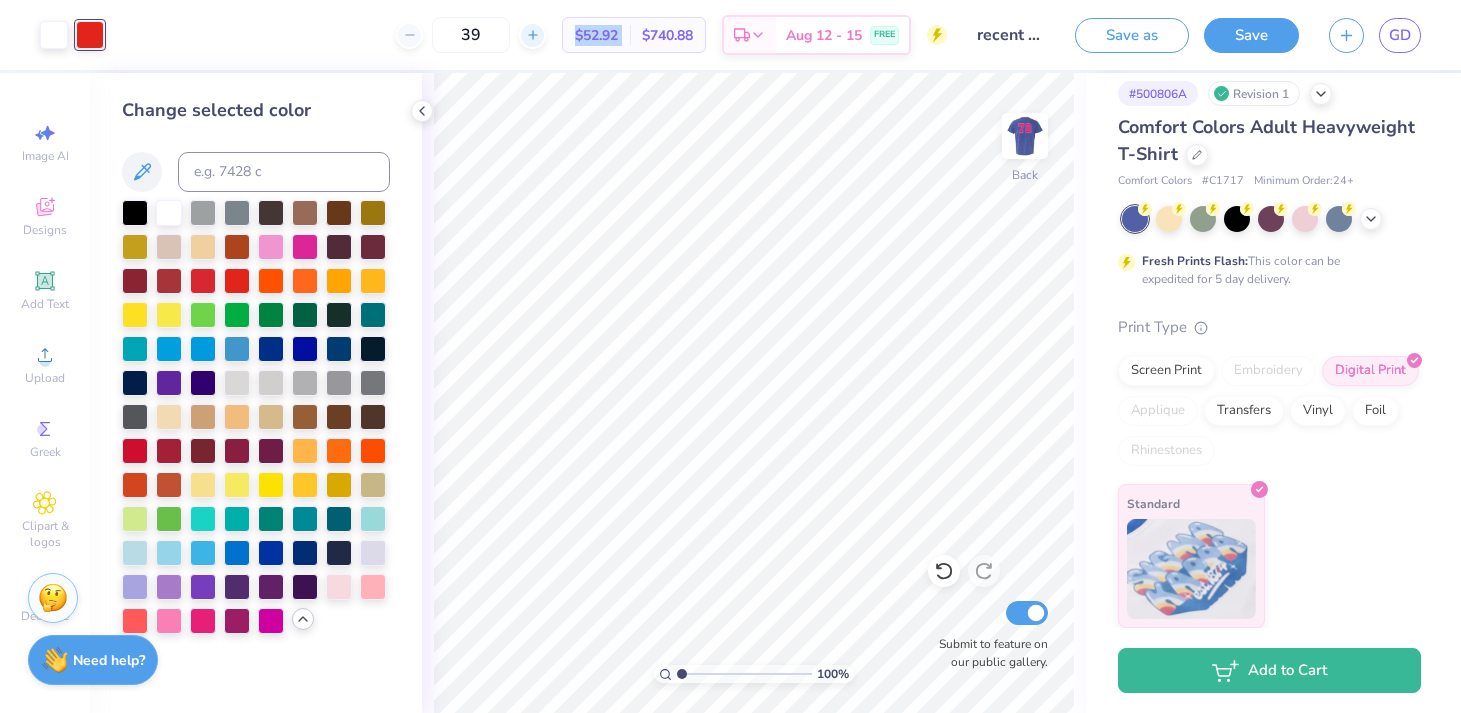 click at bounding box center [532, 35] 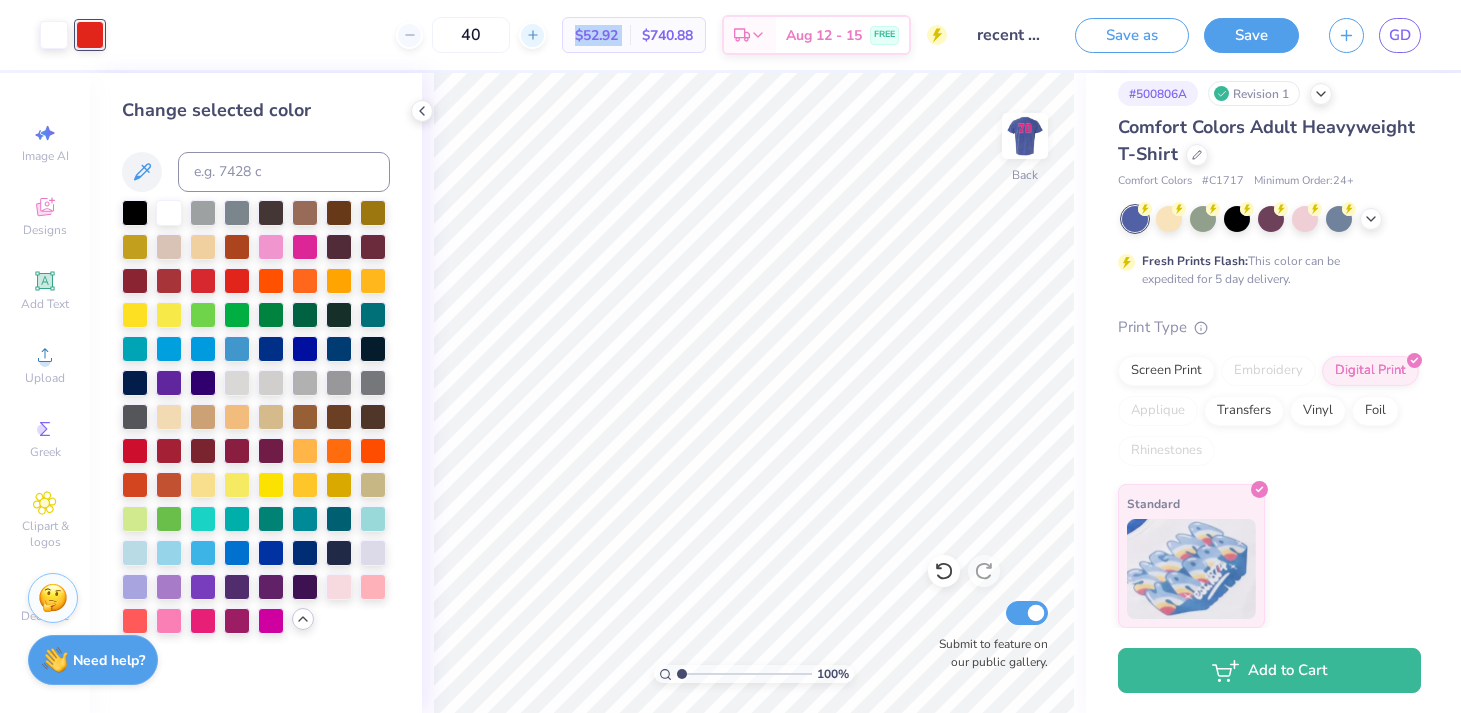click at bounding box center [532, 35] 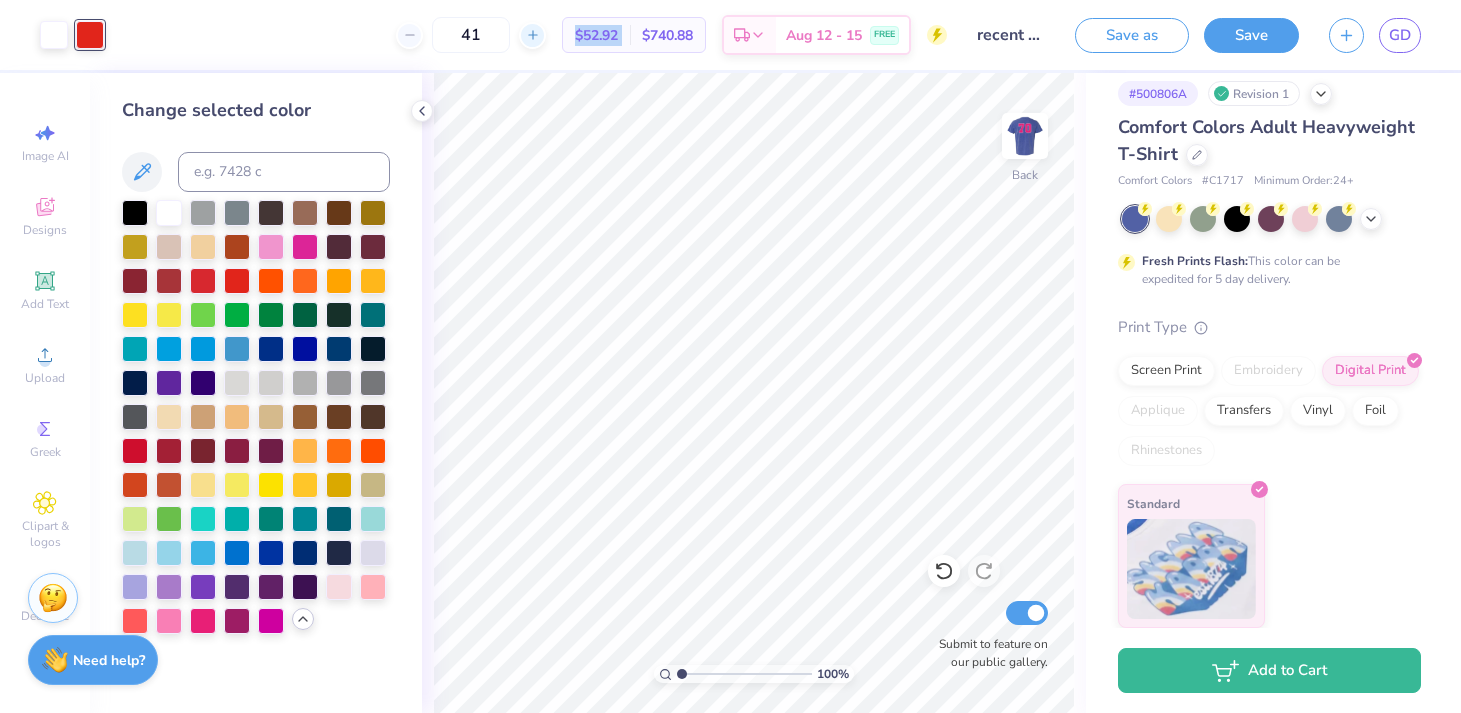 click at bounding box center (532, 35) 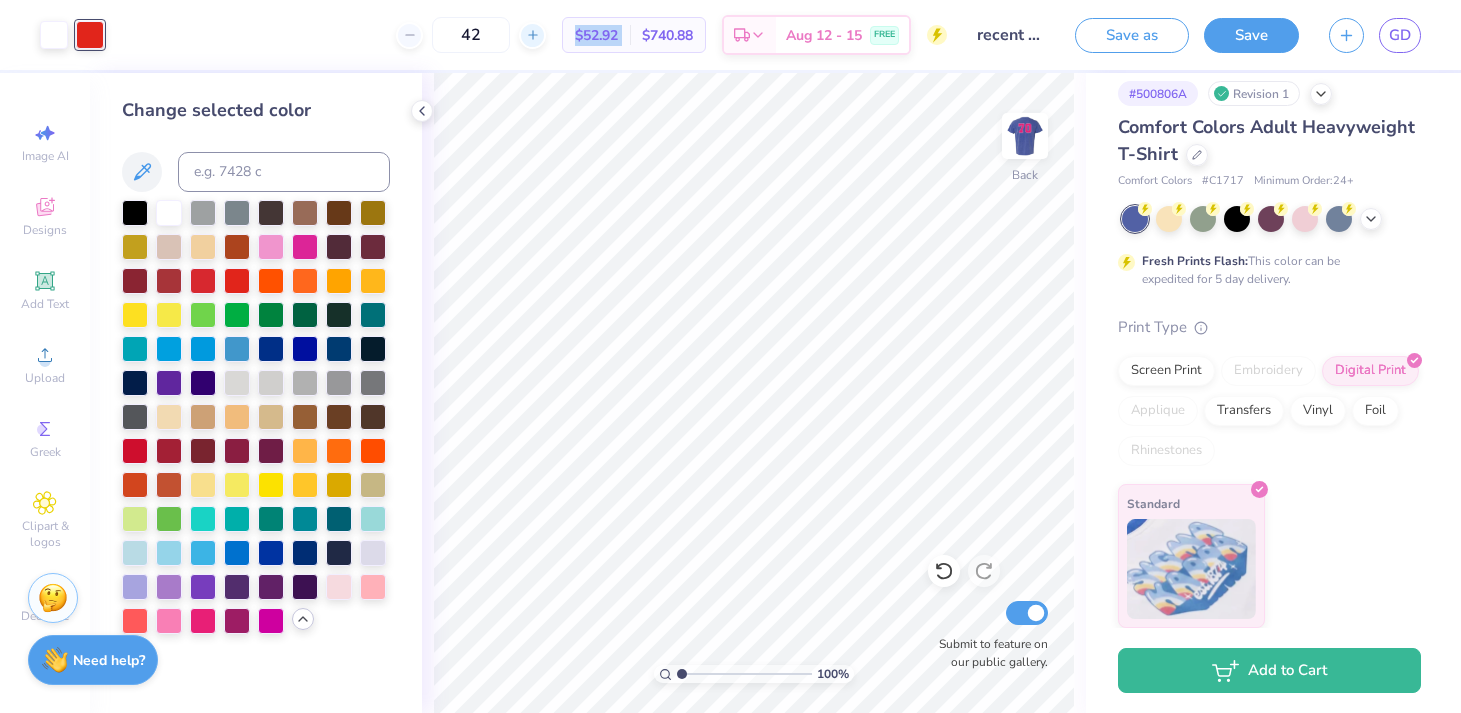 click at bounding box center [532, 35] 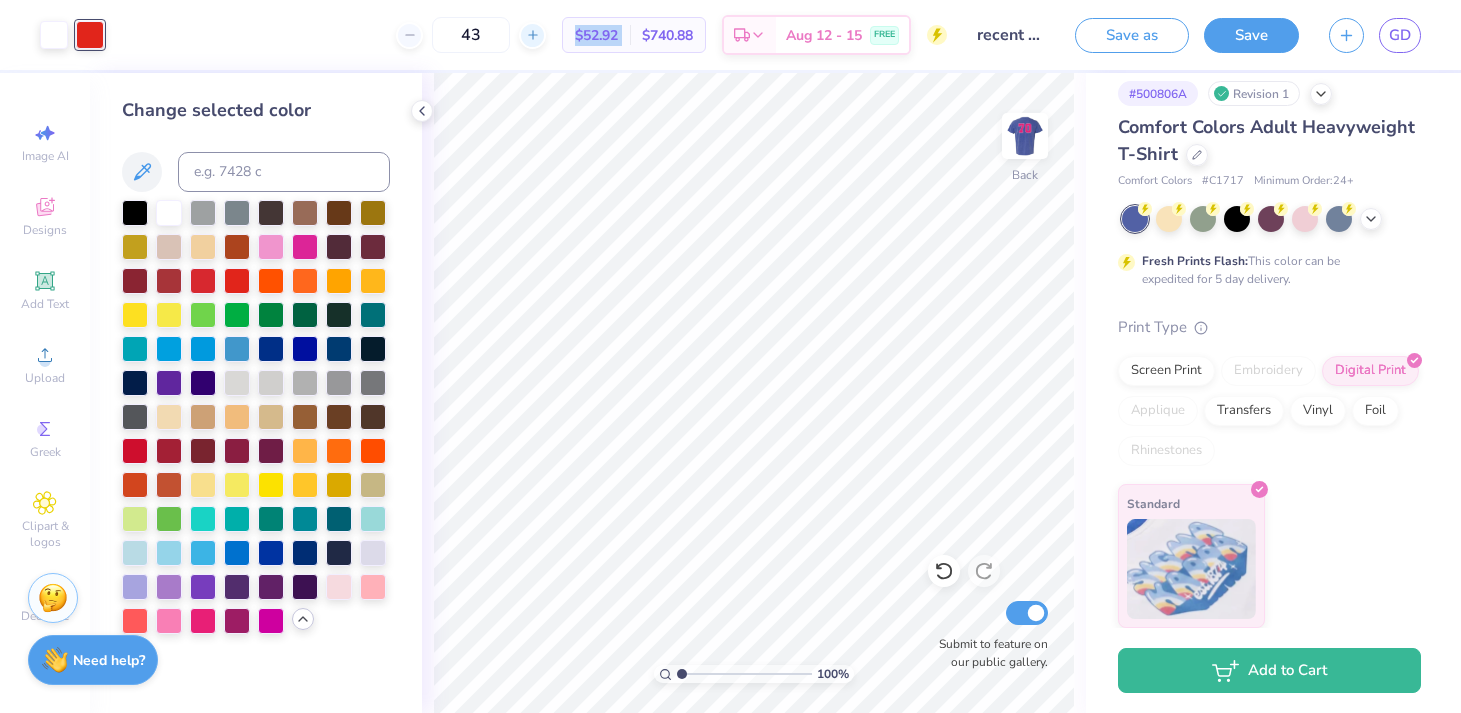 click at bounding box center [532, 35] 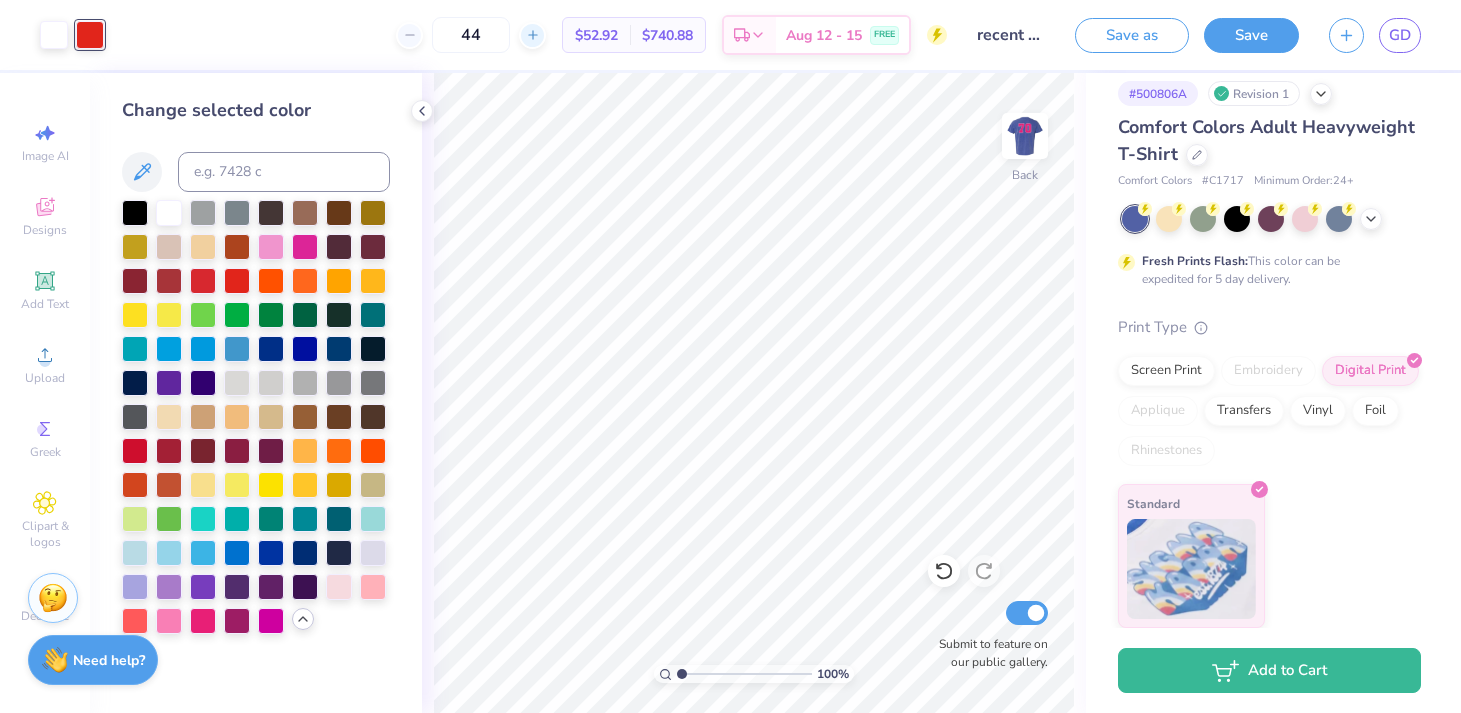click on "44" at bounding box center [471, 35] 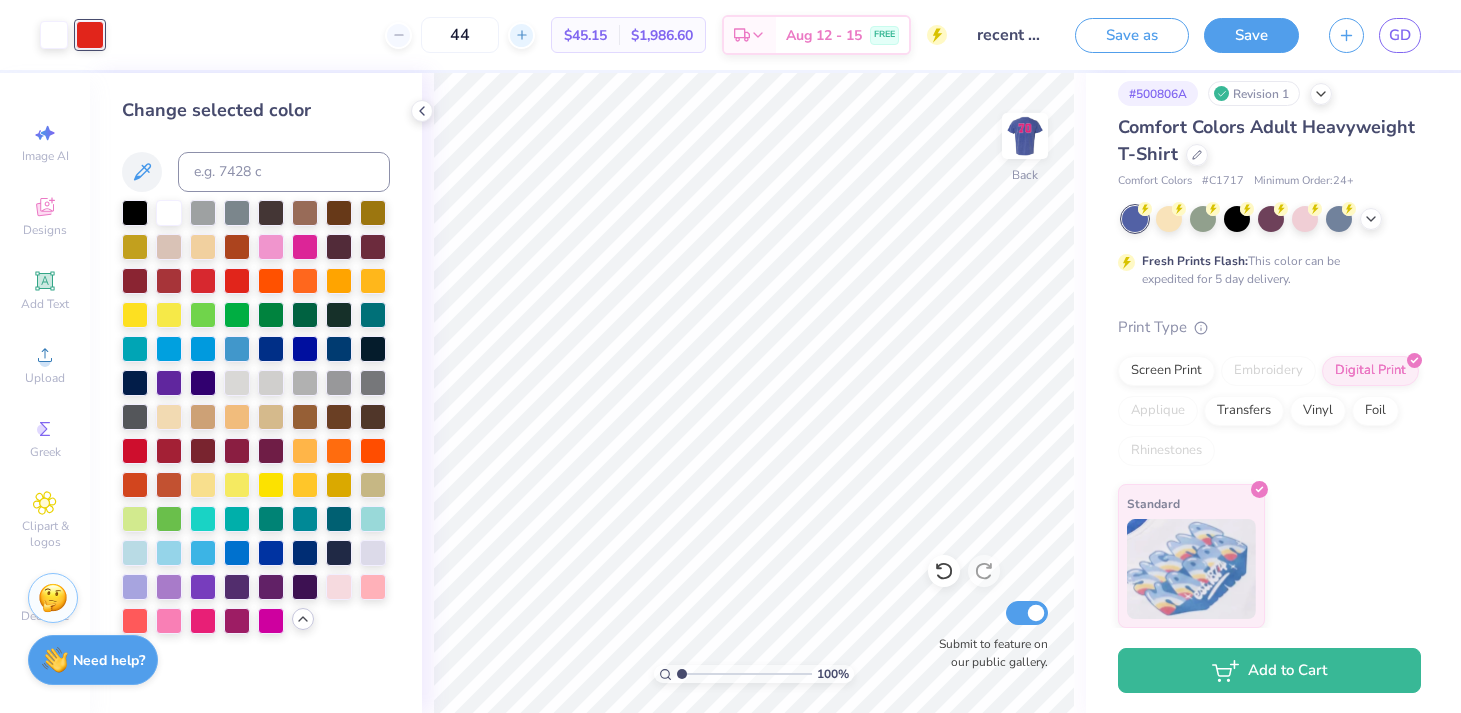 click 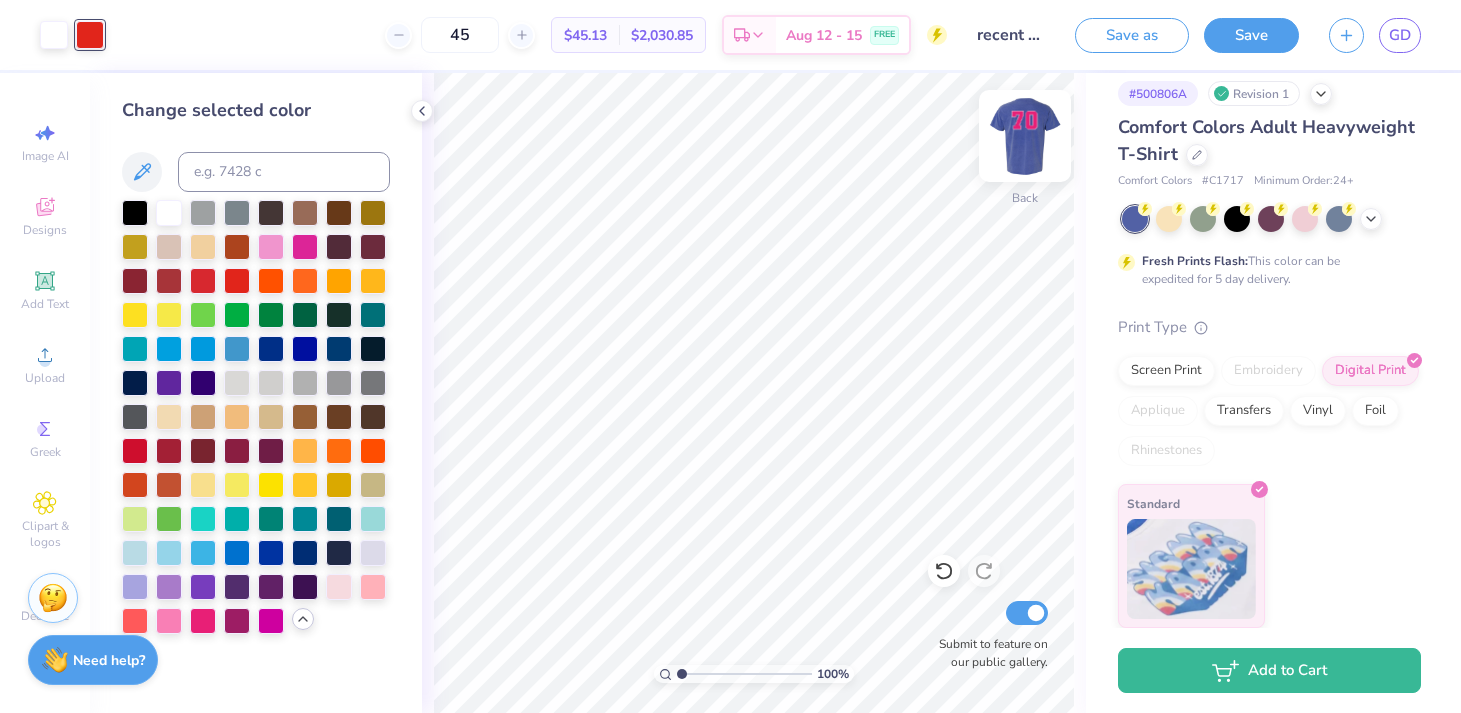 click at bounding box center (1025, 136) 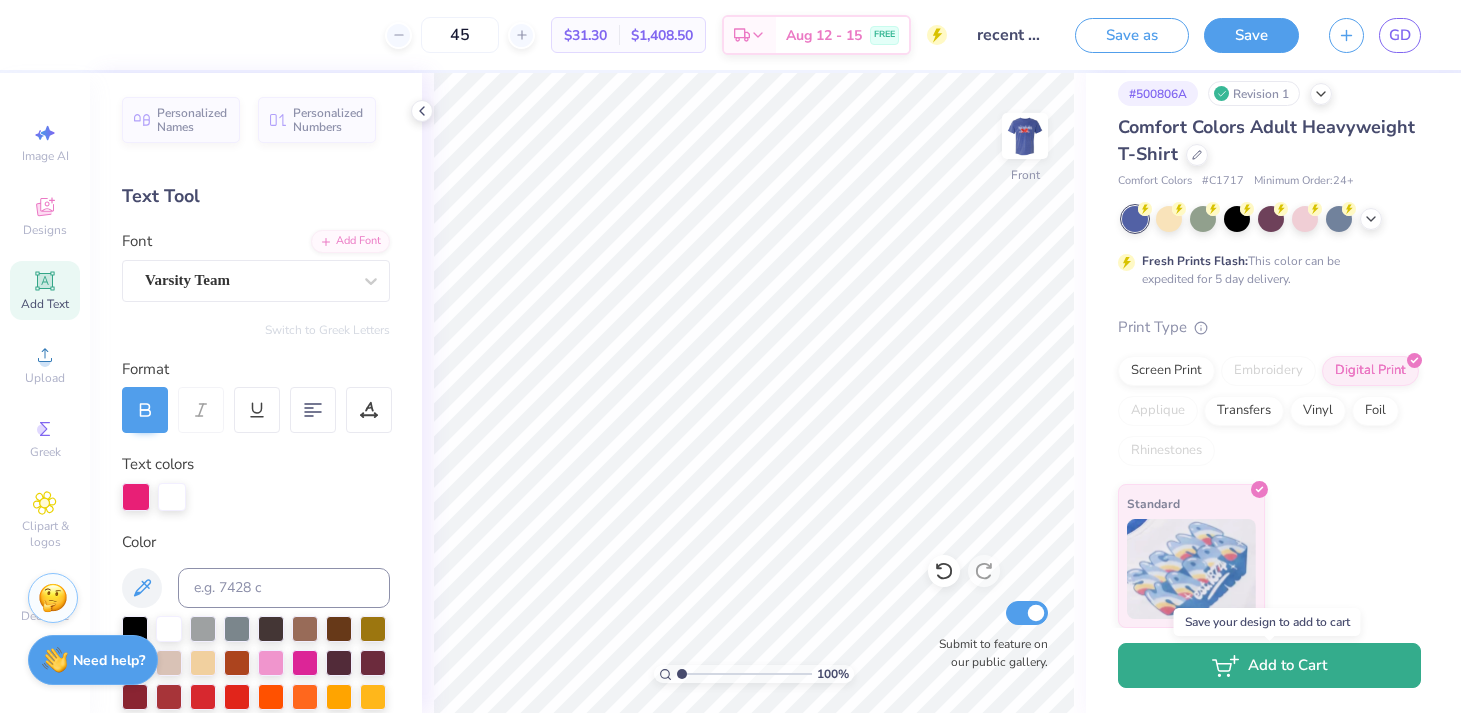 click 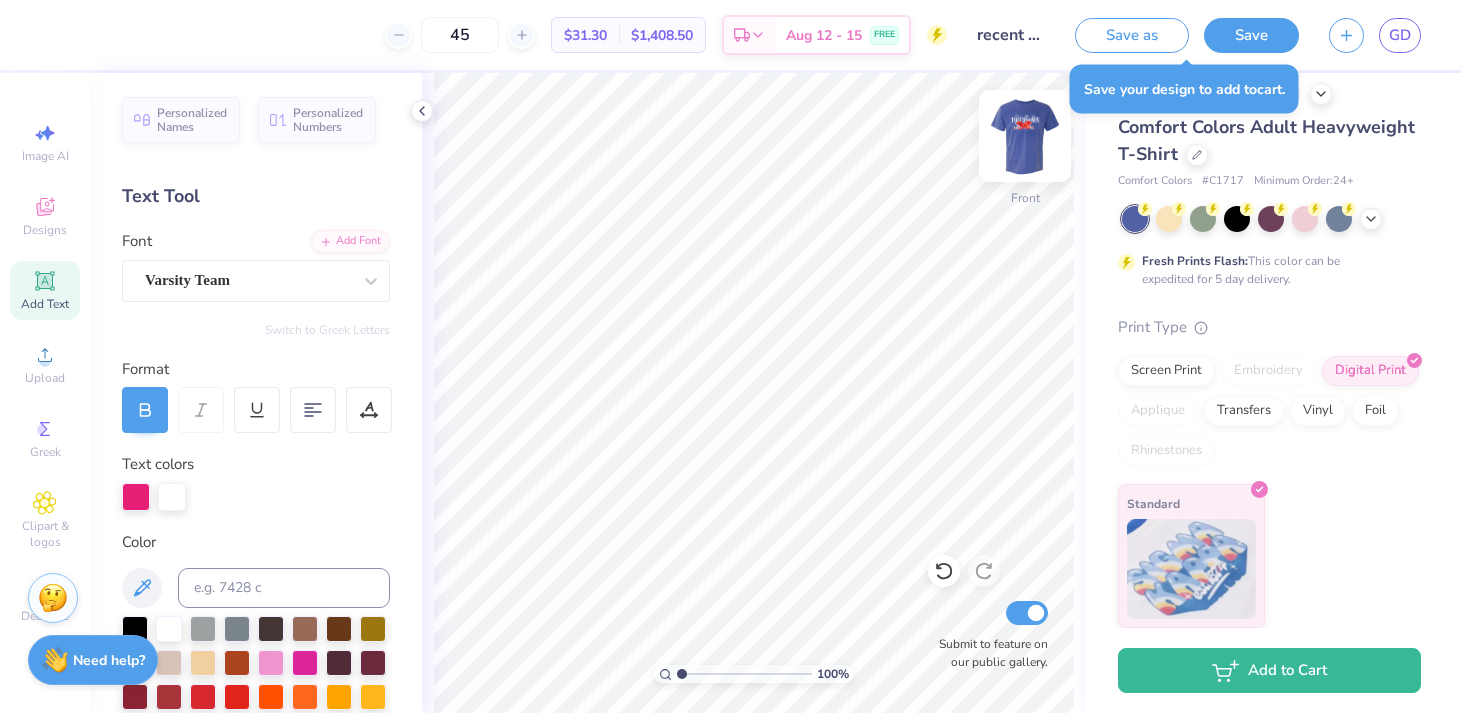 click at bounding box center (1025, 136) 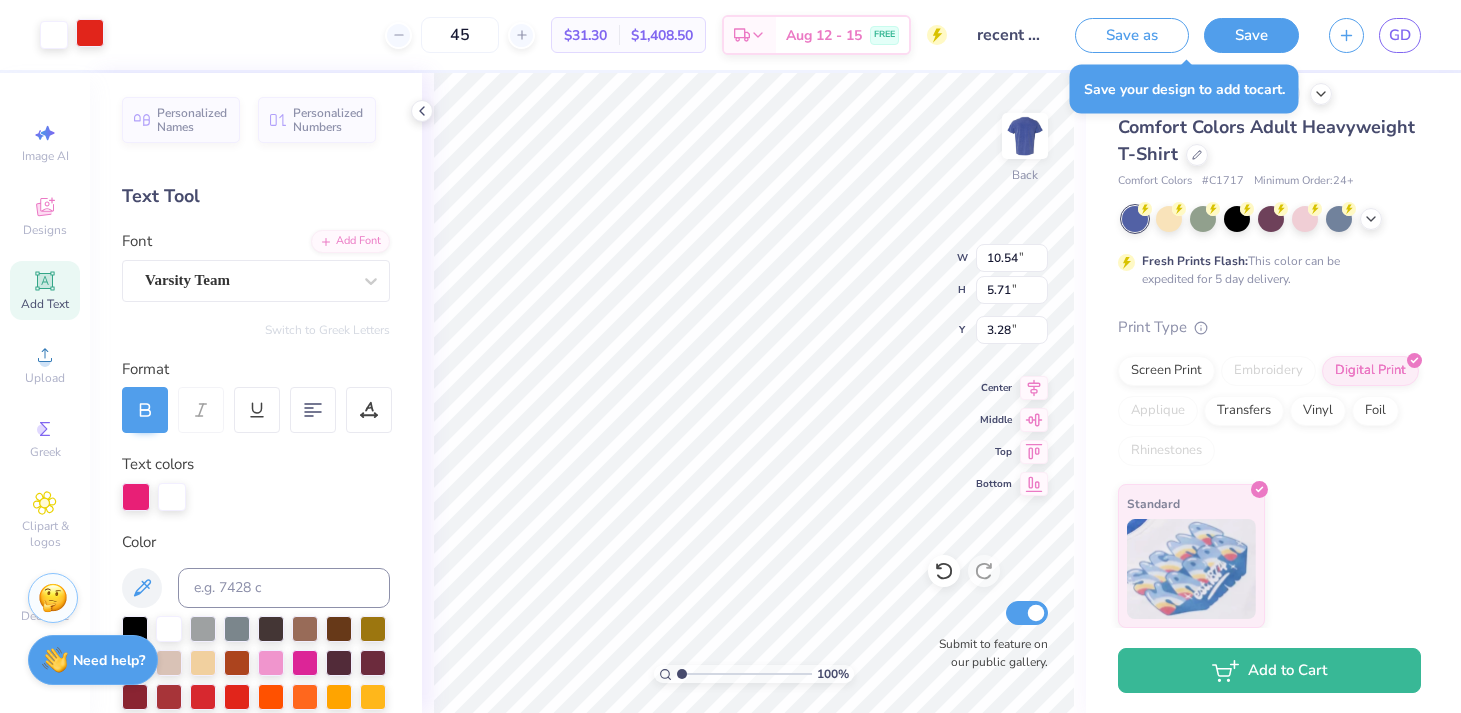 click at bounding box center [90, 33] 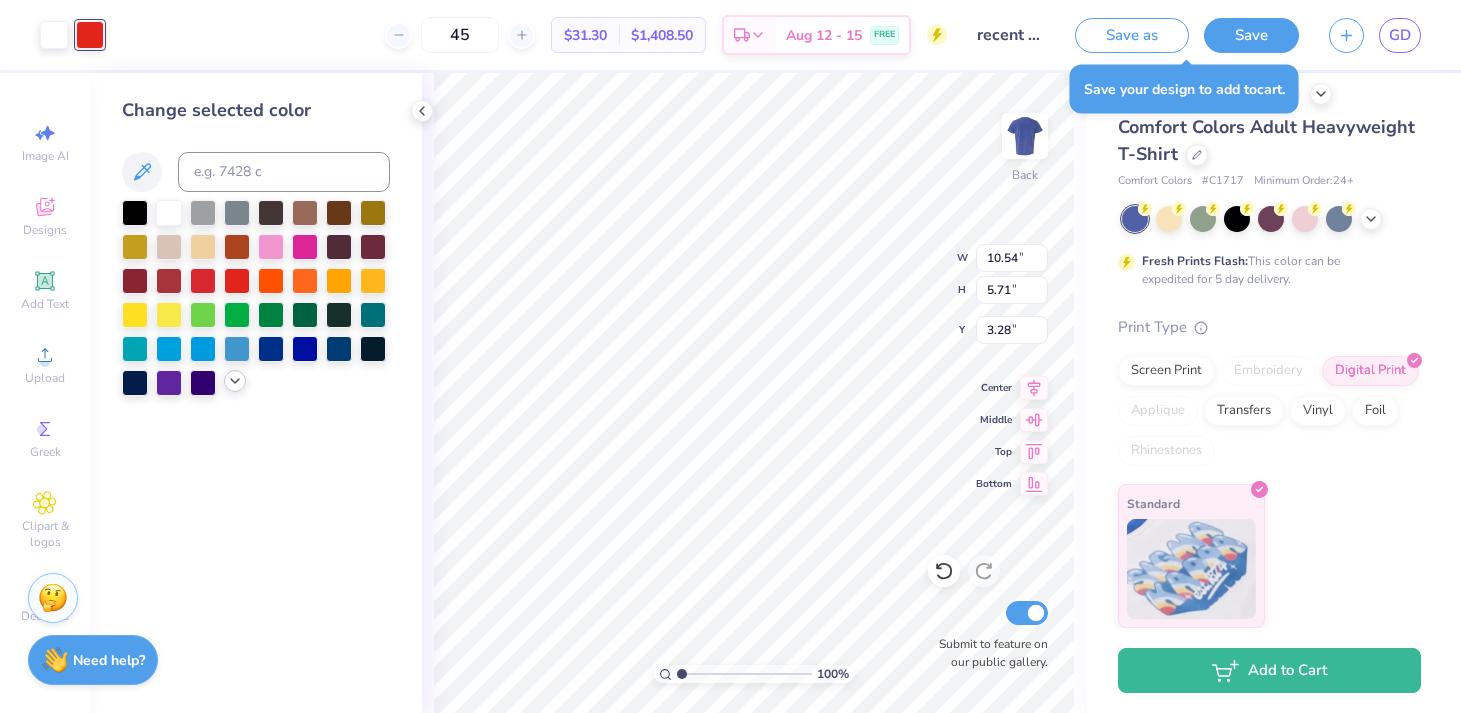 click 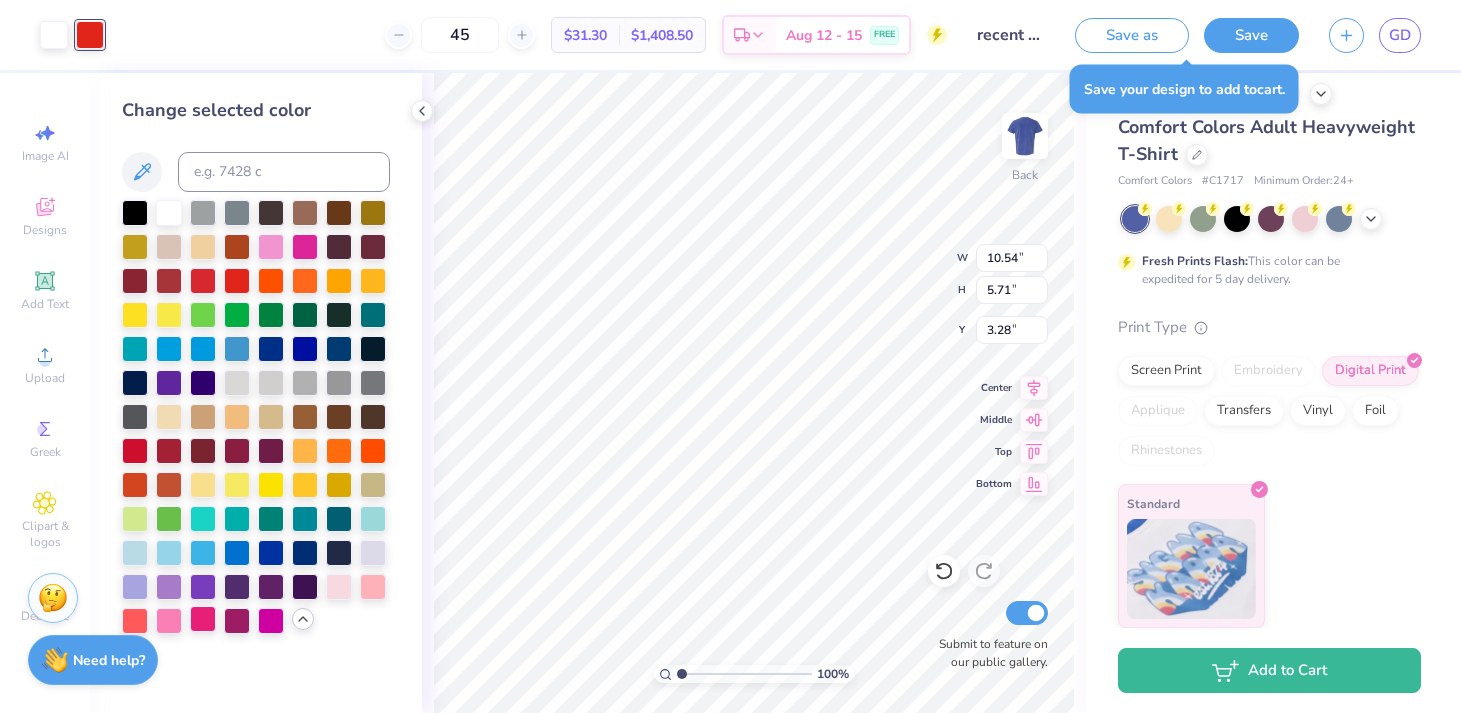 click at bounding box center (203, 619) 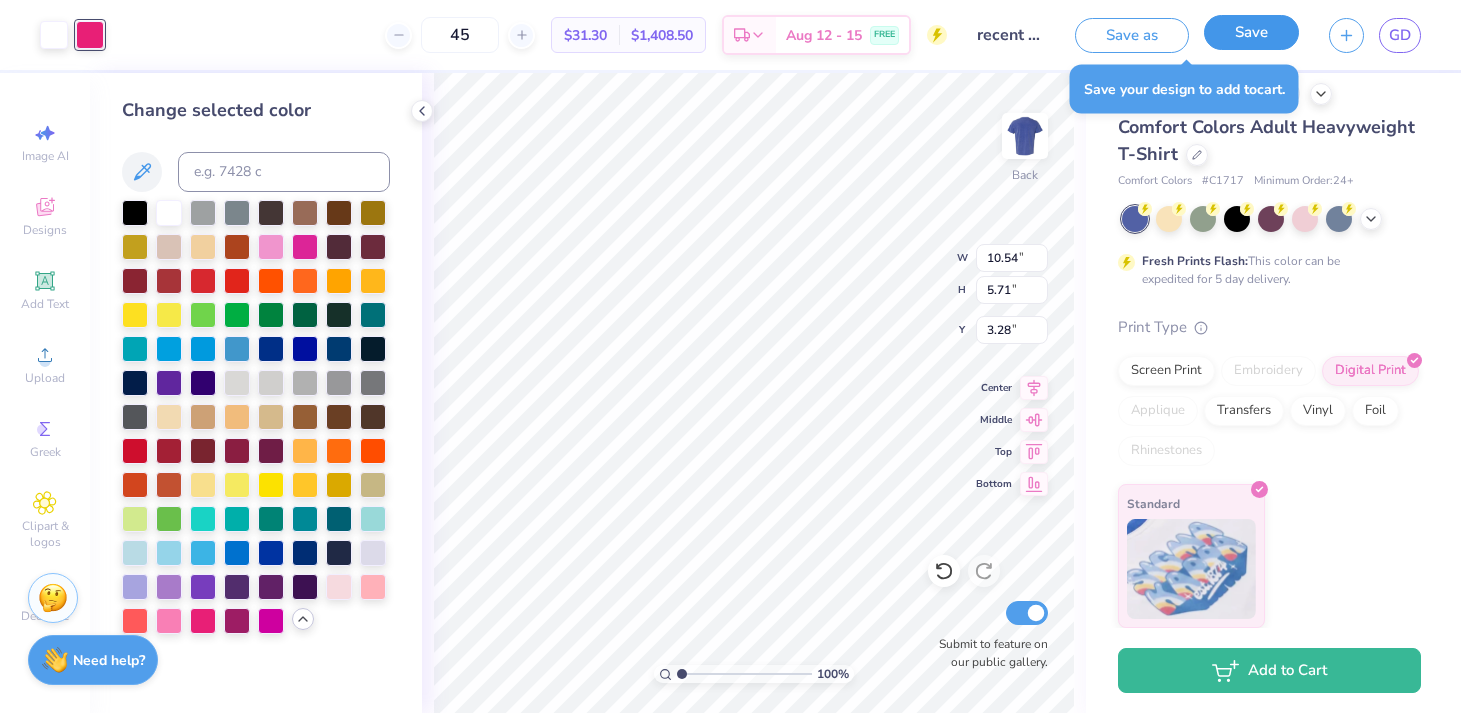 click on "Save" at bounding box center [1251, 32] 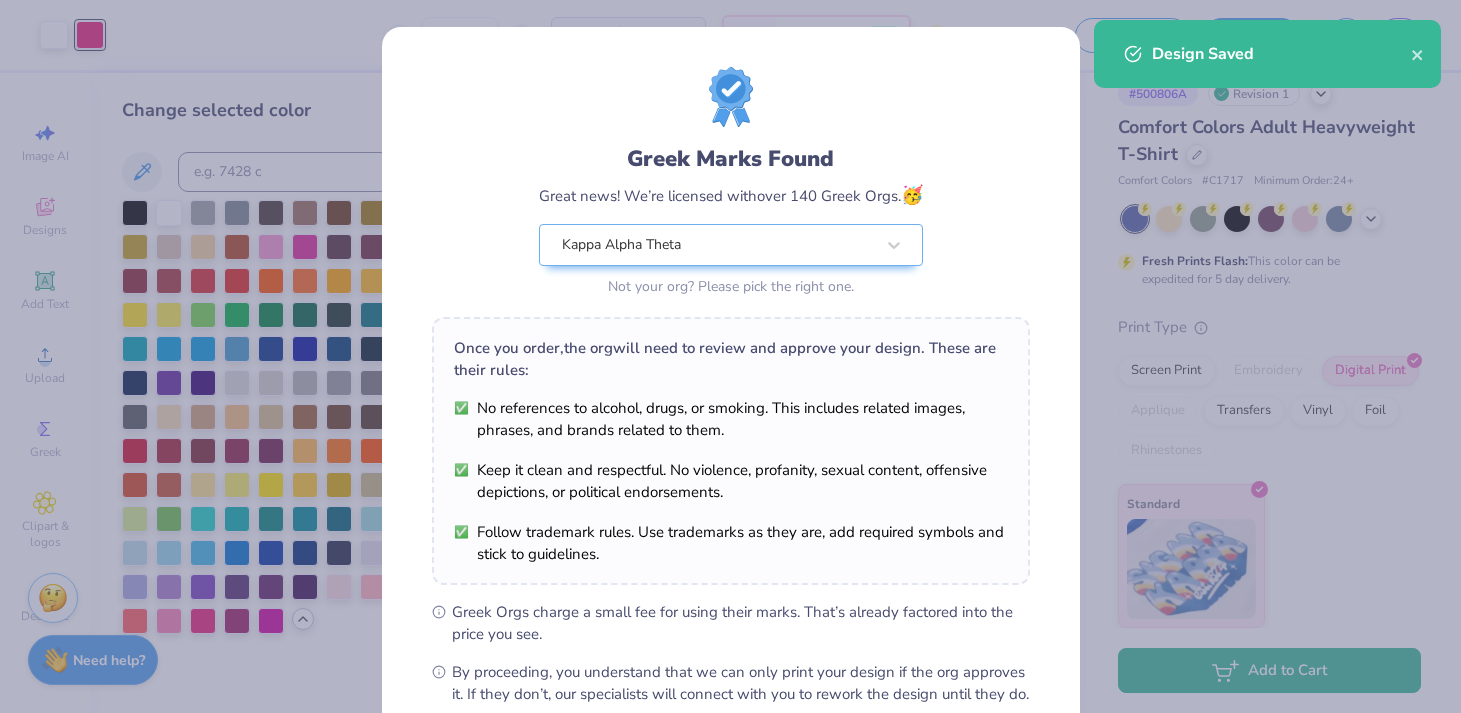 click on "Greek Marks Found Great news! We’re licensed with  over 140 Greek Orgs. 🥳 Kappa Alpha Theta Not your org? Please pick the right one. Once you order,  the org  will need to review and approve your design. These are their rules: No references to alcohol, drugs, or smoking. This includes related images, phrases, and brands related to them. Keep it clean and respectful. No violence, profanity, sexual content, offensive depictions, or political endorsements. Follow trademark rules. Use trademarks as they are, add required symbols and stick to guidelines. Greek Orgs charge a small fee for using their marks. That’s already factored into the price you see. By proceeding, you understand that we can only print your design if the org approves it. If they don’t, our specialists will connect with you to rework the design until they do. We’ll only submit the design if you order. I Understand! No  Greek  marks in your design?" at bounding box center (730, 356) 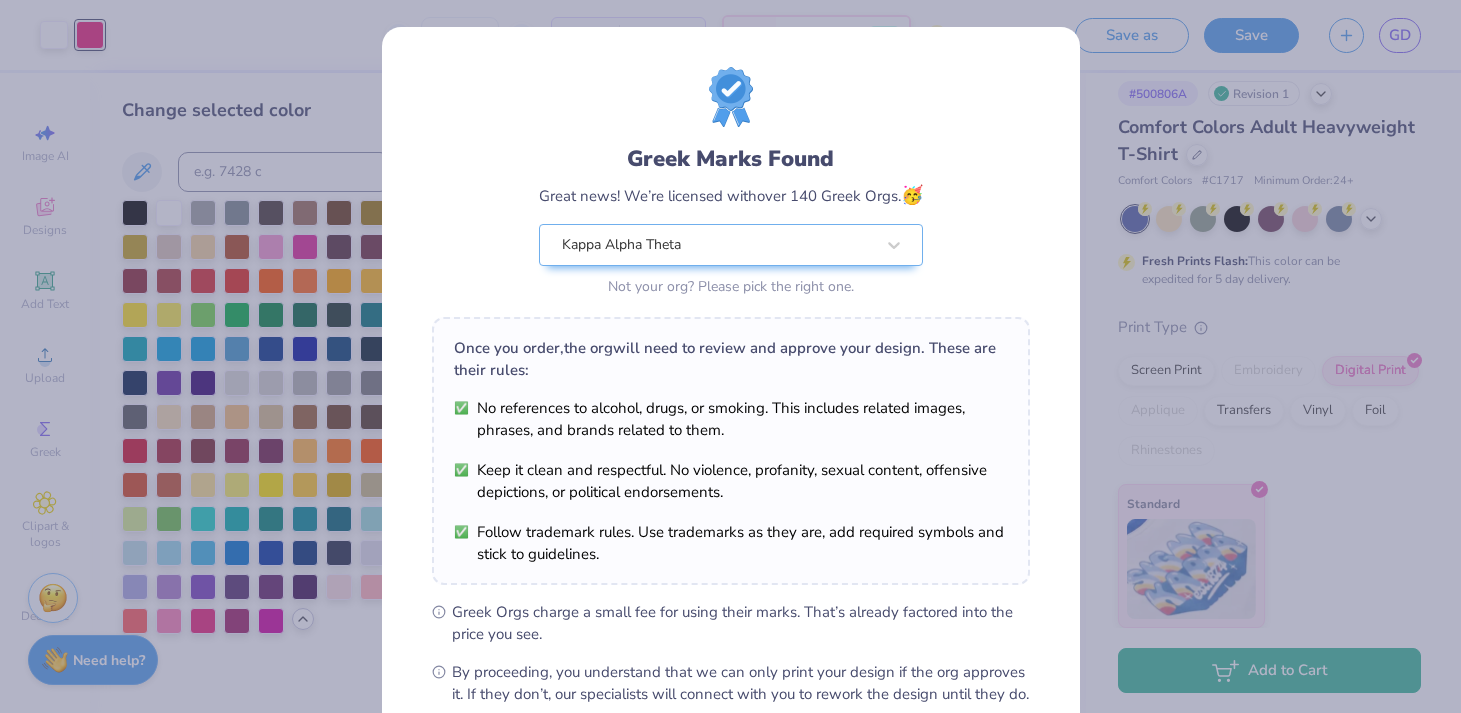 scroll, scrollTop: 223, scrollLeft: 0, axis: vertical 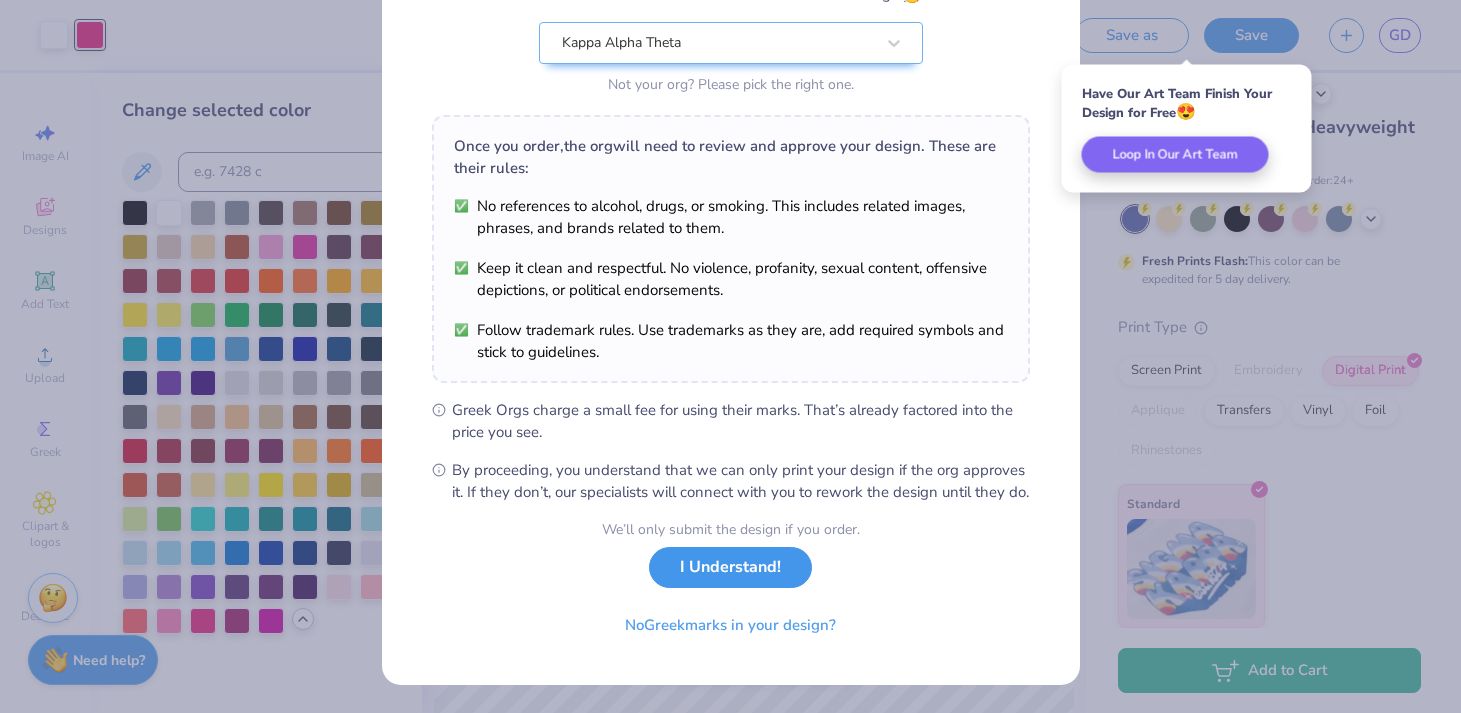 click on "I Understand!" at bounding box center [730, 567] 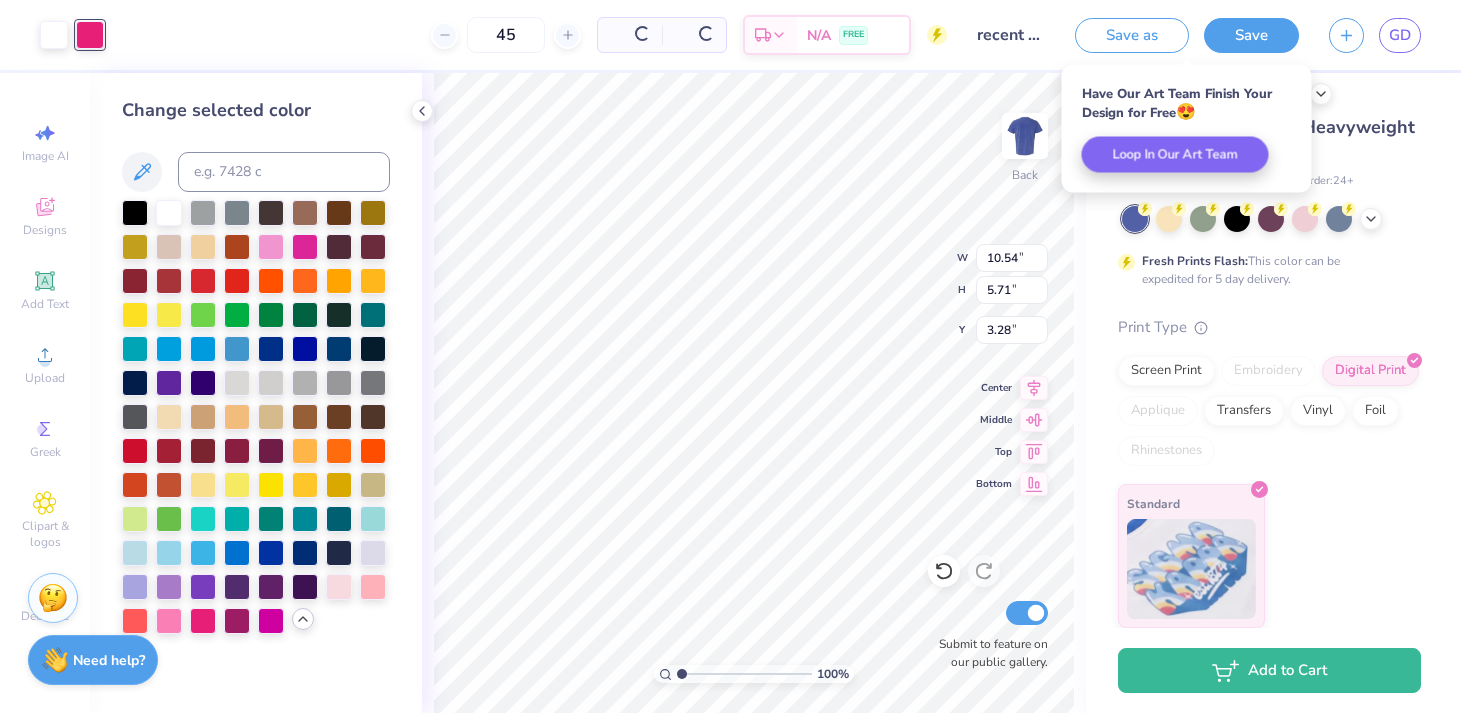 scroll, scrollTop: 0, scrollLeft: 0, axis: both 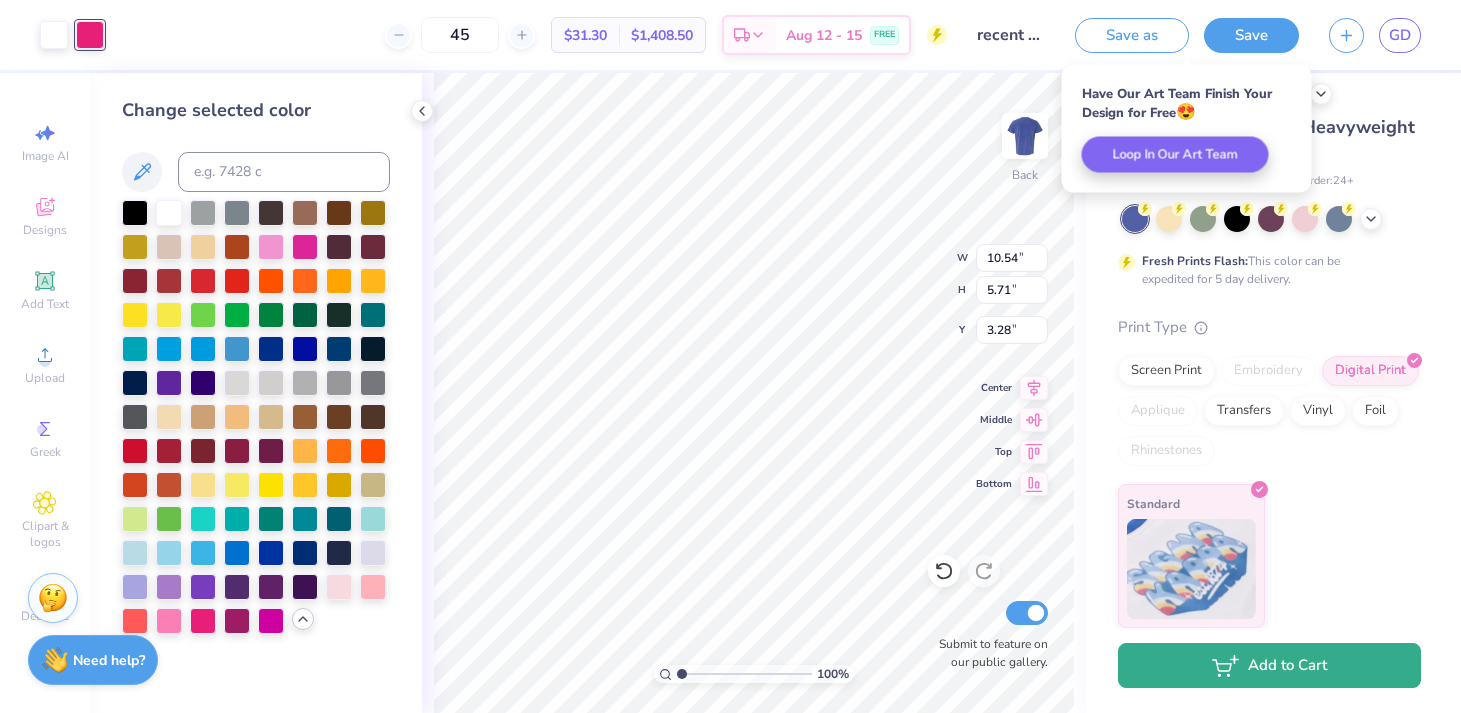 click on "Add to Cart" at bounding box center (1269, 665) 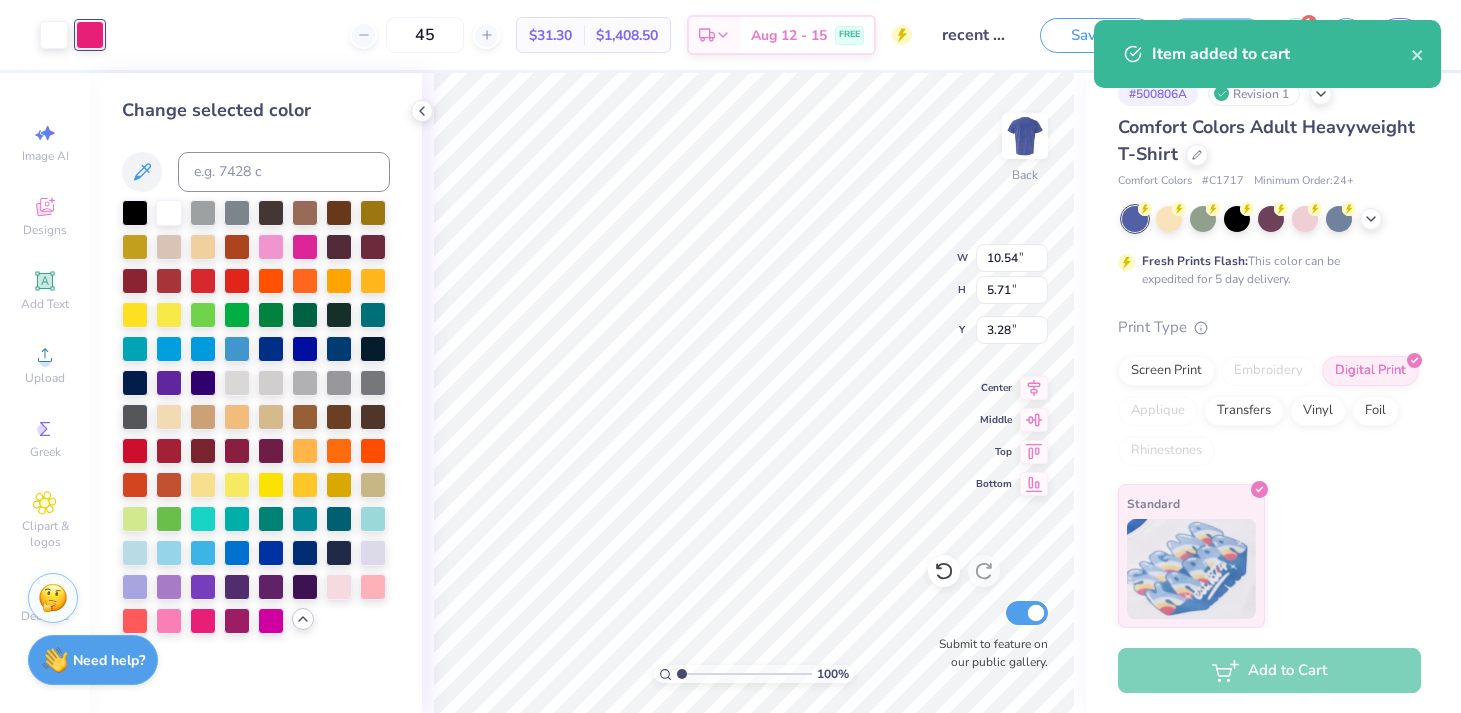 click on "Item added to cart" at bounding box center (1281, 54) 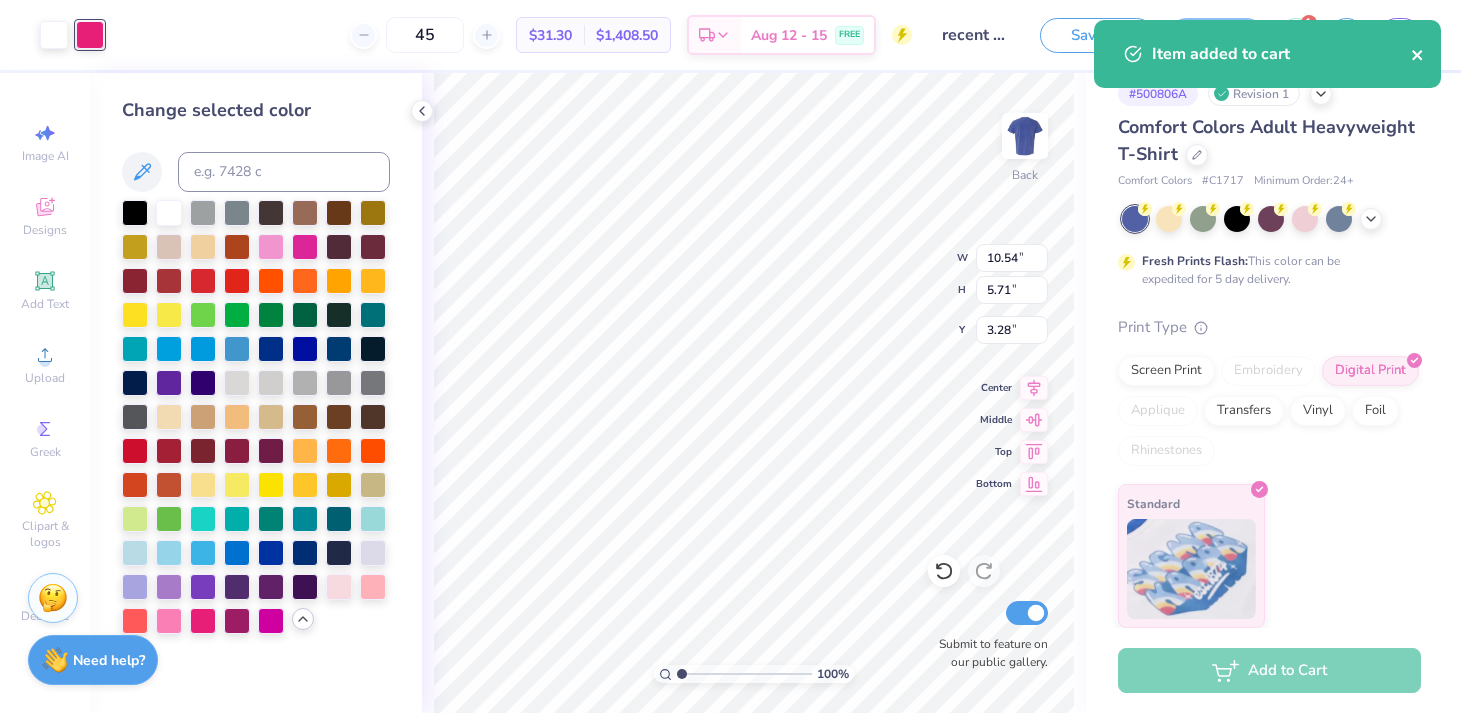 click 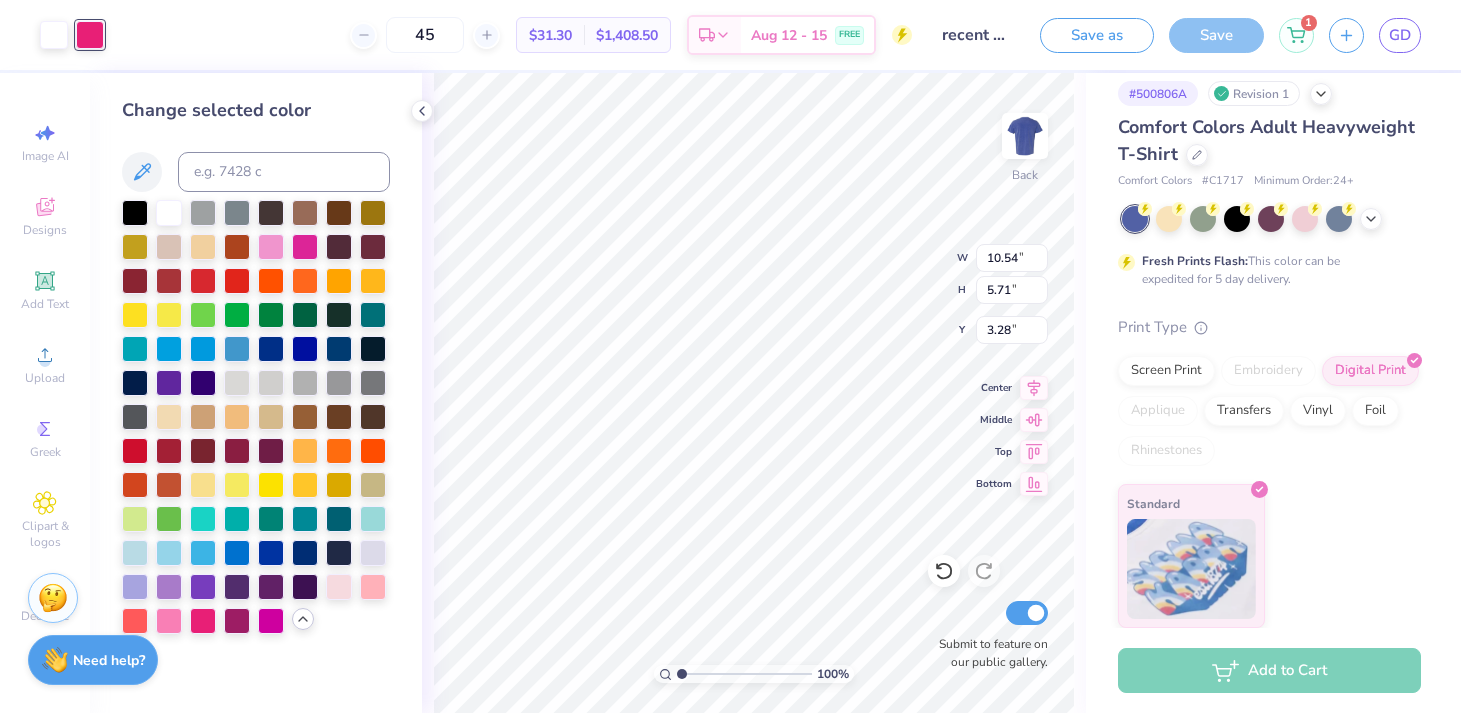 click on "Item added to cart" at bounding box center (1267, 61) 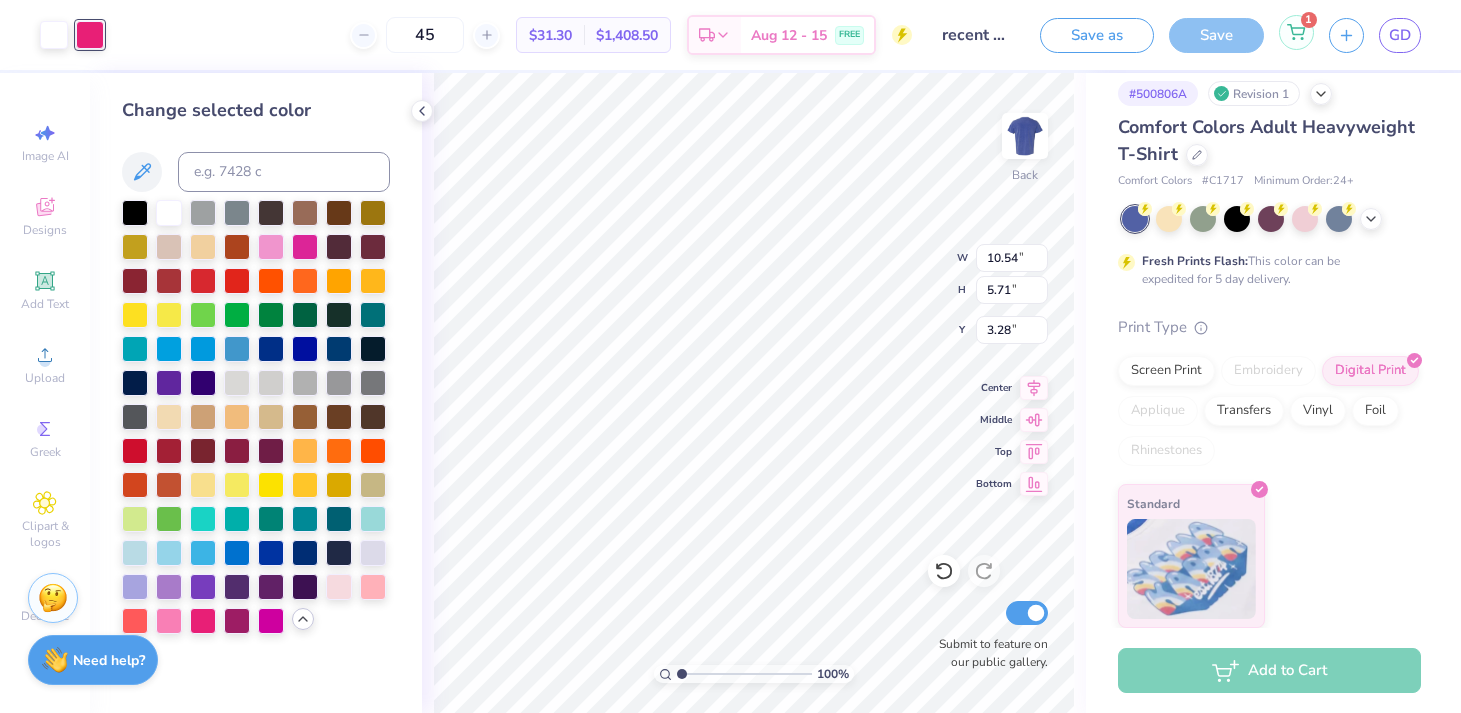 click on "1" at bounding box center [1296, 35] 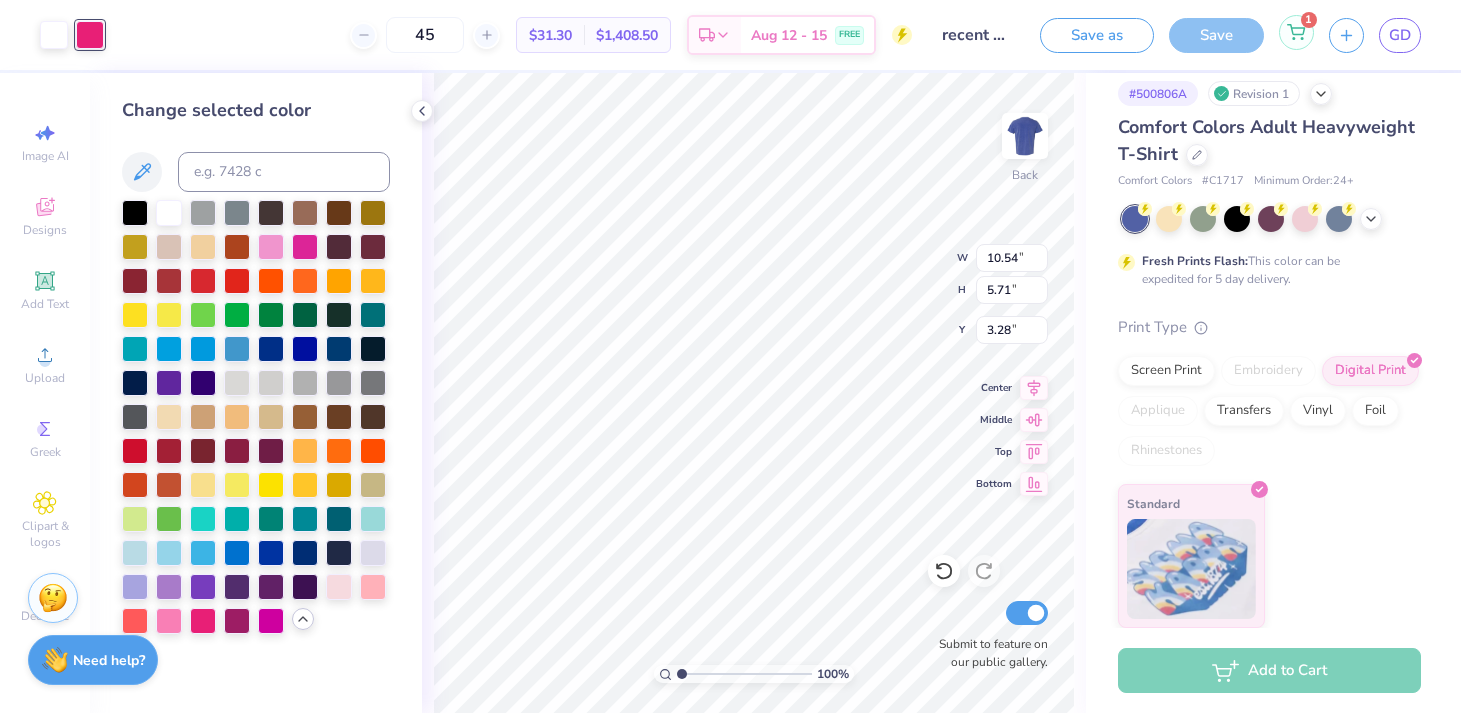 click 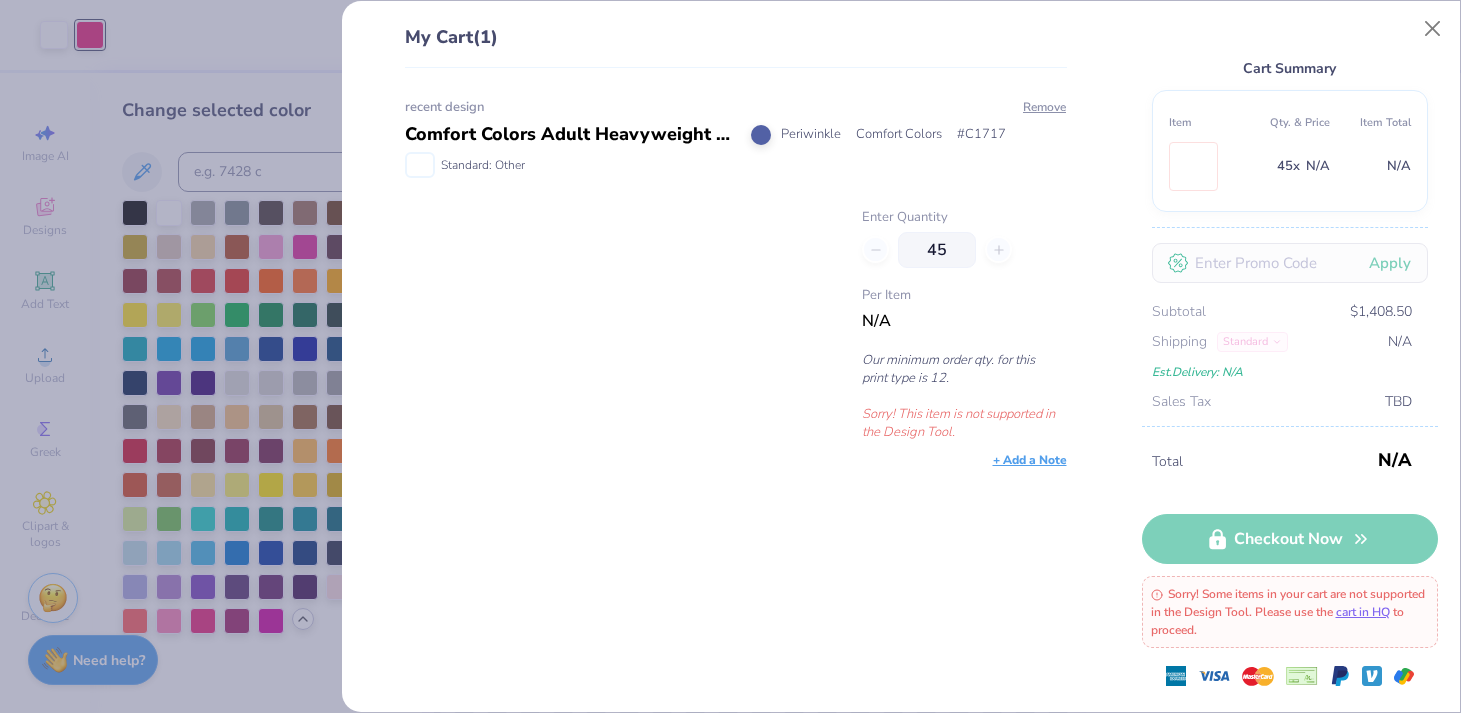 scroll, scrollTop: 0, scrollLeft: 0, axis: both 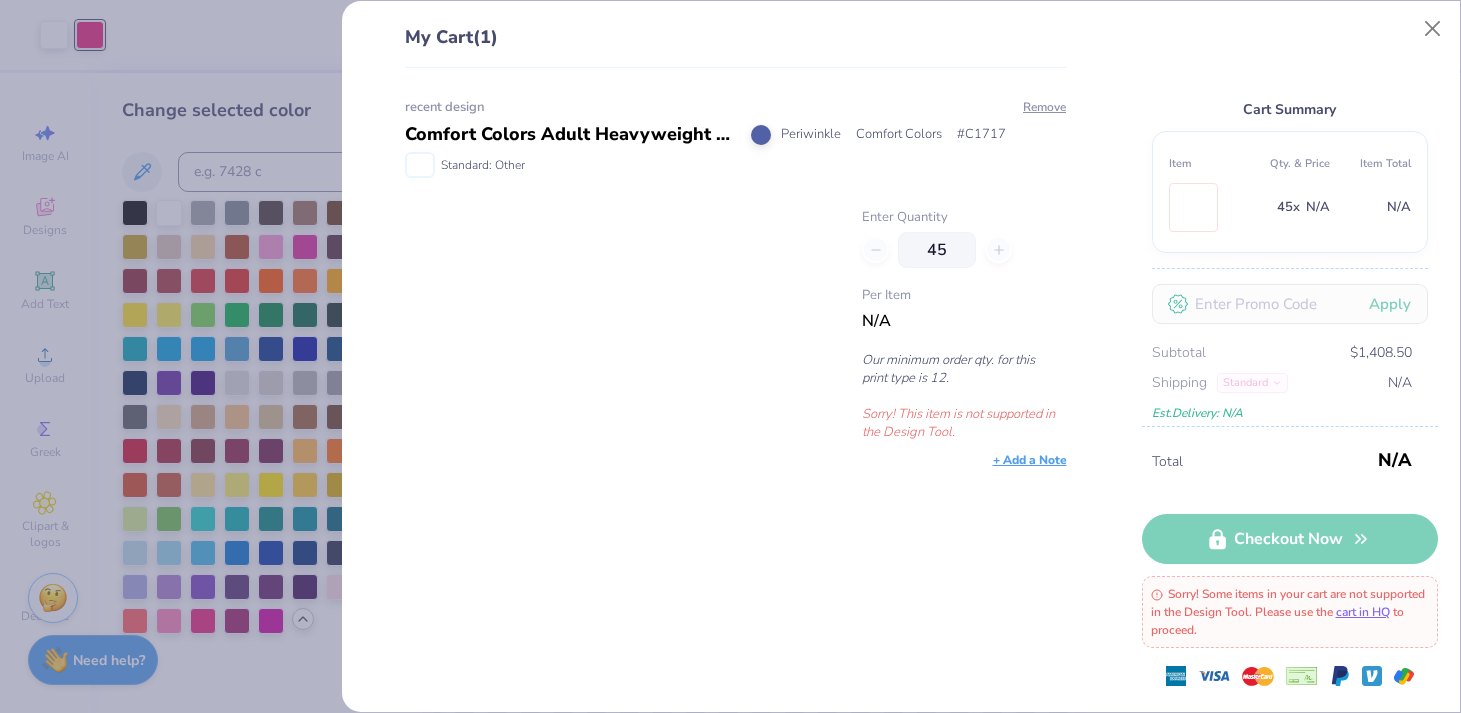 click on "recent design Comfort Colors Adult Heavyweight T-Shirt Periwinkle Comfort Colors # C1717 Standard: Other Remove Enter Quantity 45 Per Item N/A Our minimum order qty. for this print type is 12. Sorry! This item is not supported in the Design Tool. + Add a Note" at bounding box center (728, 390) 